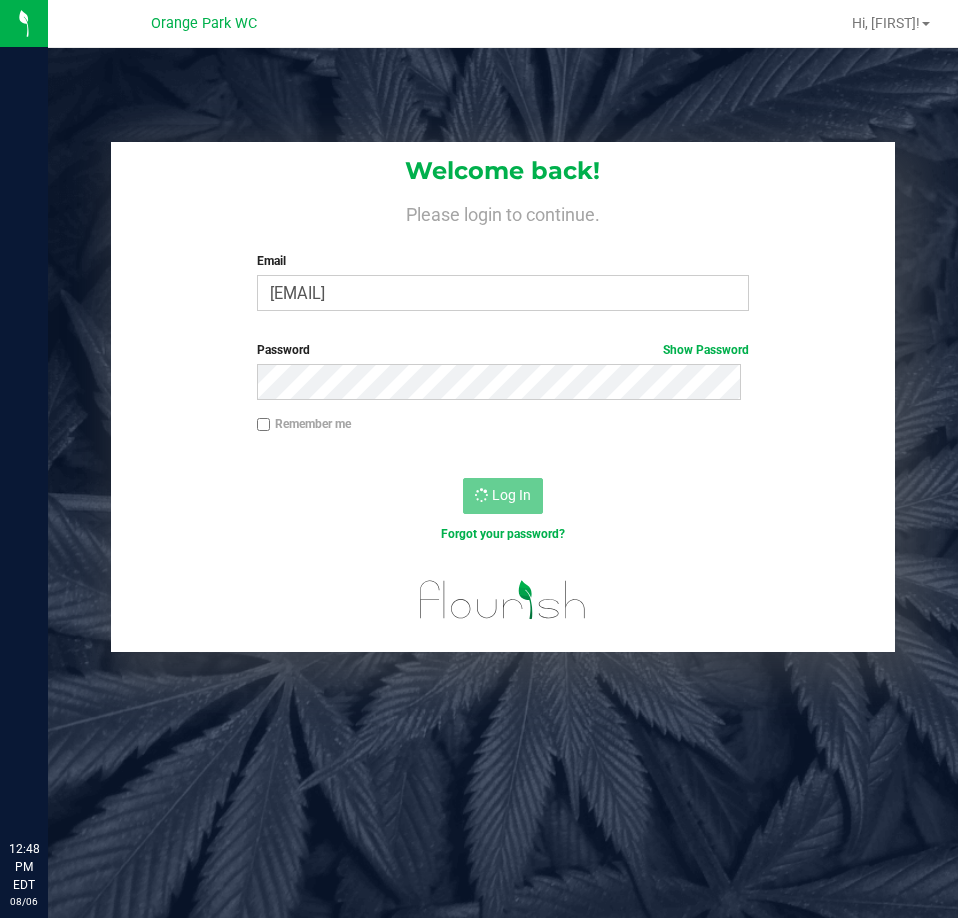 scroll, scrollTop: 0, scrollLeft: 0, axis: both 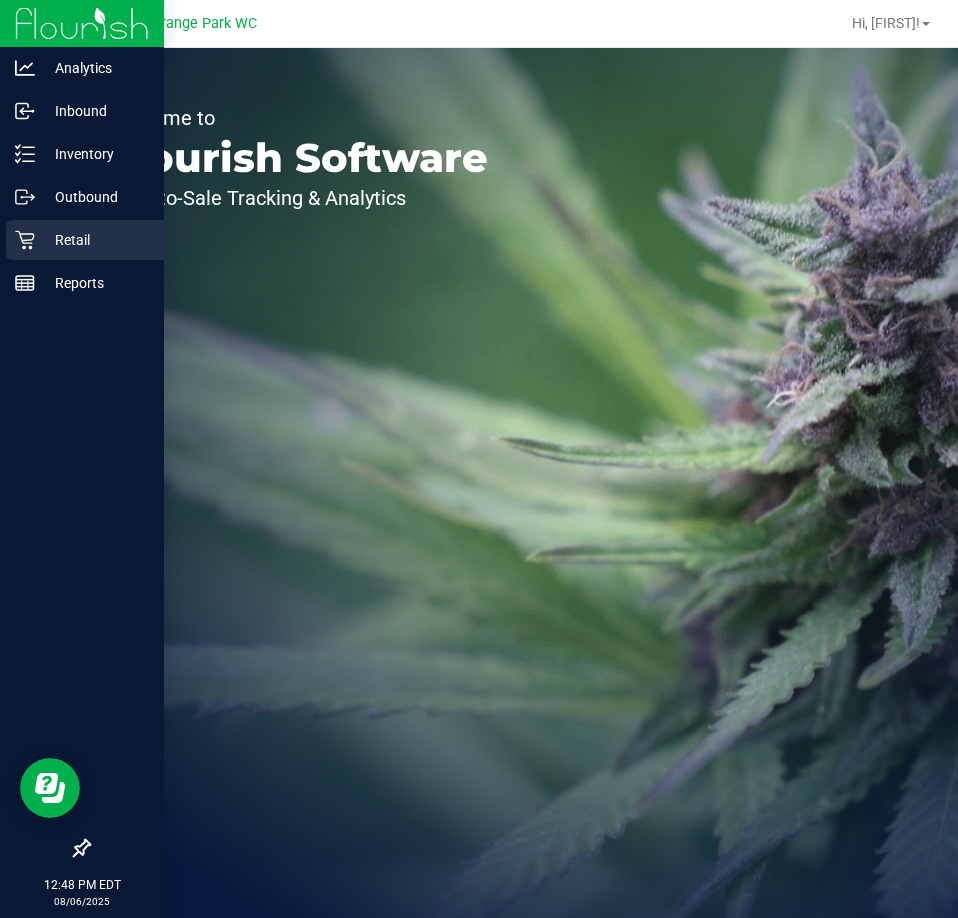 click 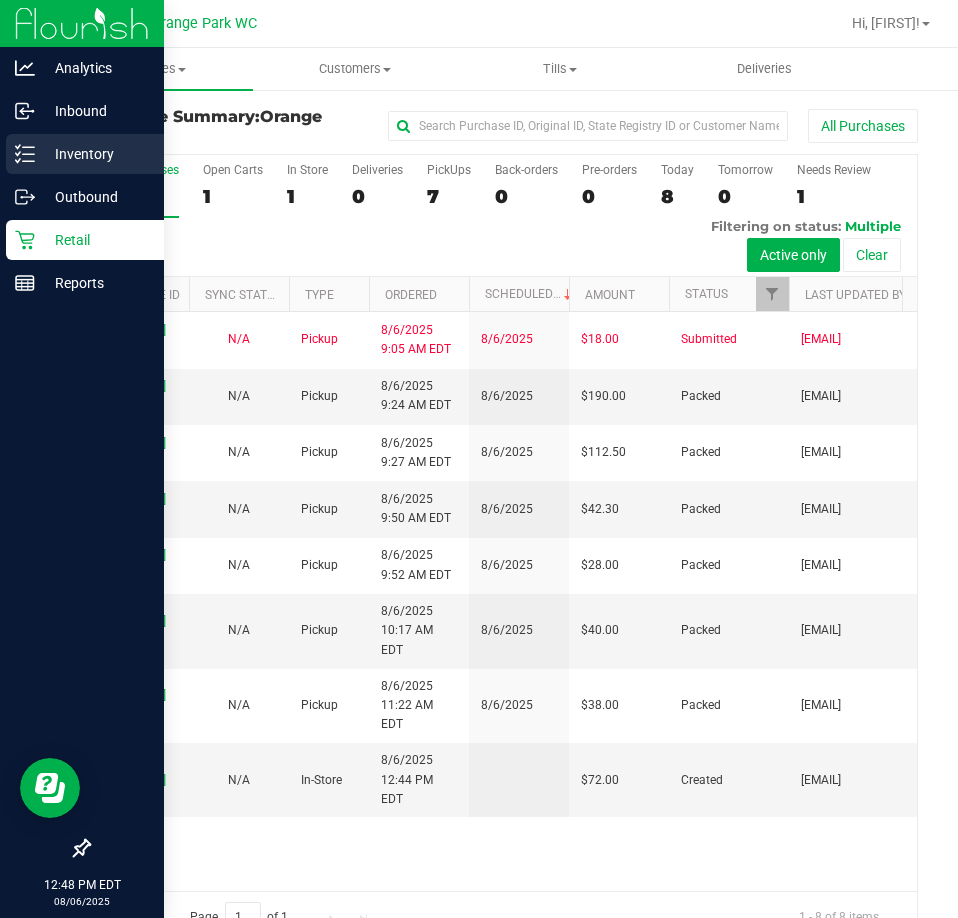 click 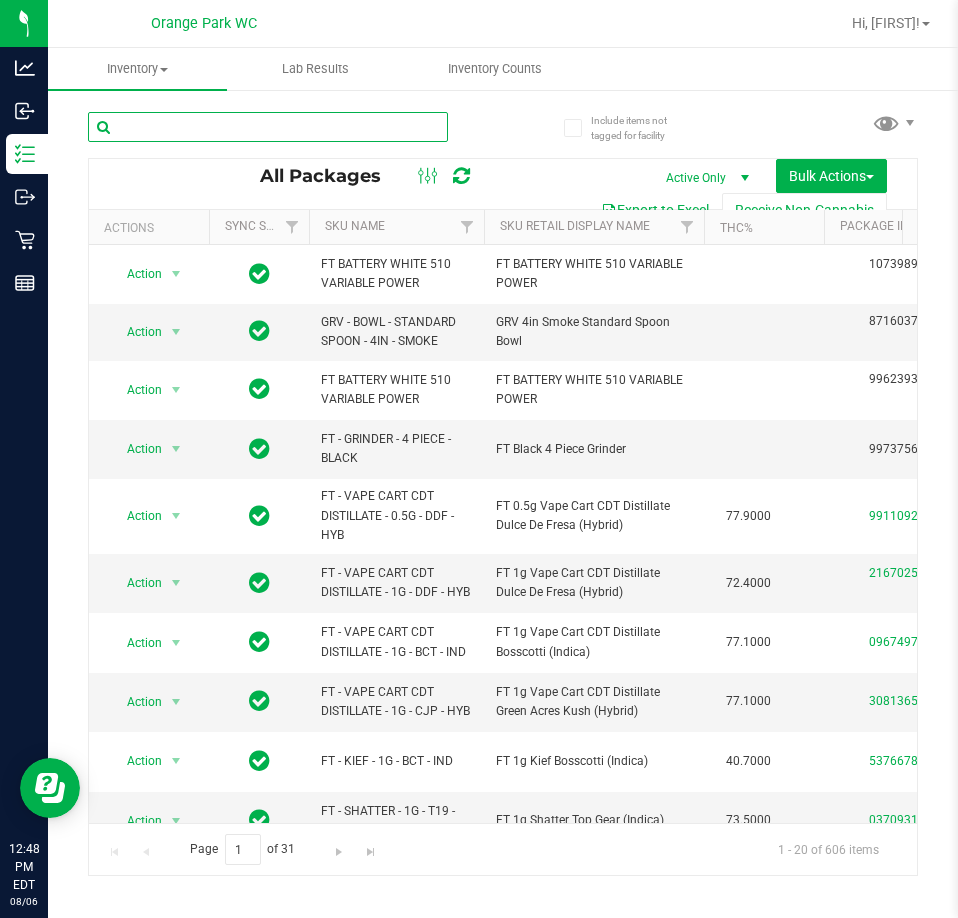 click at bounding box center [268, 127] 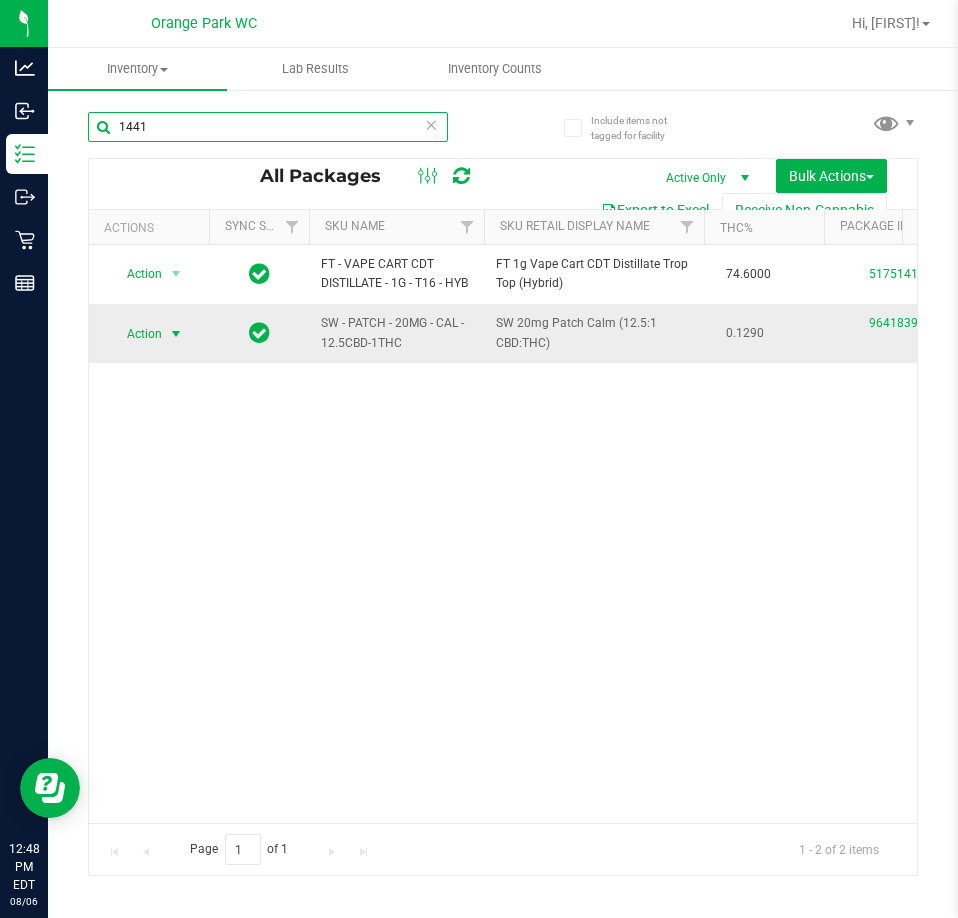 type on "1441" 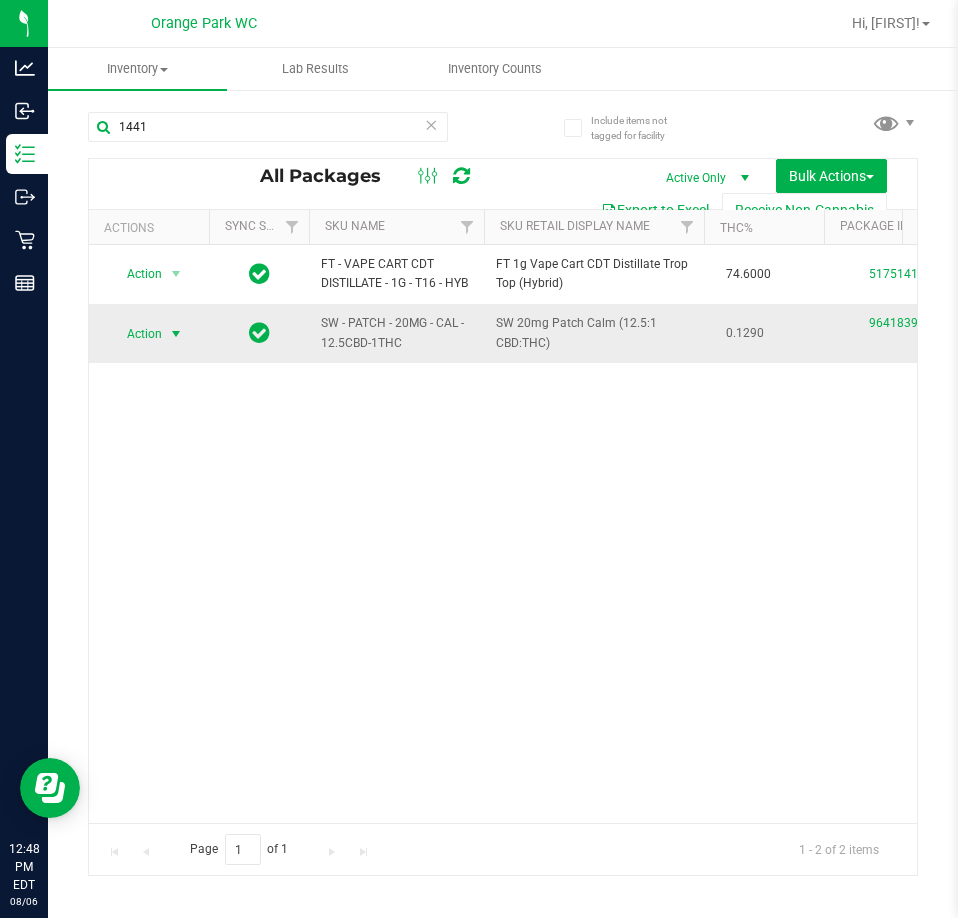 click at bounding box center [176, 334] 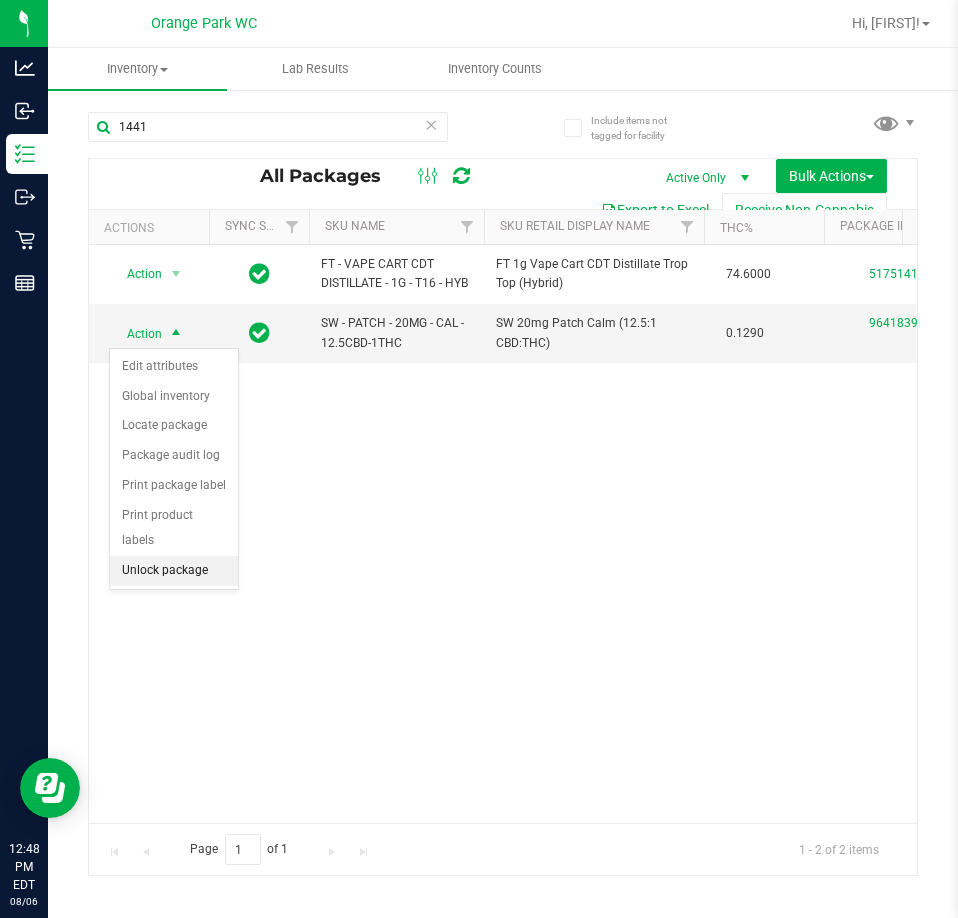 click on "Unlock package" at bounding box center (174, 571) 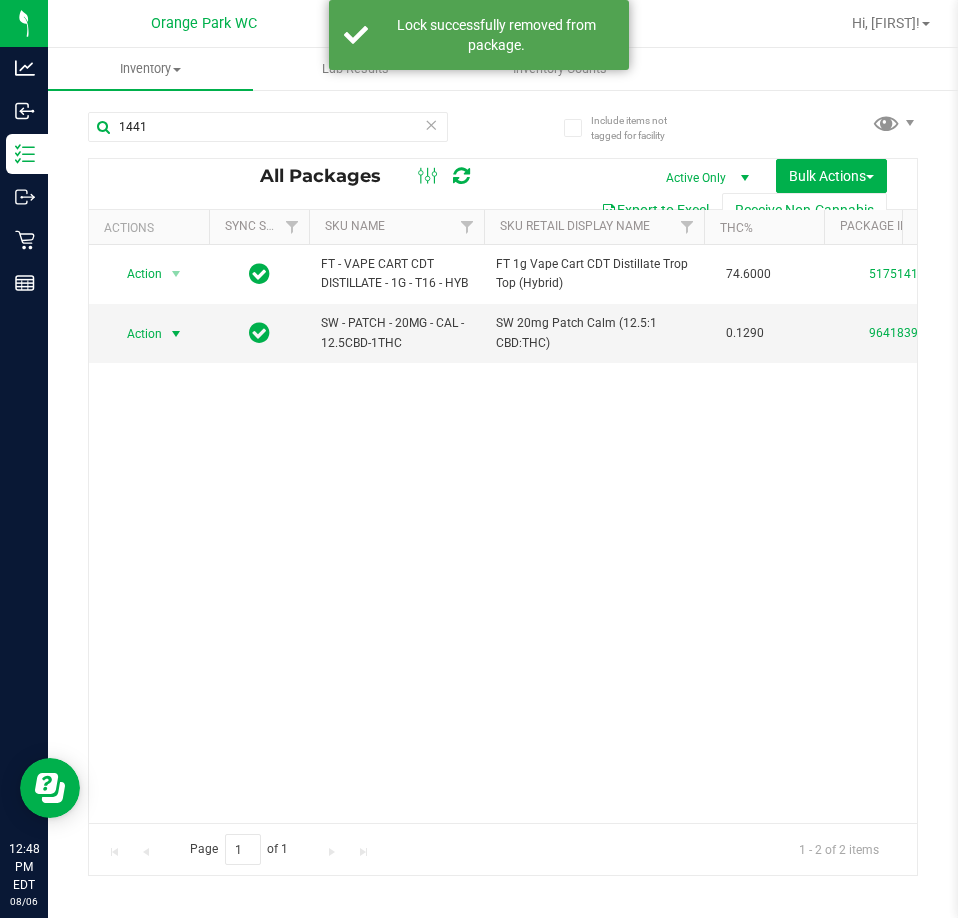 click at bounding box center (176, 334) 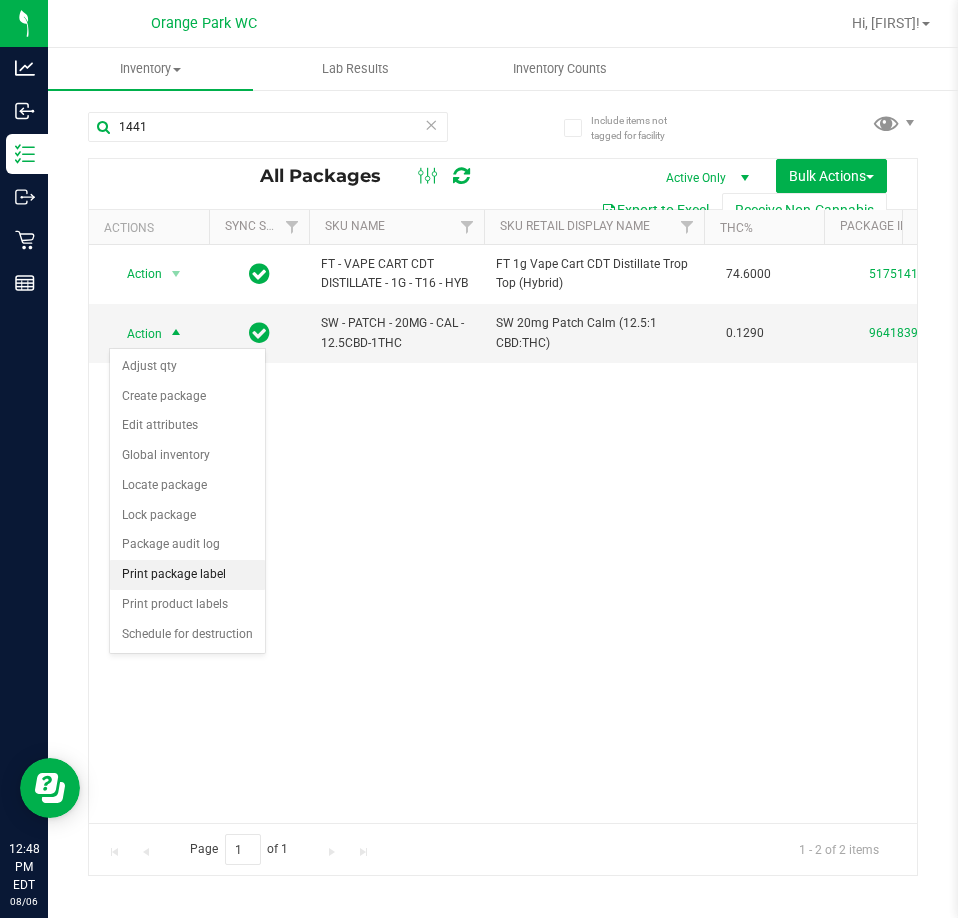 click on "Print package label" at bounding box center [187, 575] 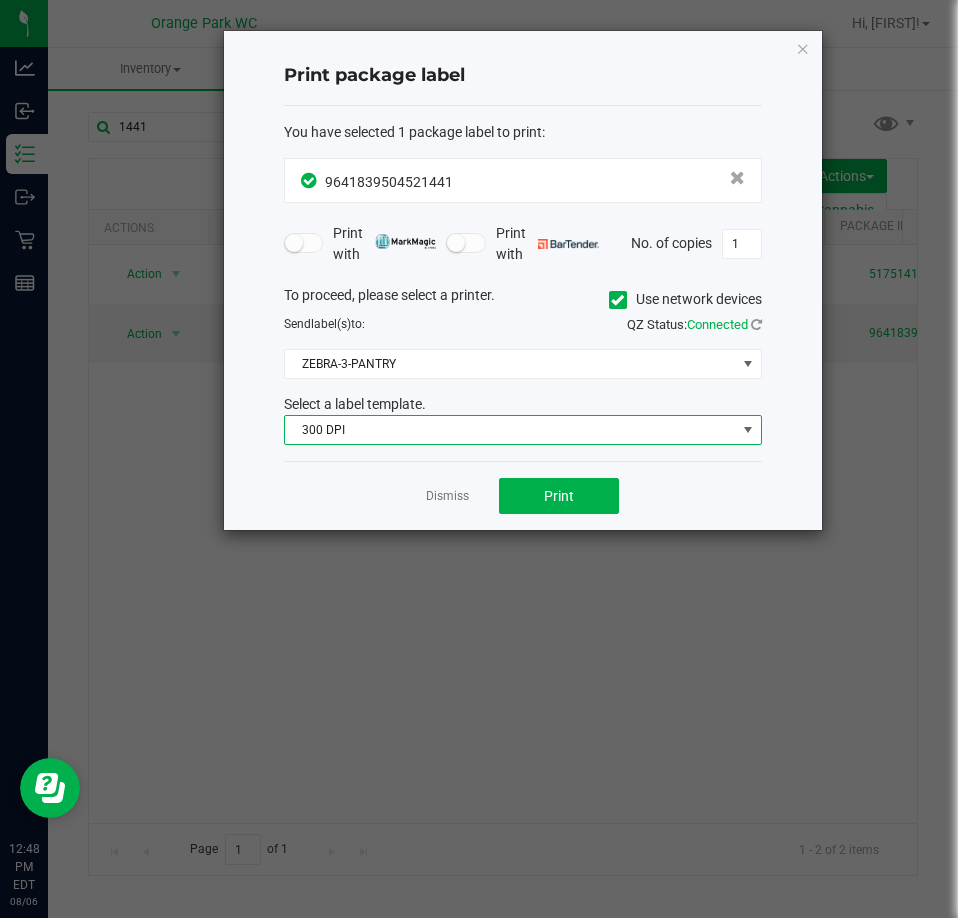 click on "300 DPI" at bounding box center (510, 430) 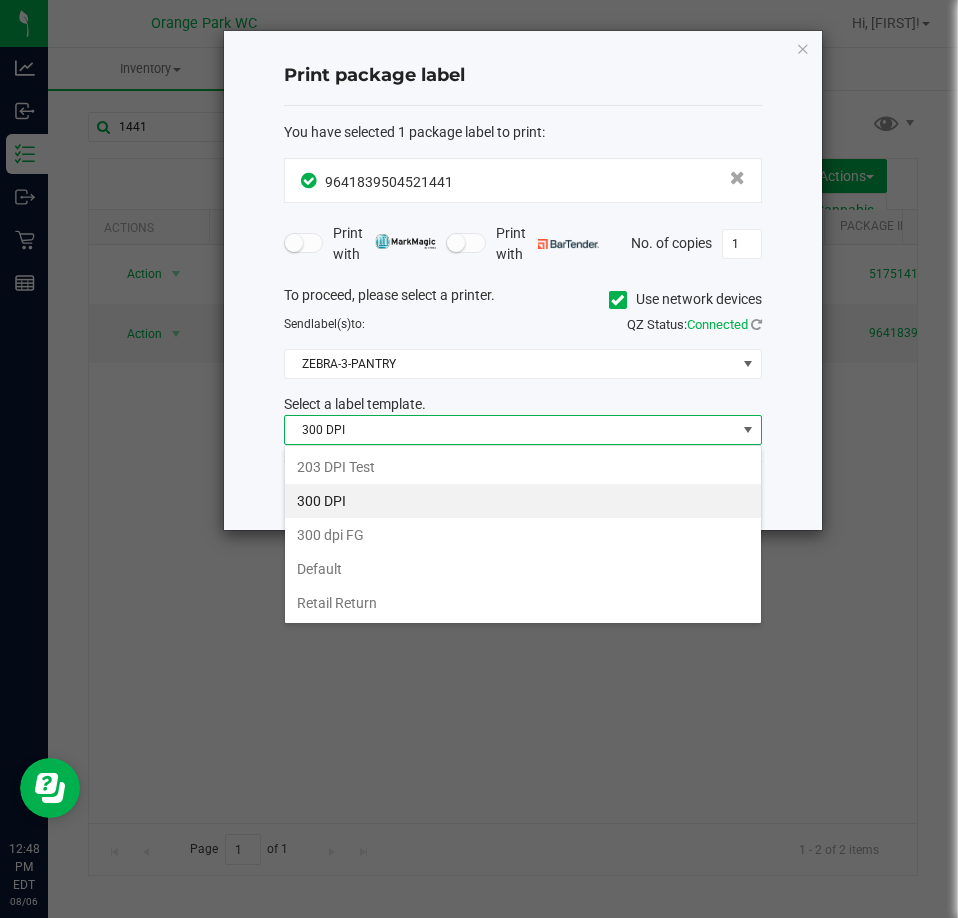 scroll, scrollTop: 99970, scrollLeft: 99522, axis: both 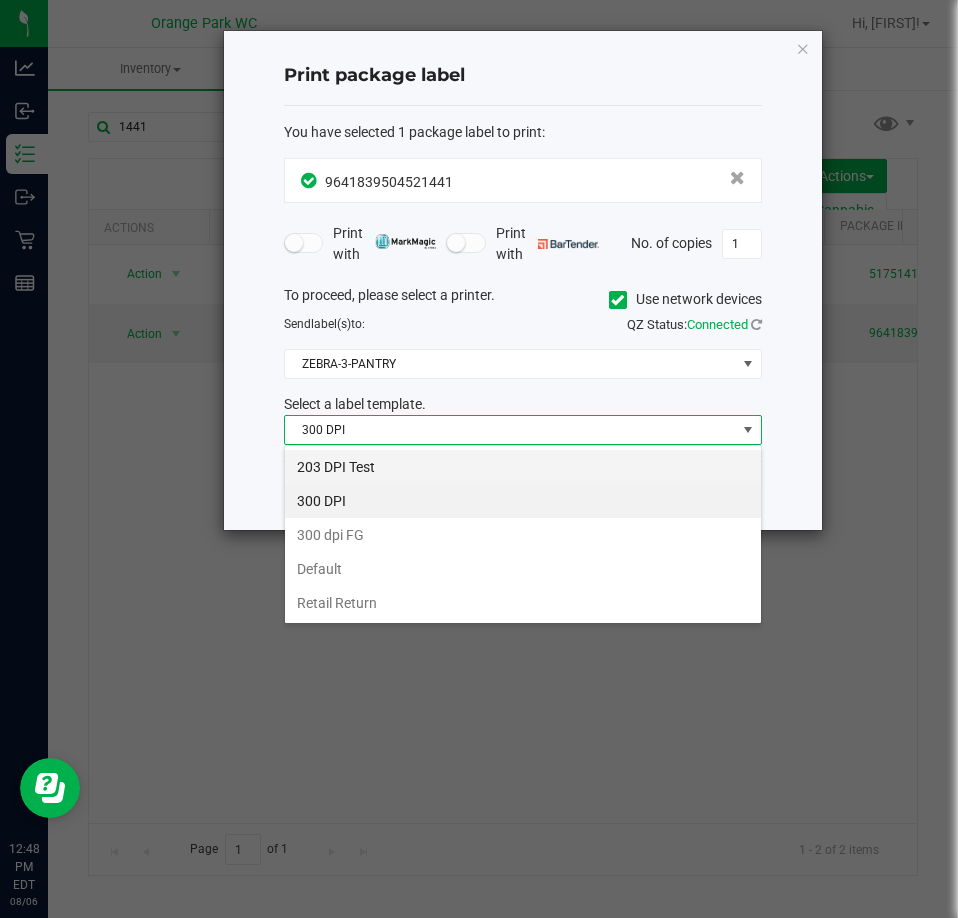 click on "203 DPI Test" at bounding box center [523, 467] 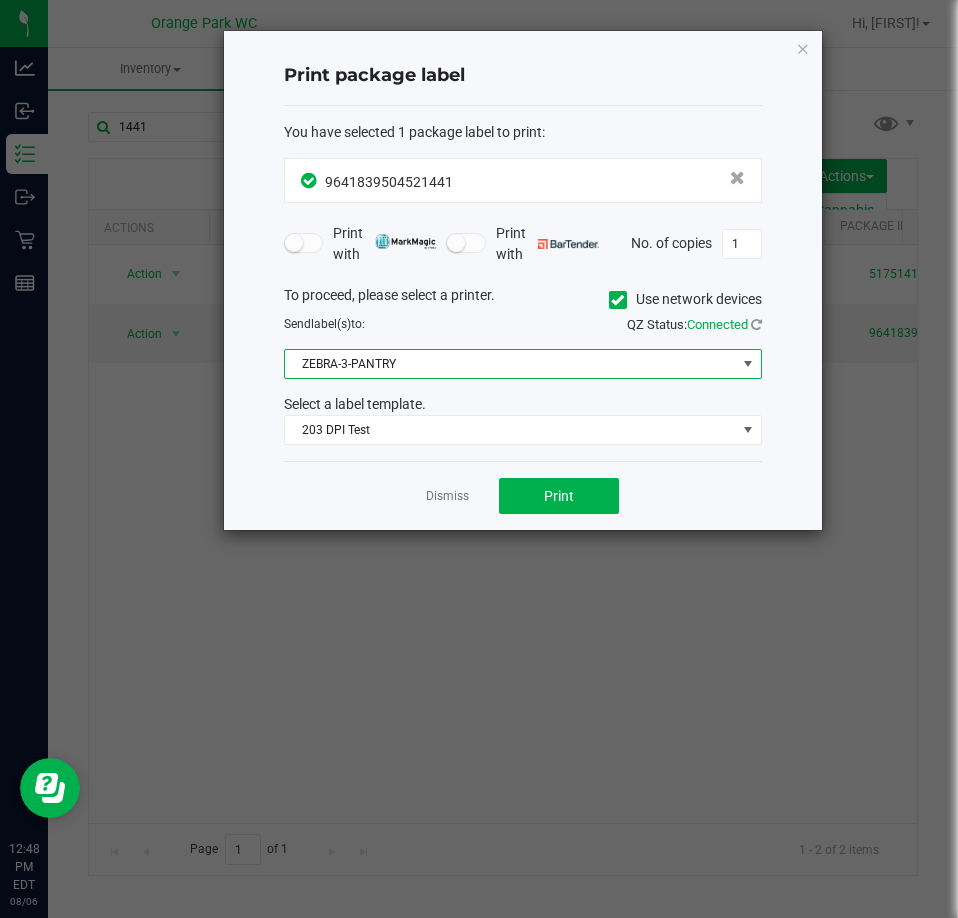 click on "ZEBRA-3-PANTRY" at bounding box center (510, 364) 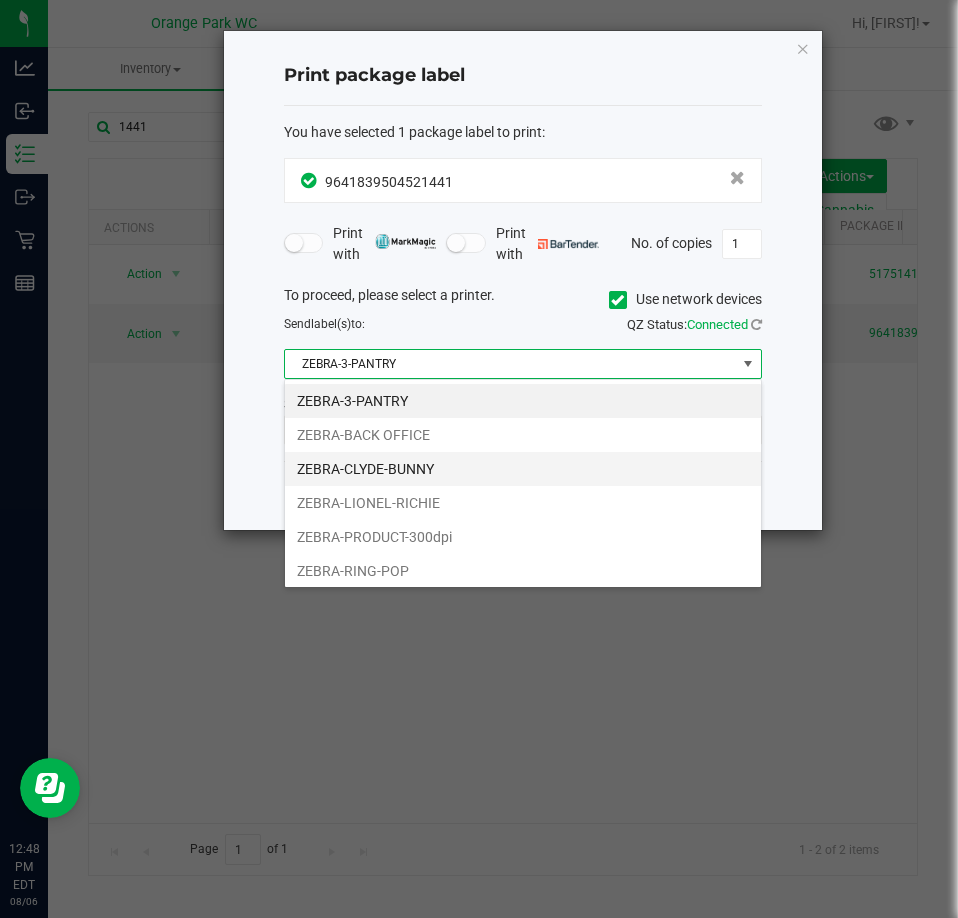 scroll, scrollTop: 99970, scrollLeft: 99522, axis: both 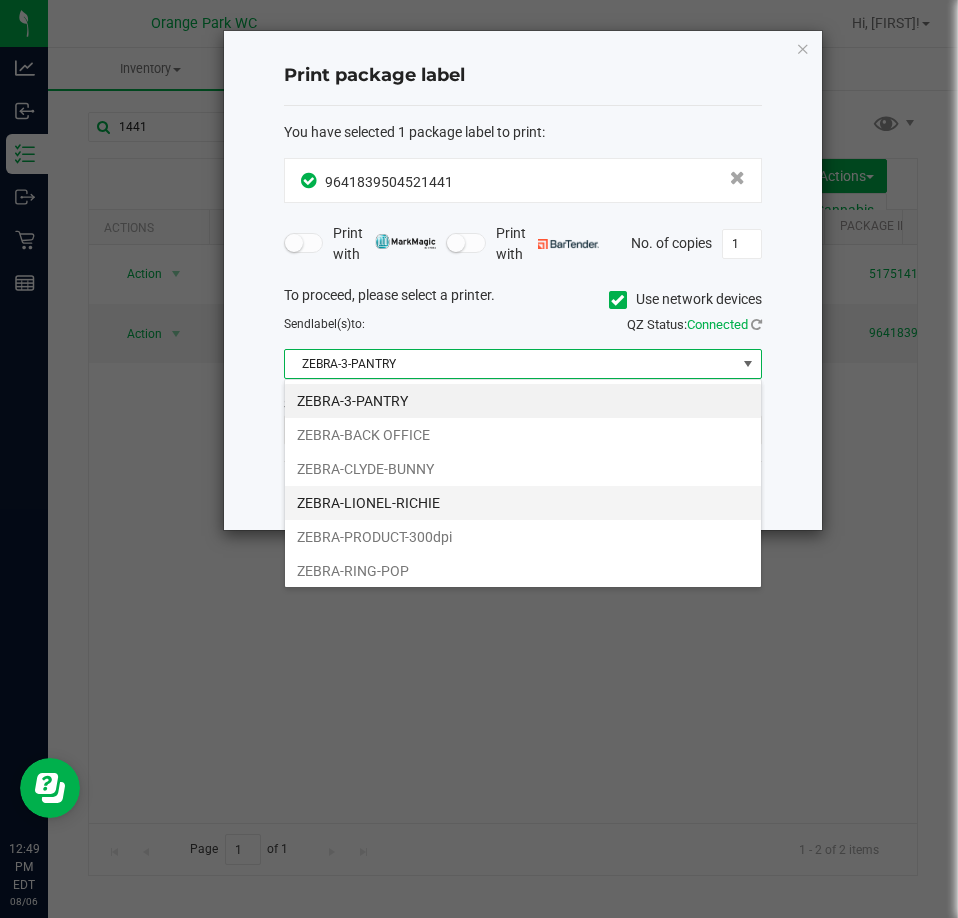 click on "ZEBRA-LIONEL-RICHIE" at bounding box center (523, 503) 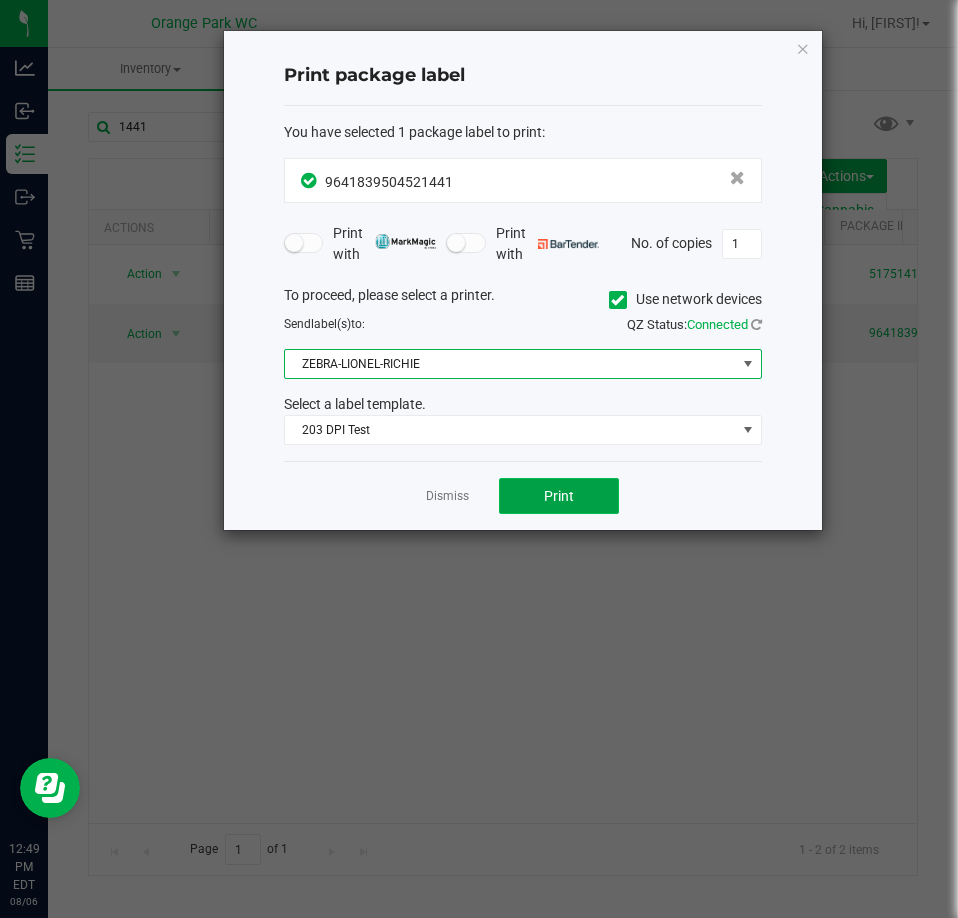 click on "Print" 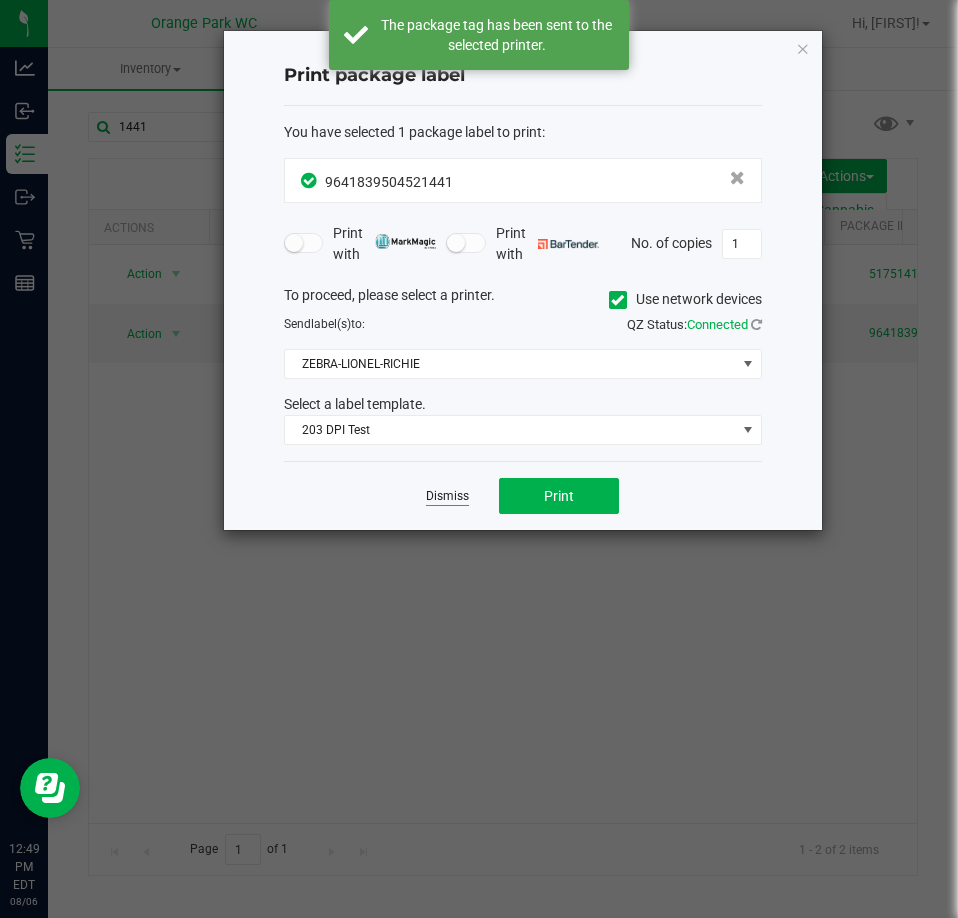 click on "Dismiss" 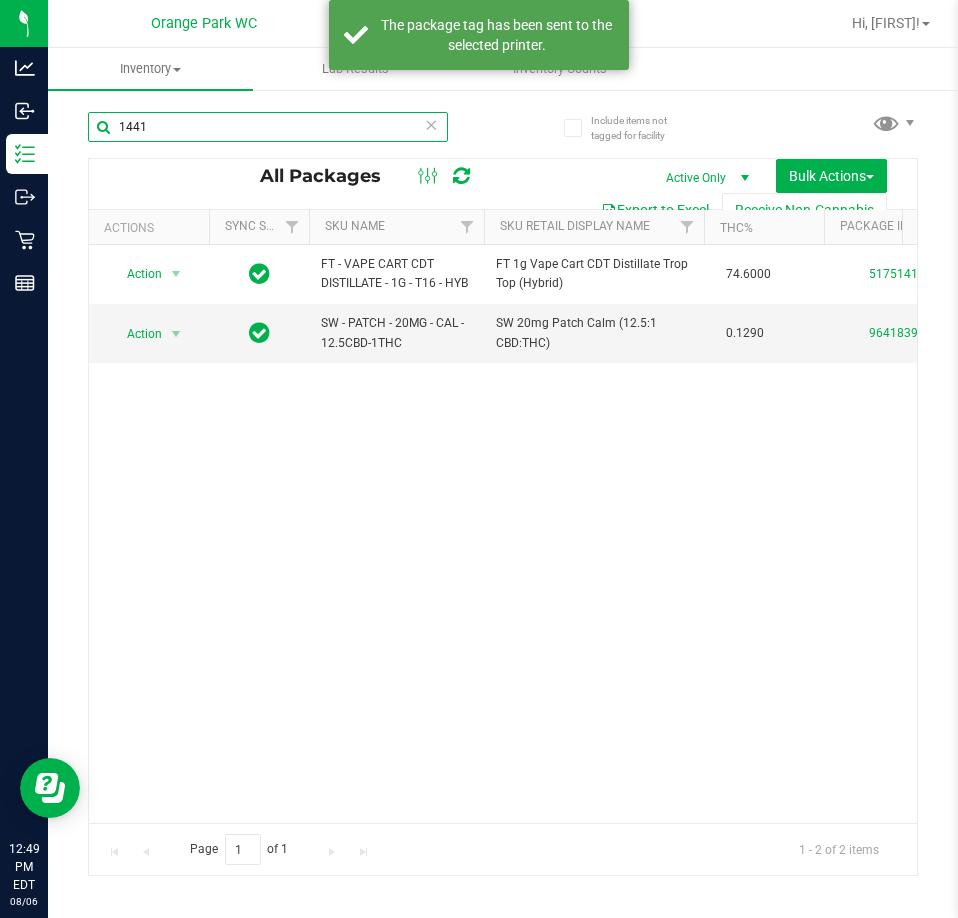 click on "1441" at bounding box center (268, 127) 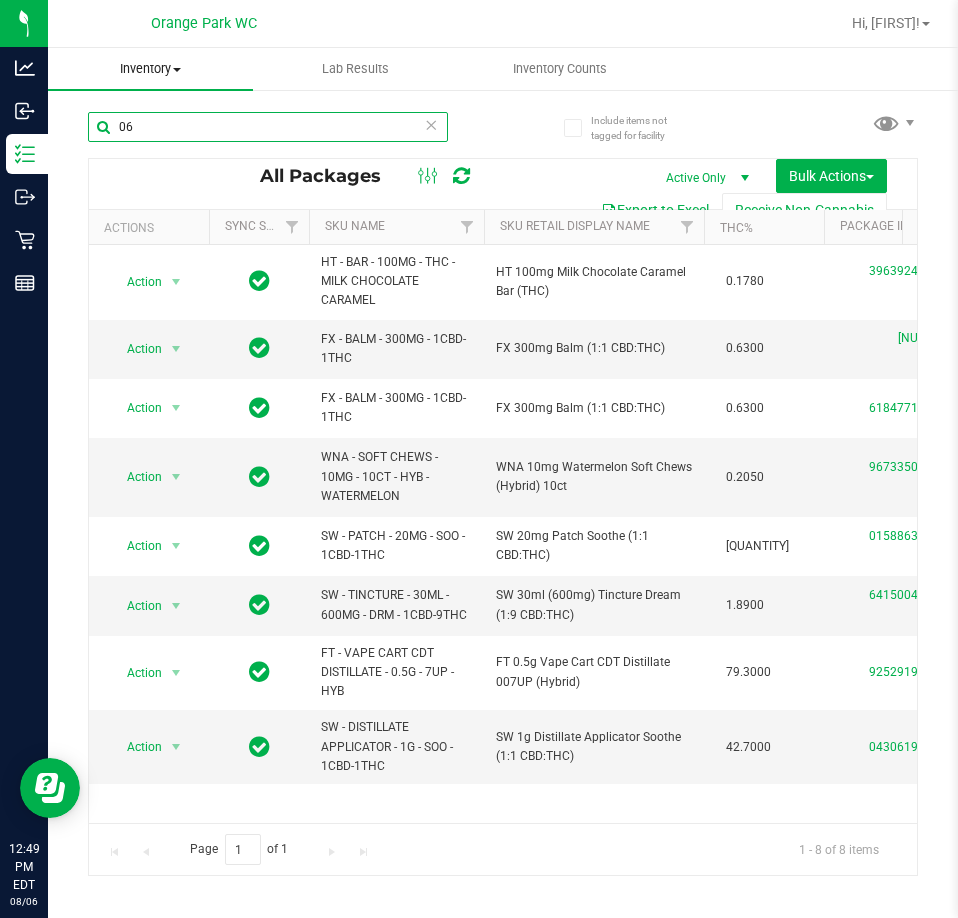 type on "0" 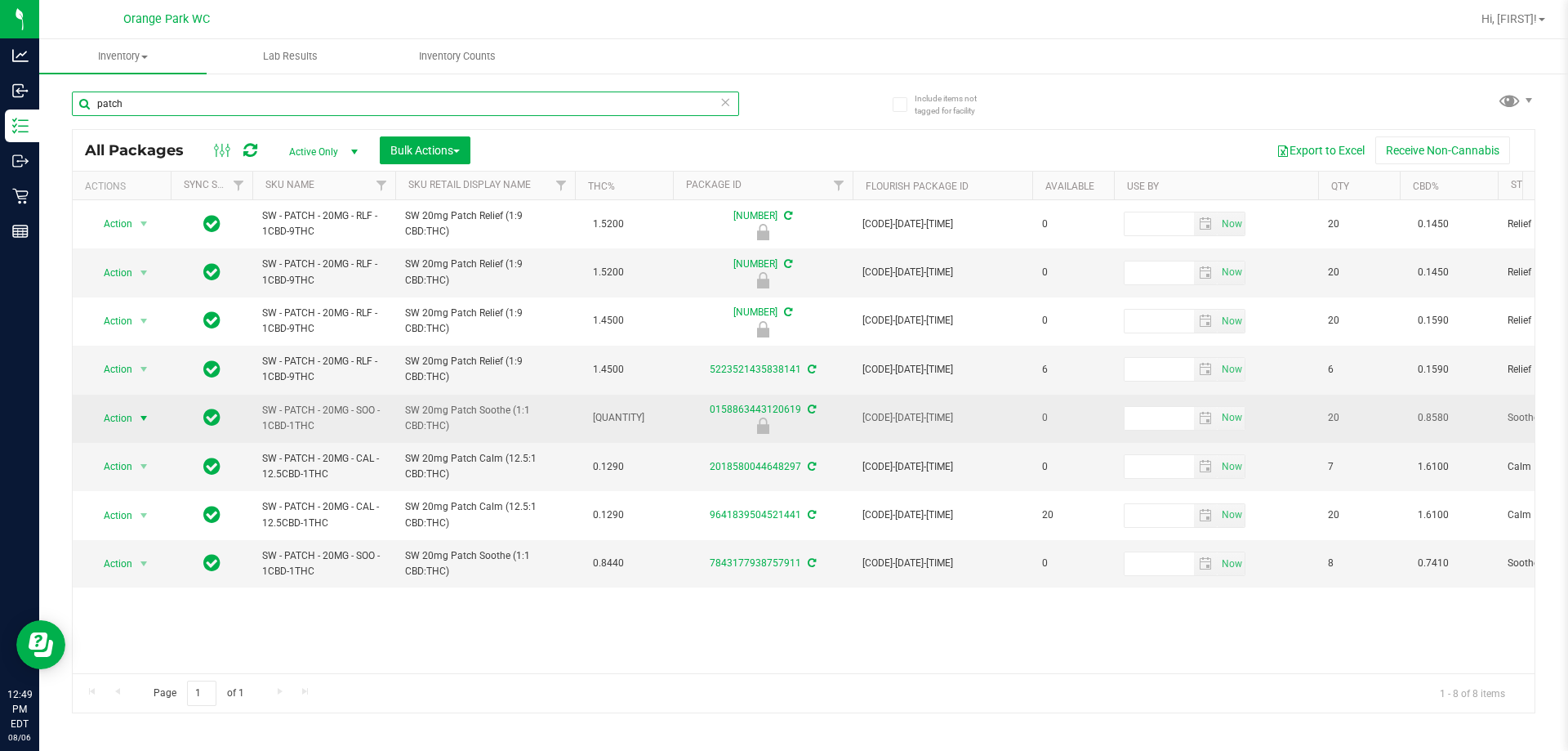 type on "patch" 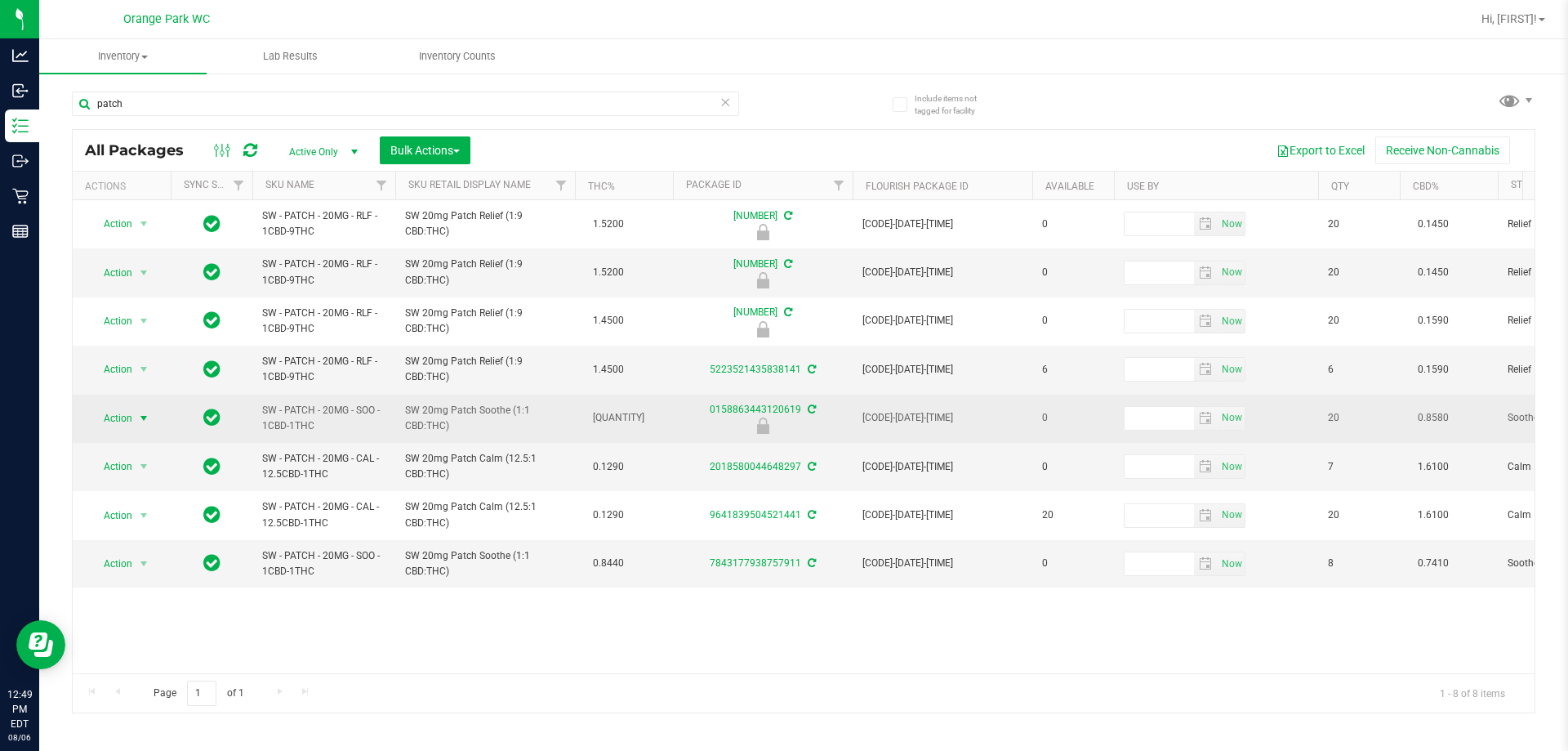 click at bounding box center (144, 418) 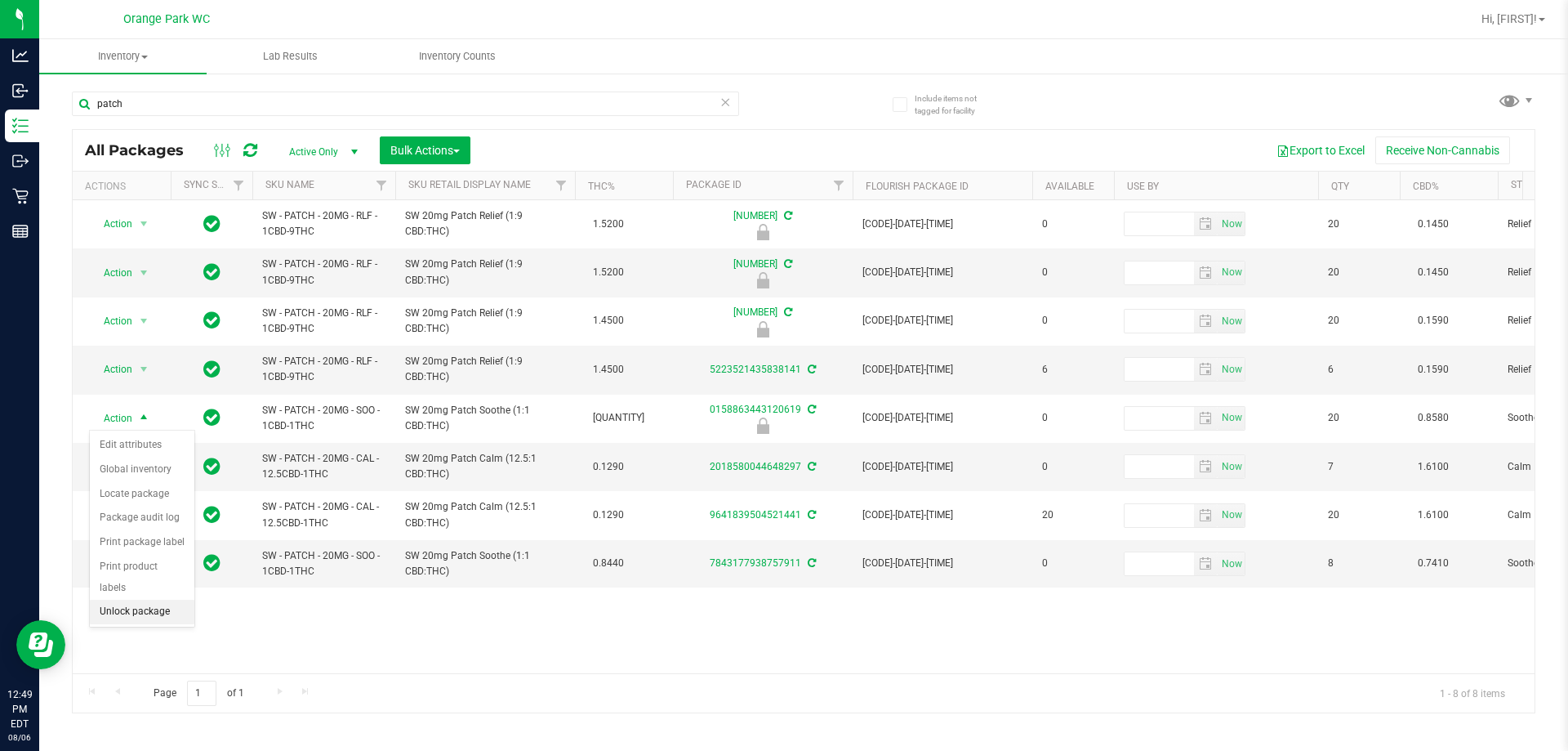 click on "Unlock package" at bounding box center [142, 612] 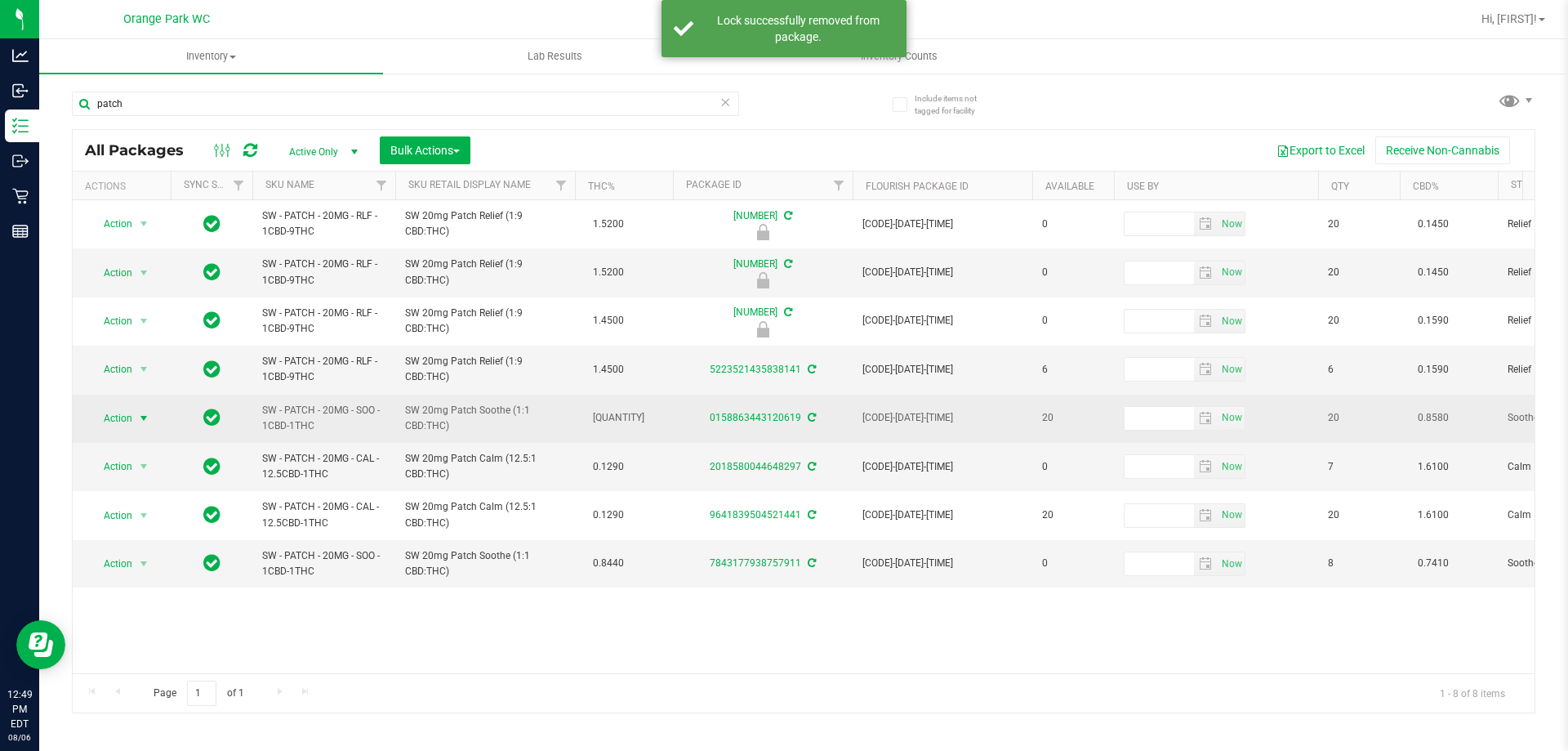 click at bounding box center (144, 418) 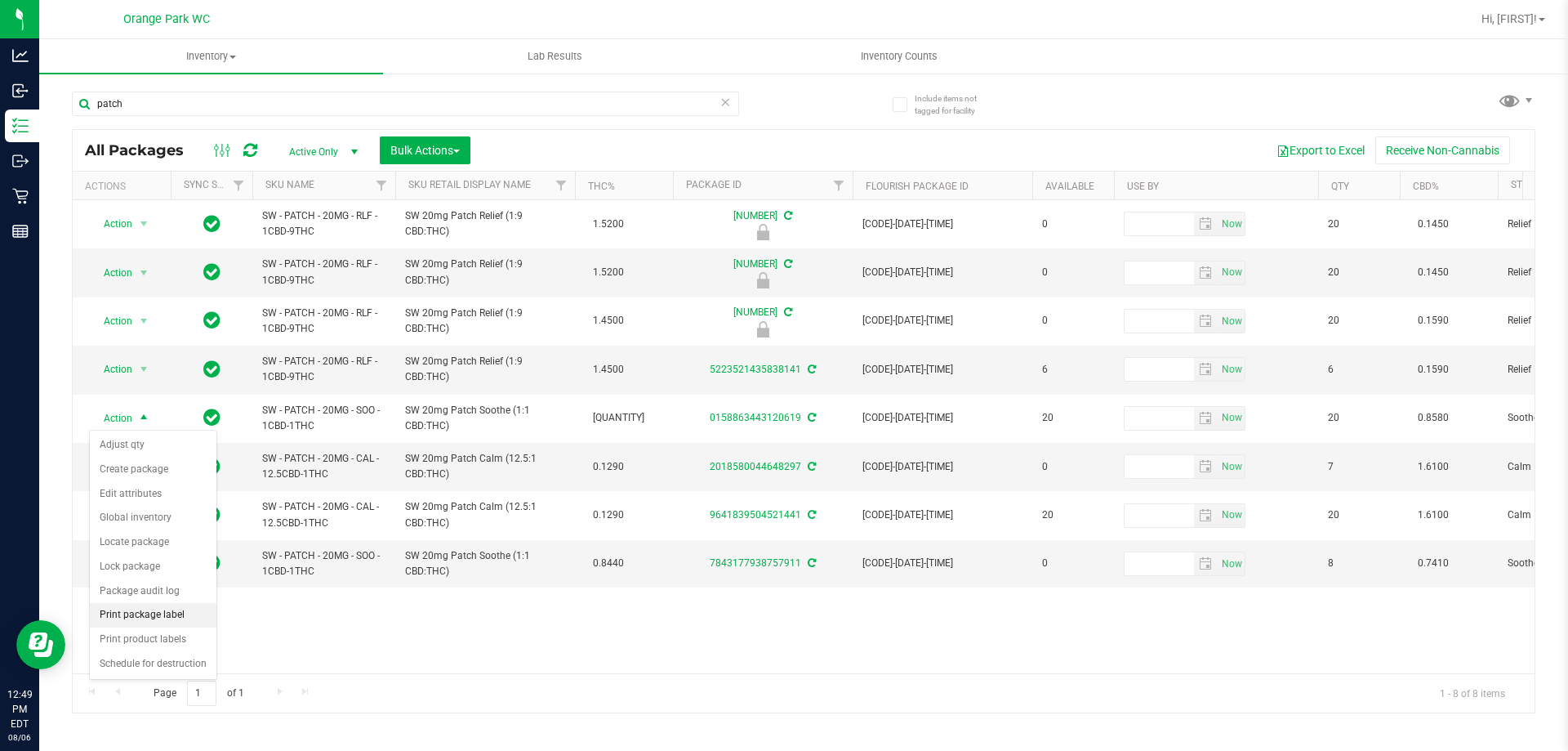 click on "Print package label" at bounding box center [153, 615] 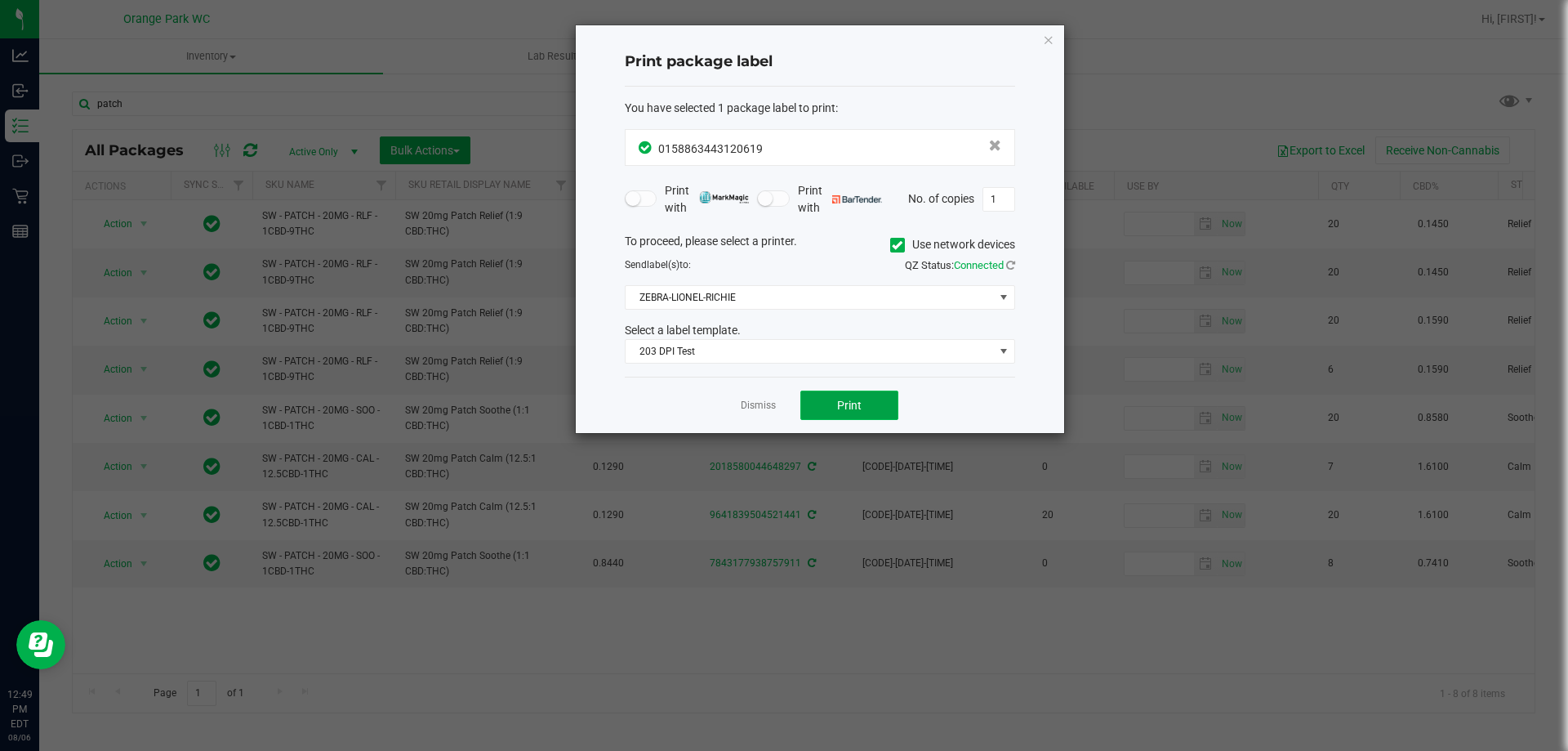 click on "Print" 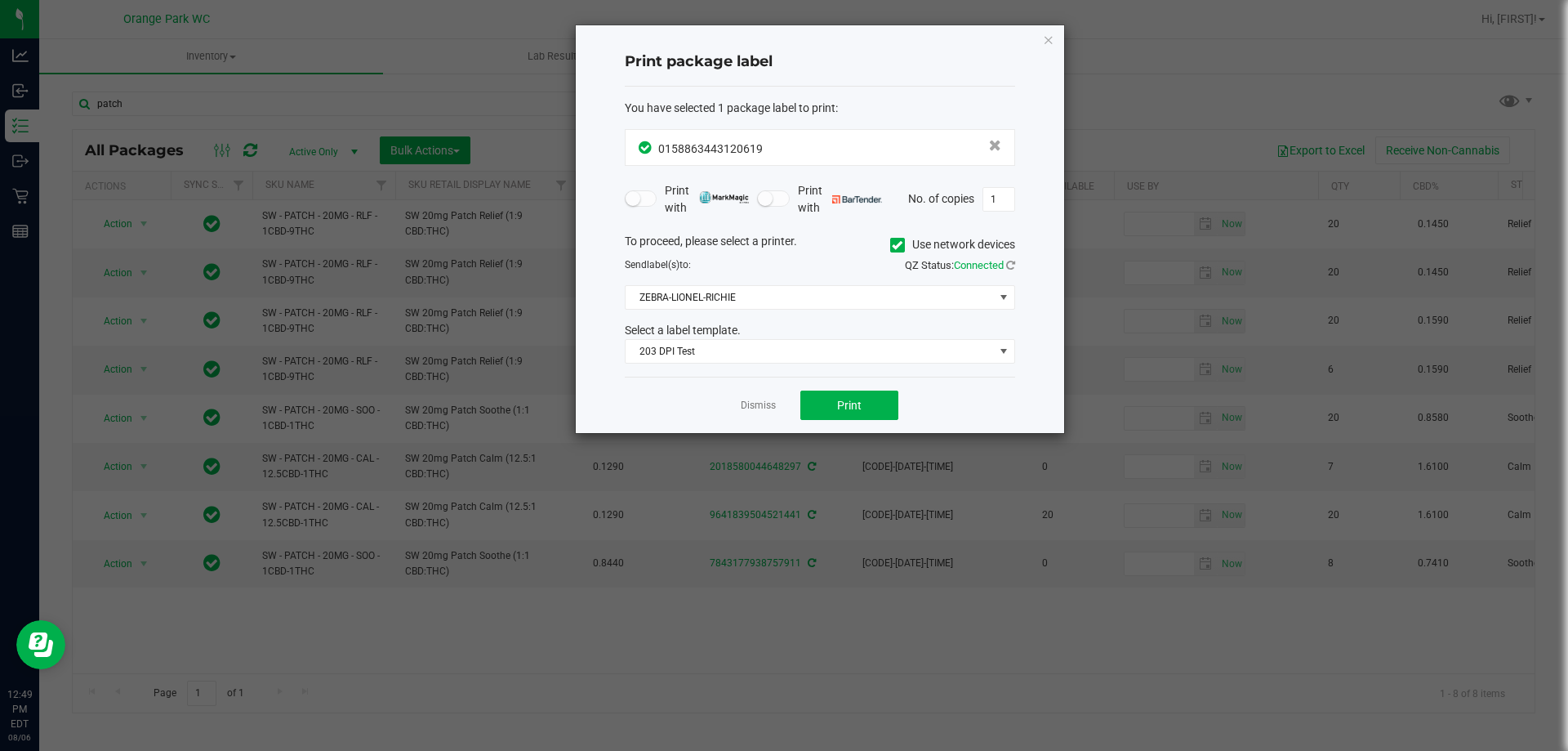 click on "Dismiss" 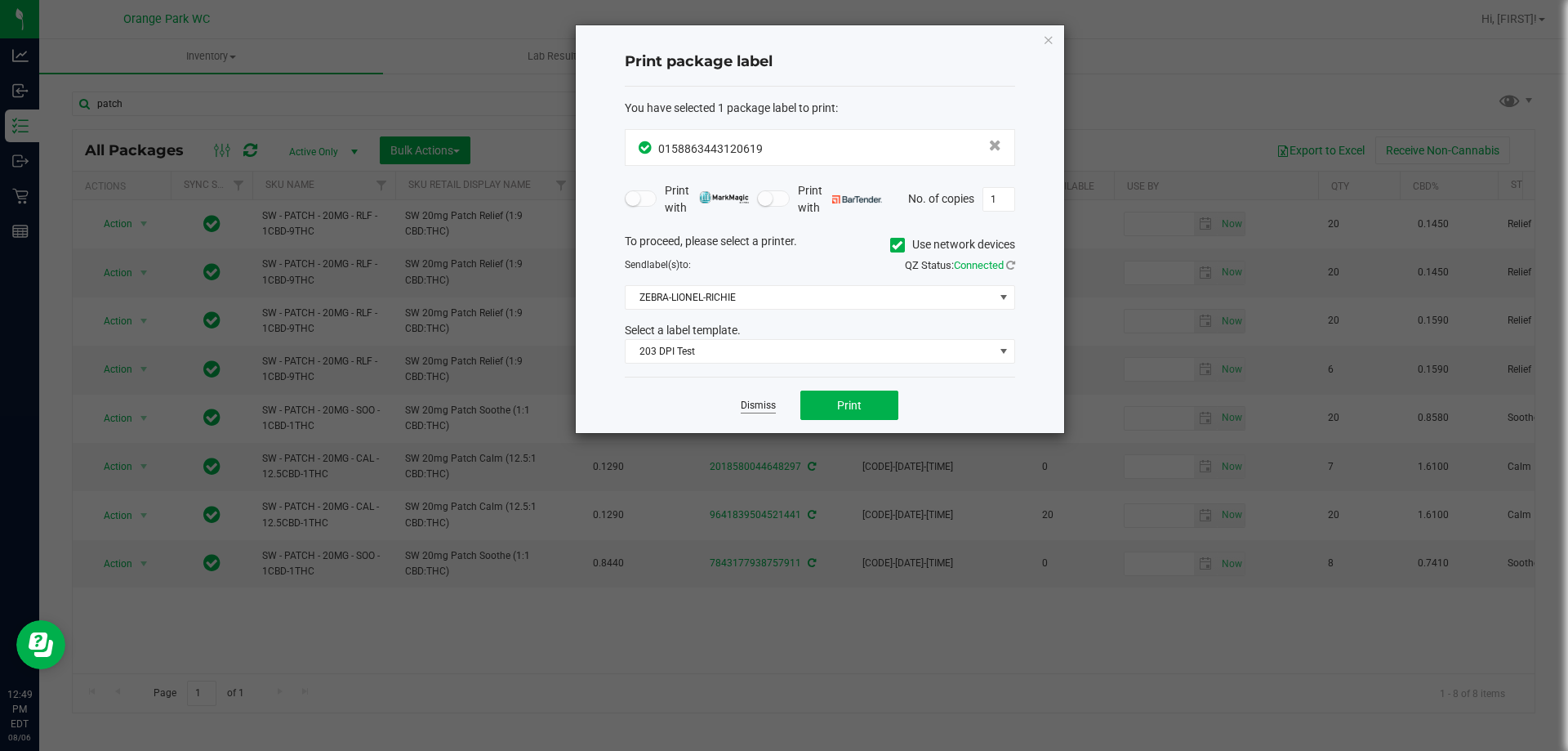 click on "Dismiss" 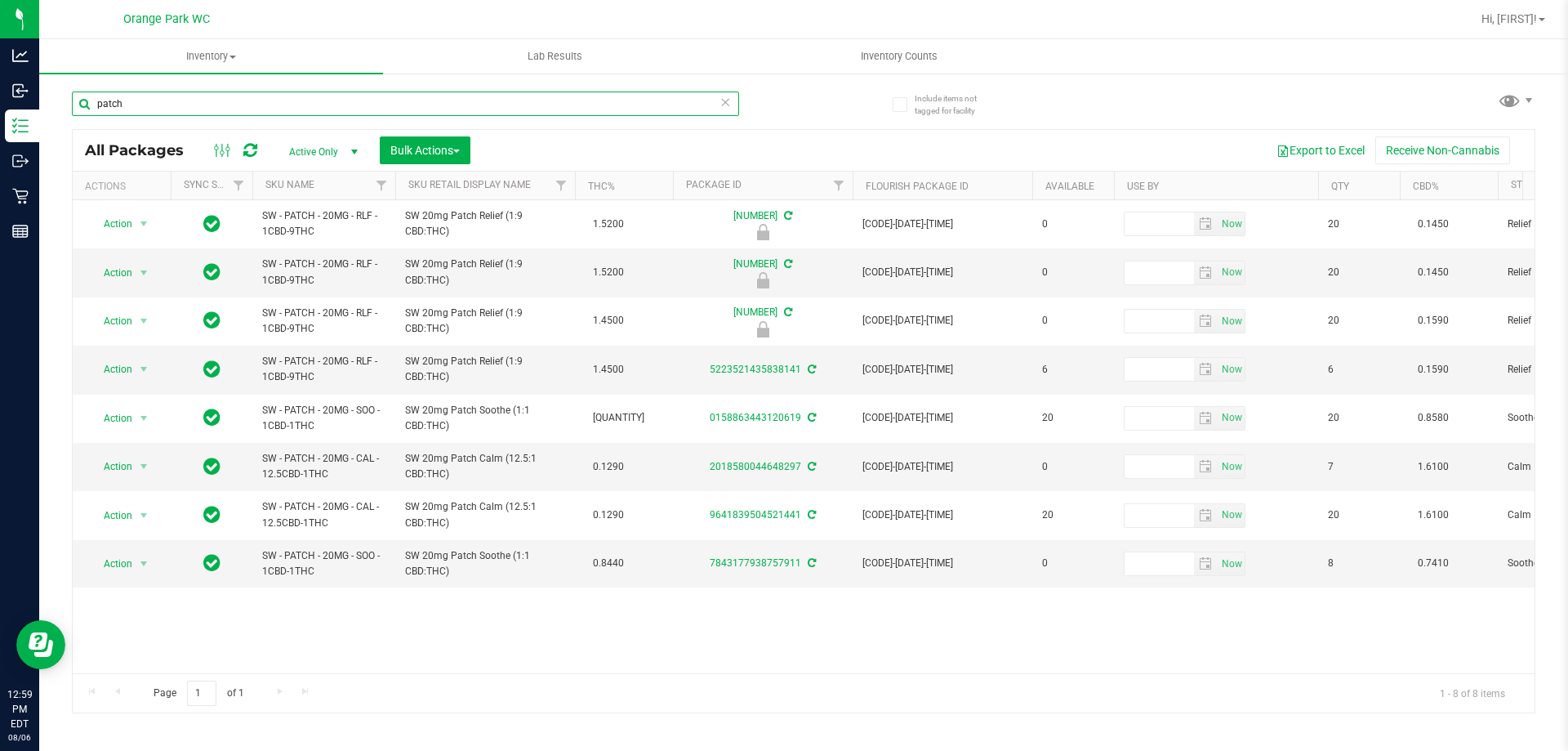 click on "patch" at bounding box center (405, 104) 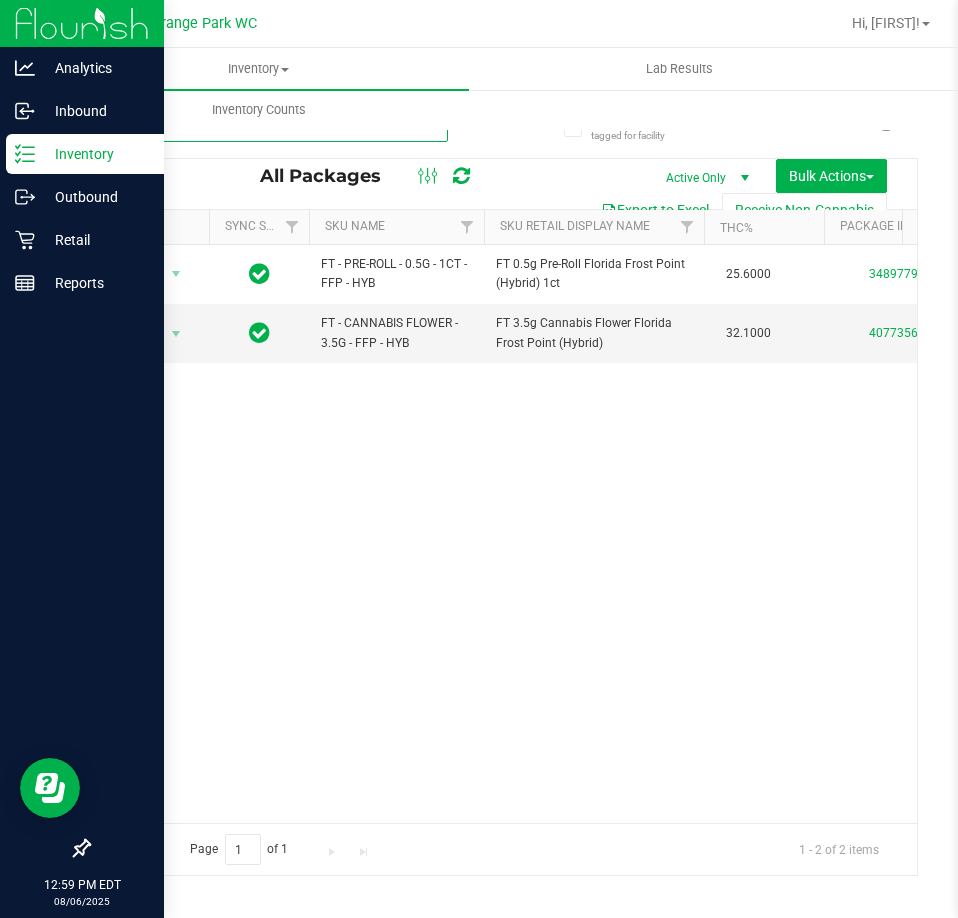 type on "ffp" 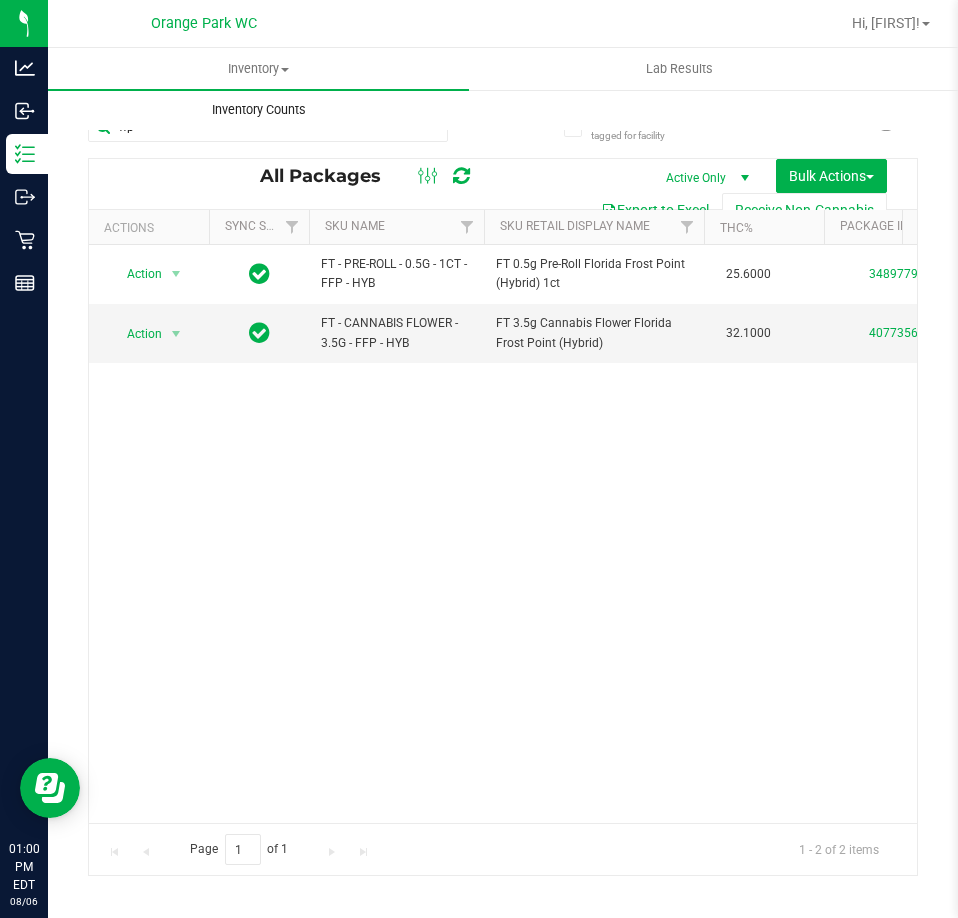click on "Inventory Counts" at bounding box center [258, 110] 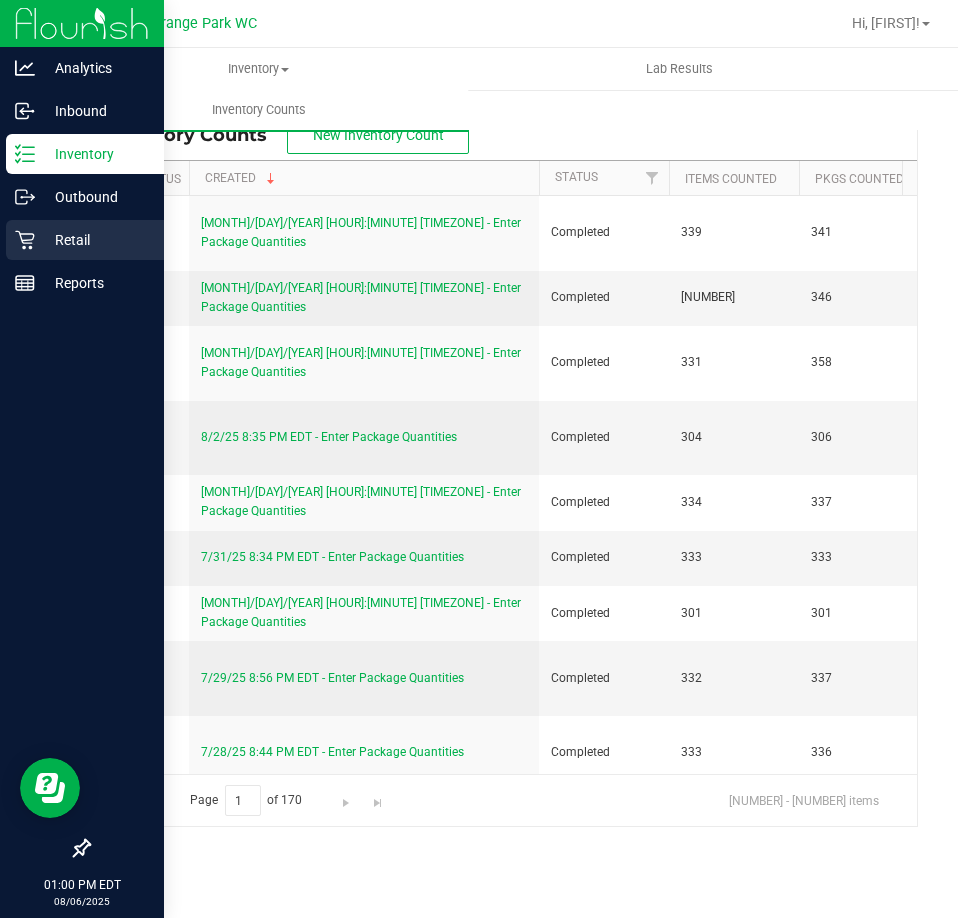 click 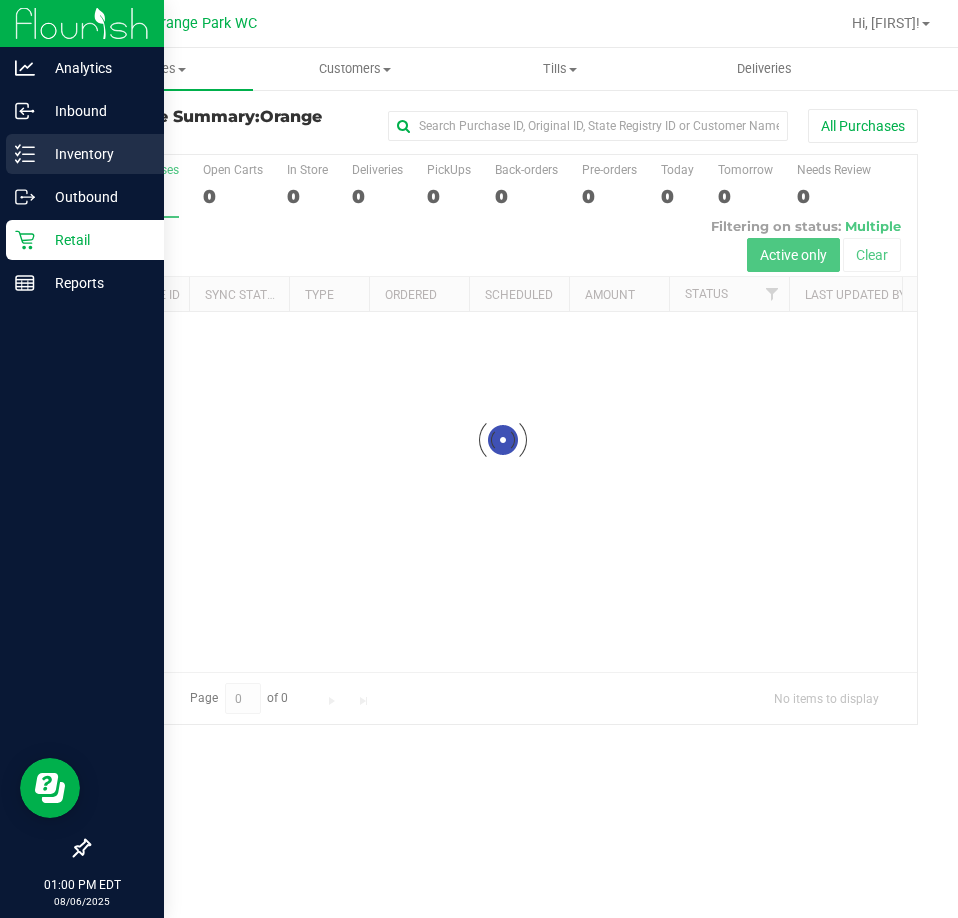 click on "Inventory" at bounding box center [95, 154] 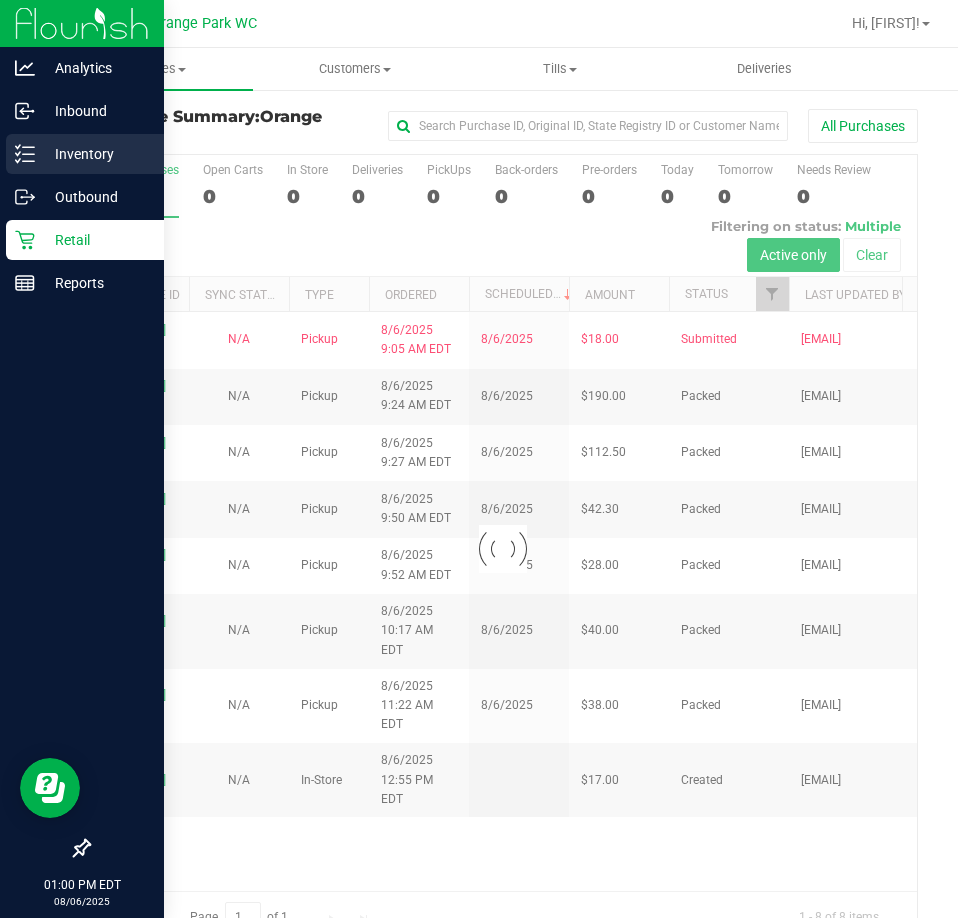 click on "Inventory" at bounding box center (95, 154) 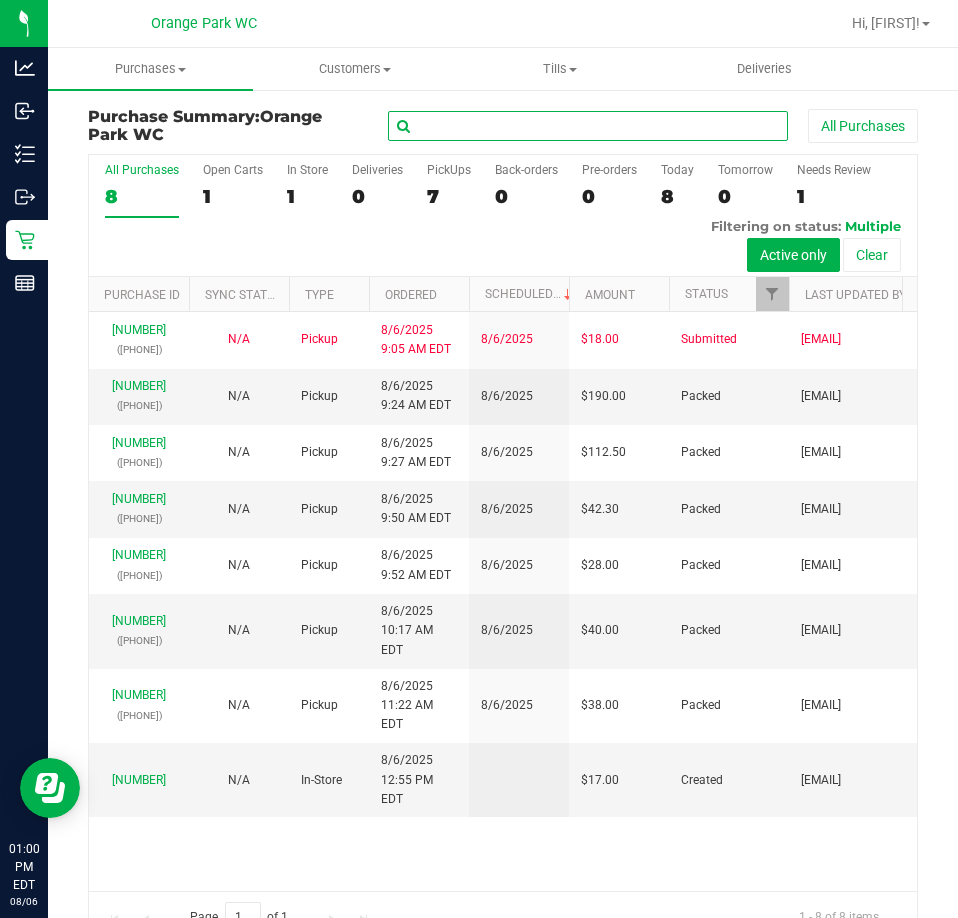 click at bounding box center [588, 126] 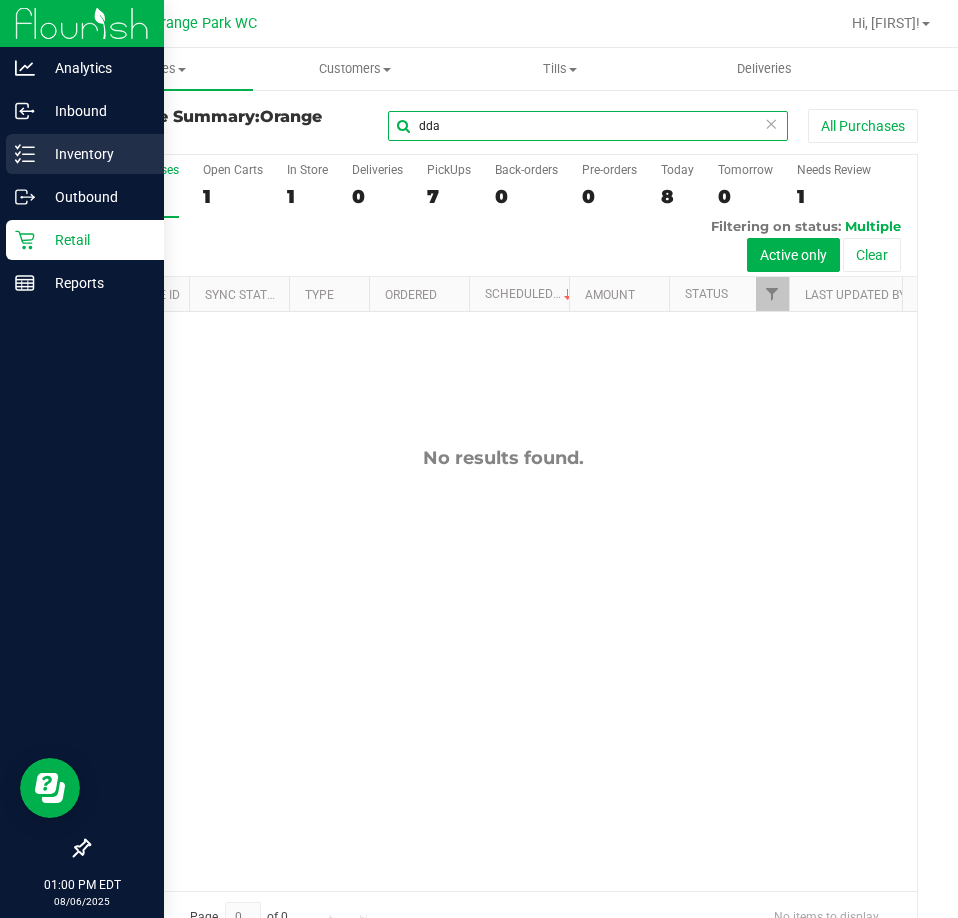 type on "dda" 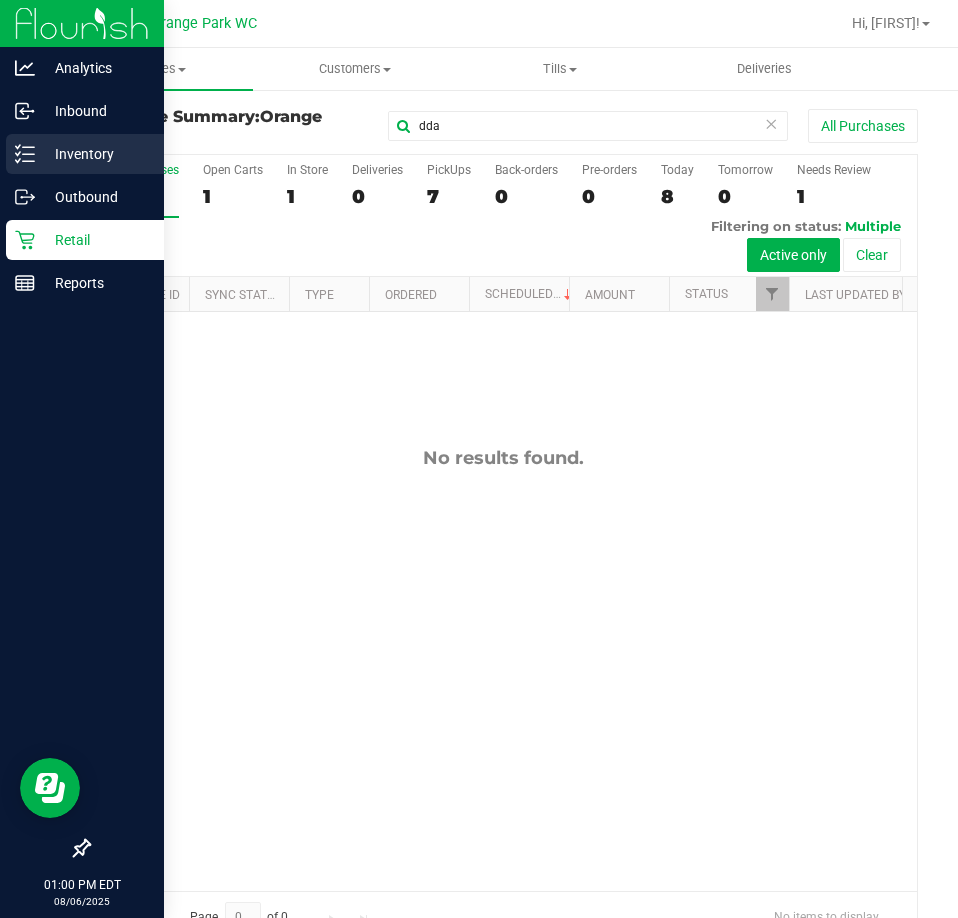 click on "Inventory" at bounding box center [95, 154] 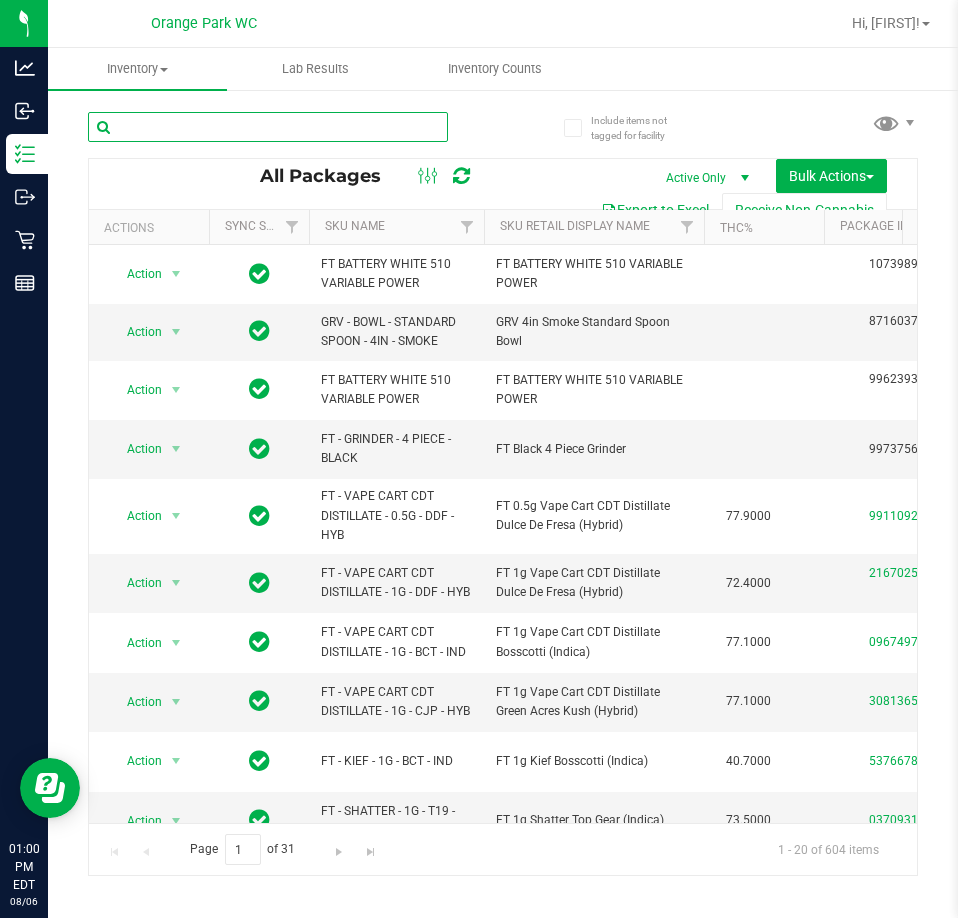 click at bounding box center [268, 127] 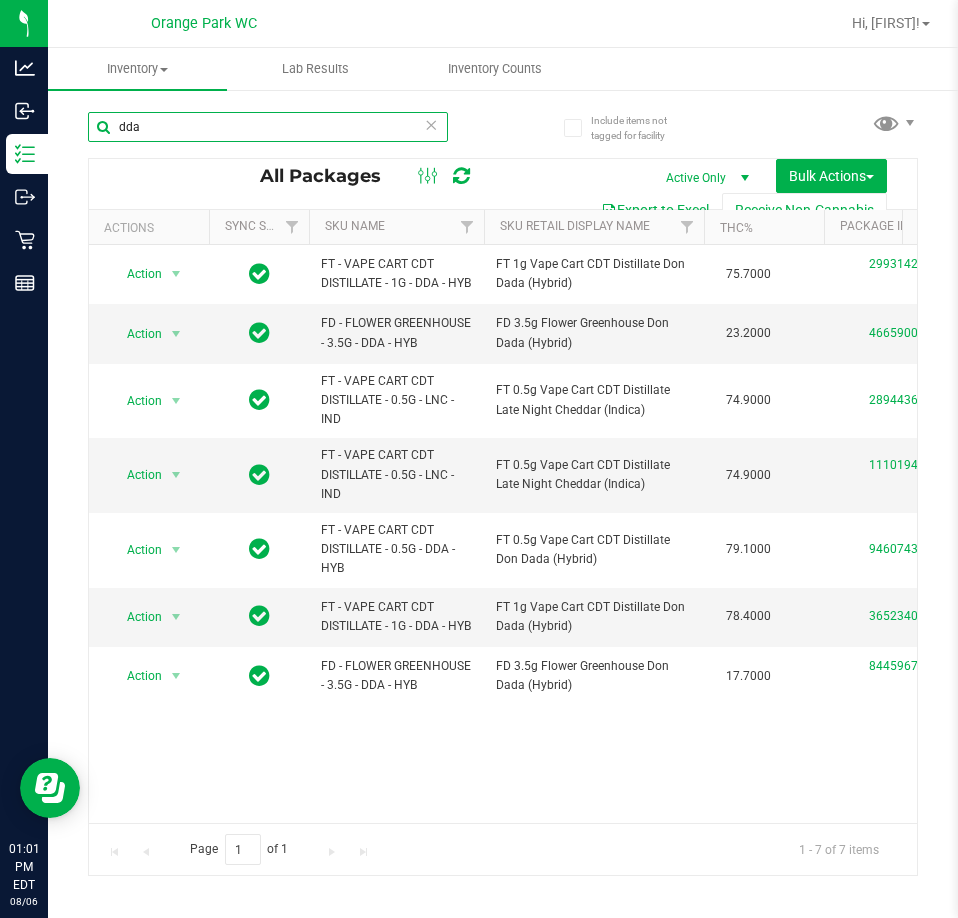 type on "dda" 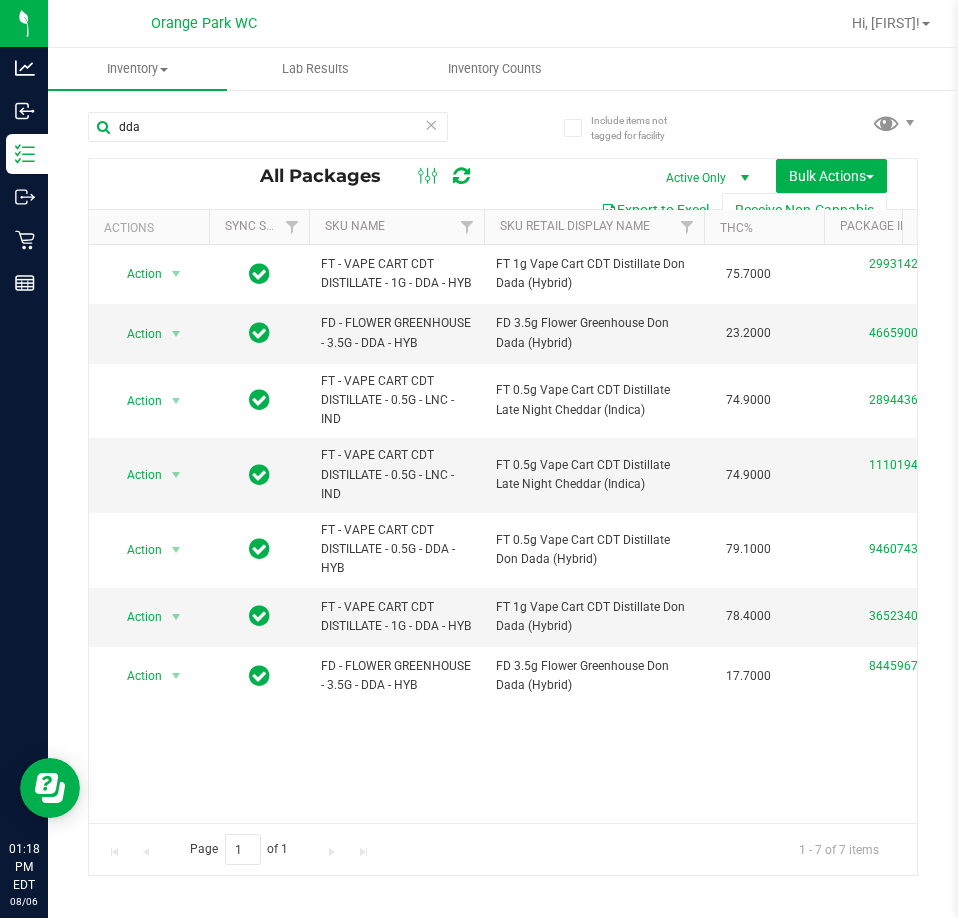 click on "Orange Park WC Hi, [FIRST]!" at bounding box center (503, 24) 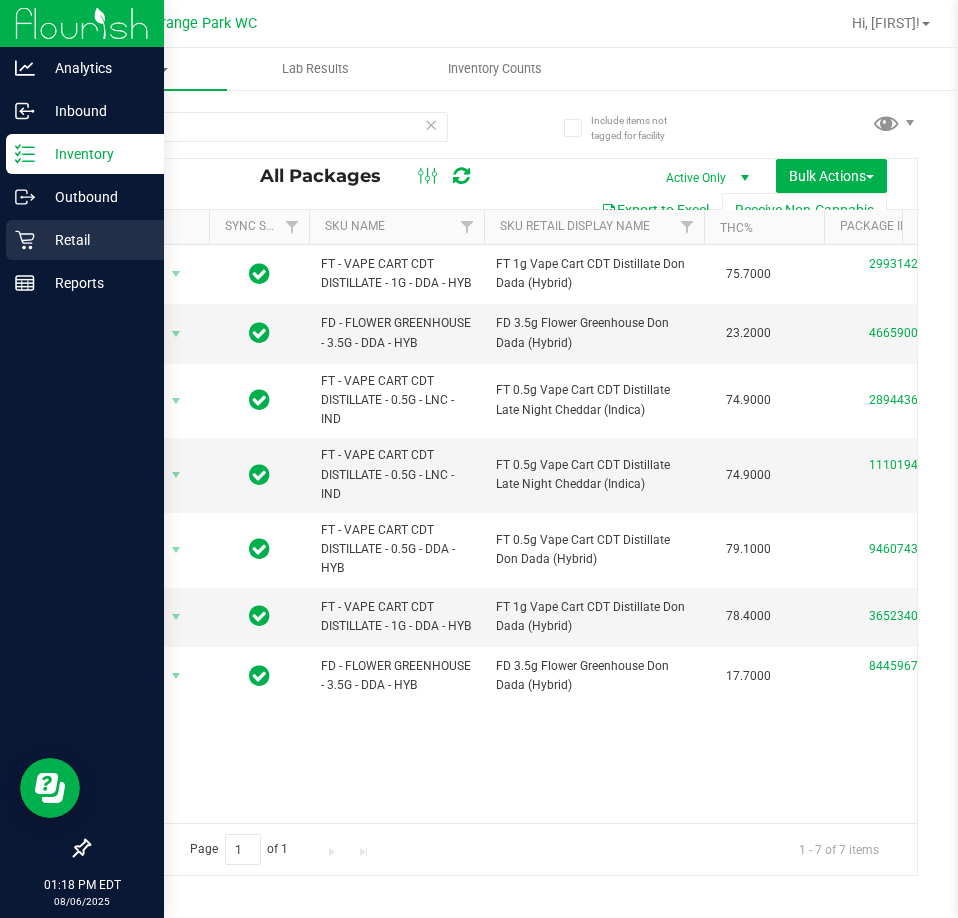 click on "Retail" at bounding box center [95, 240] 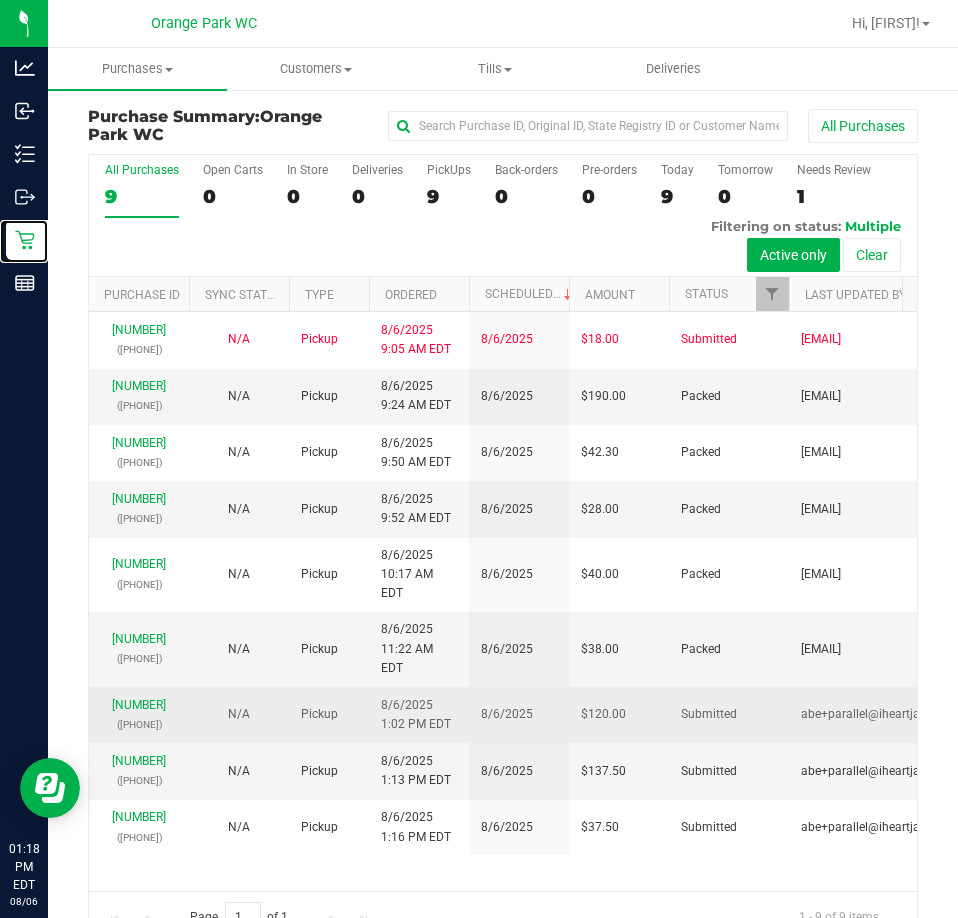 scroll, scrollTop: 45, scrollLeft: 0, axis: vertical 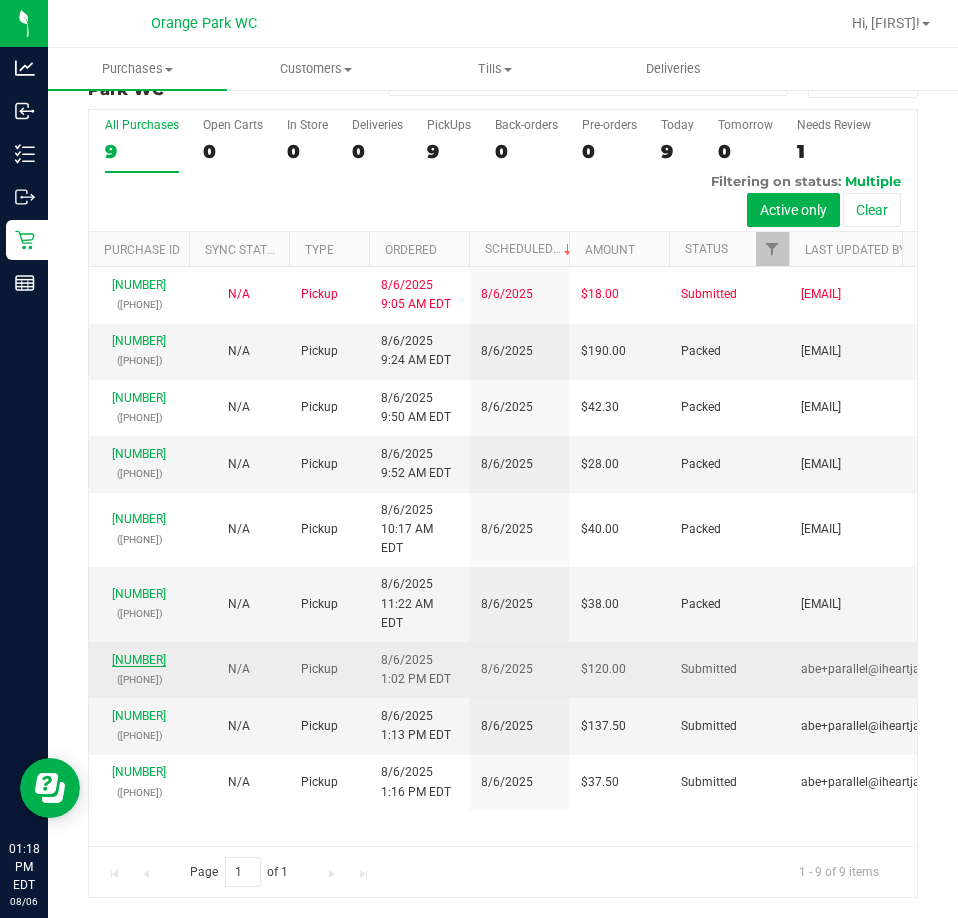 click on "[NUMBER]" at bounding box center [139, 660] 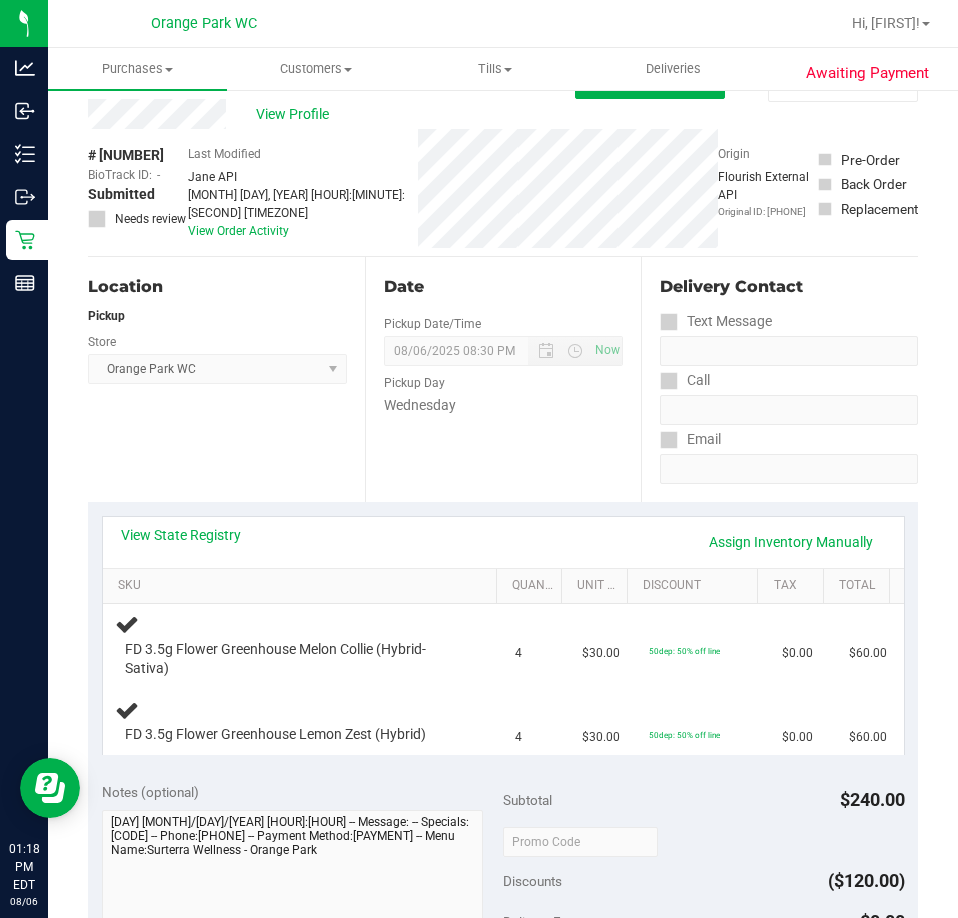 click on "View State Registry
Assign Inventory Manually" at bounding box center [503, 542] 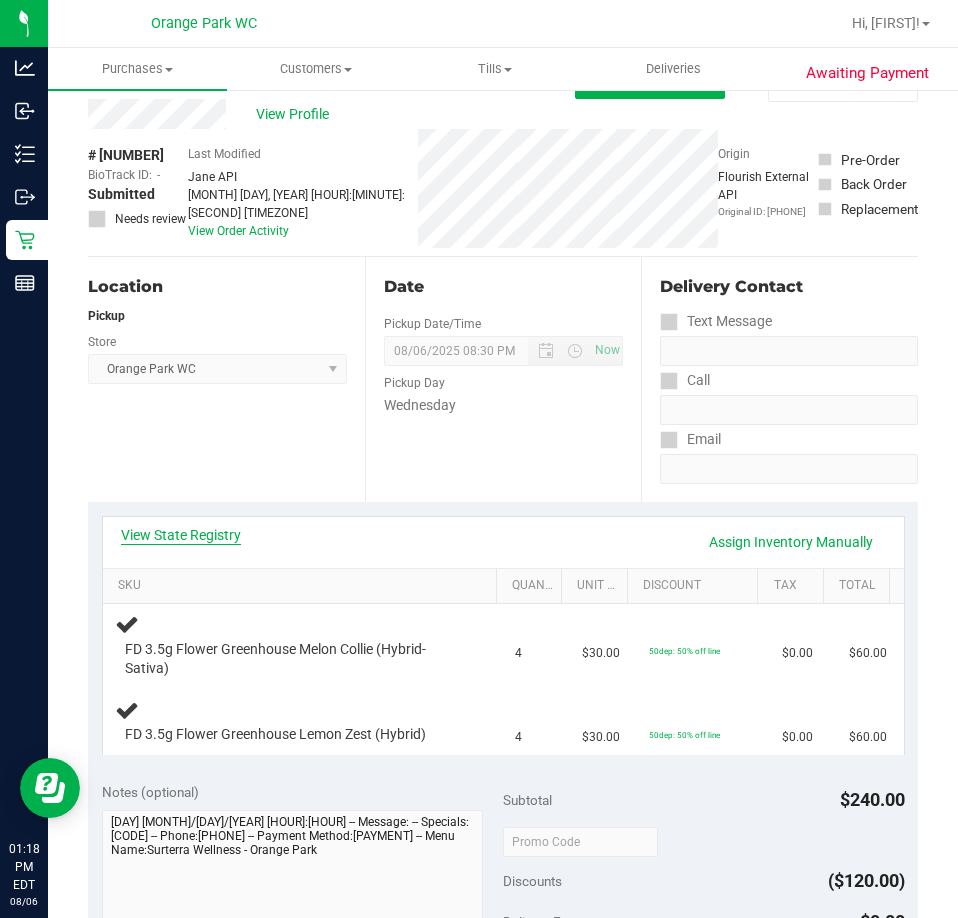 click on "View State Registry" at bounding box center (181, 535) 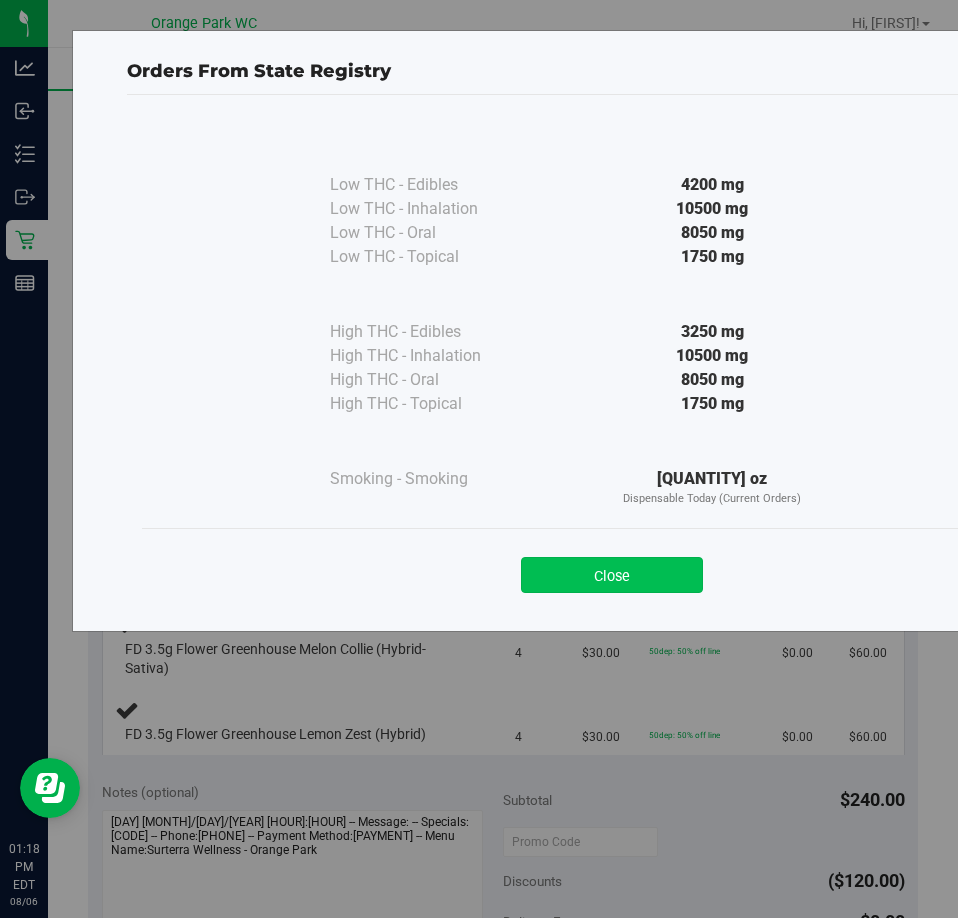 click on "Close" at bounding box center [612, 575] 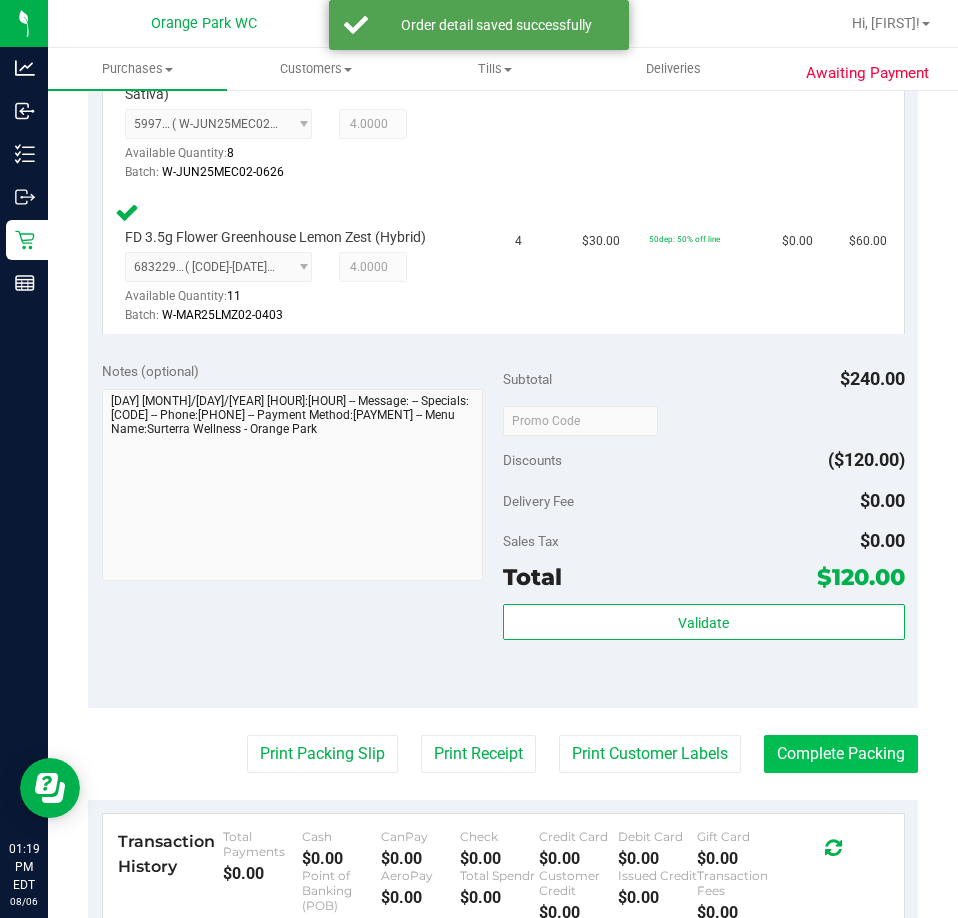 scroll, scrollTop: 745, scrollLeft: 0, axis: vertical 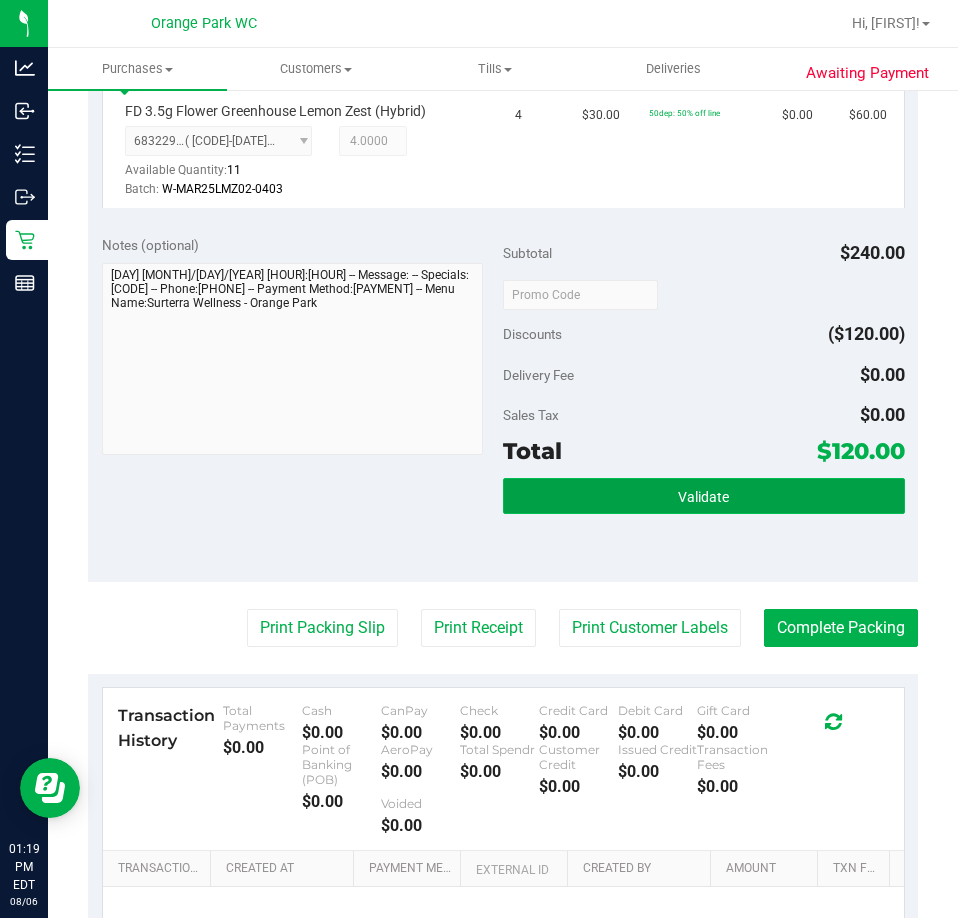 click on "Validate" at bounding box center [704, 496] 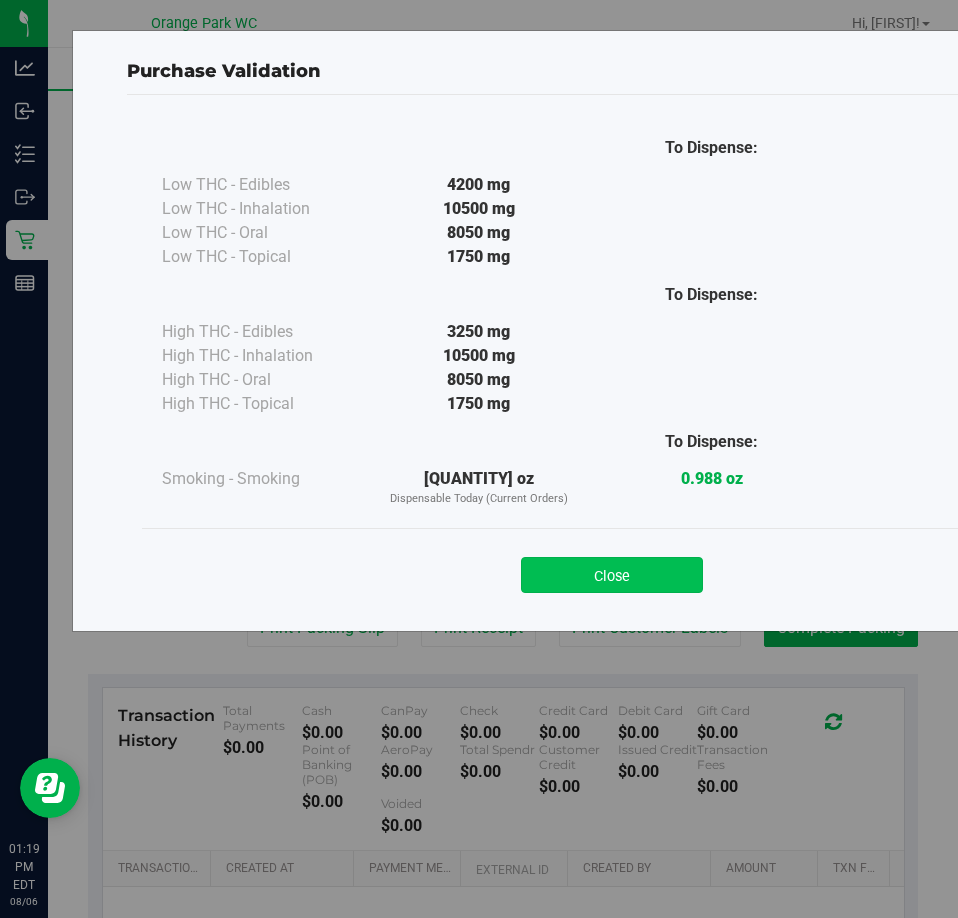 click on "Close" at bounding box center (612, 575) 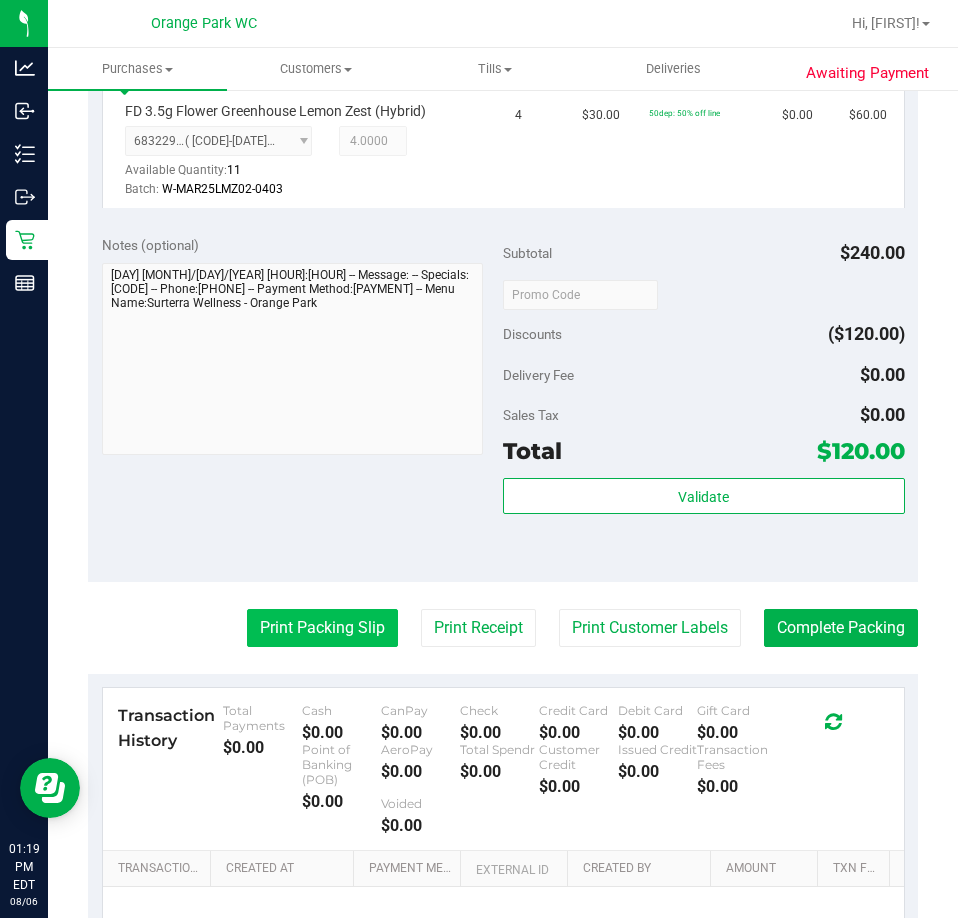 click on "Print Packing Slip" at bounding box center [322, 628] 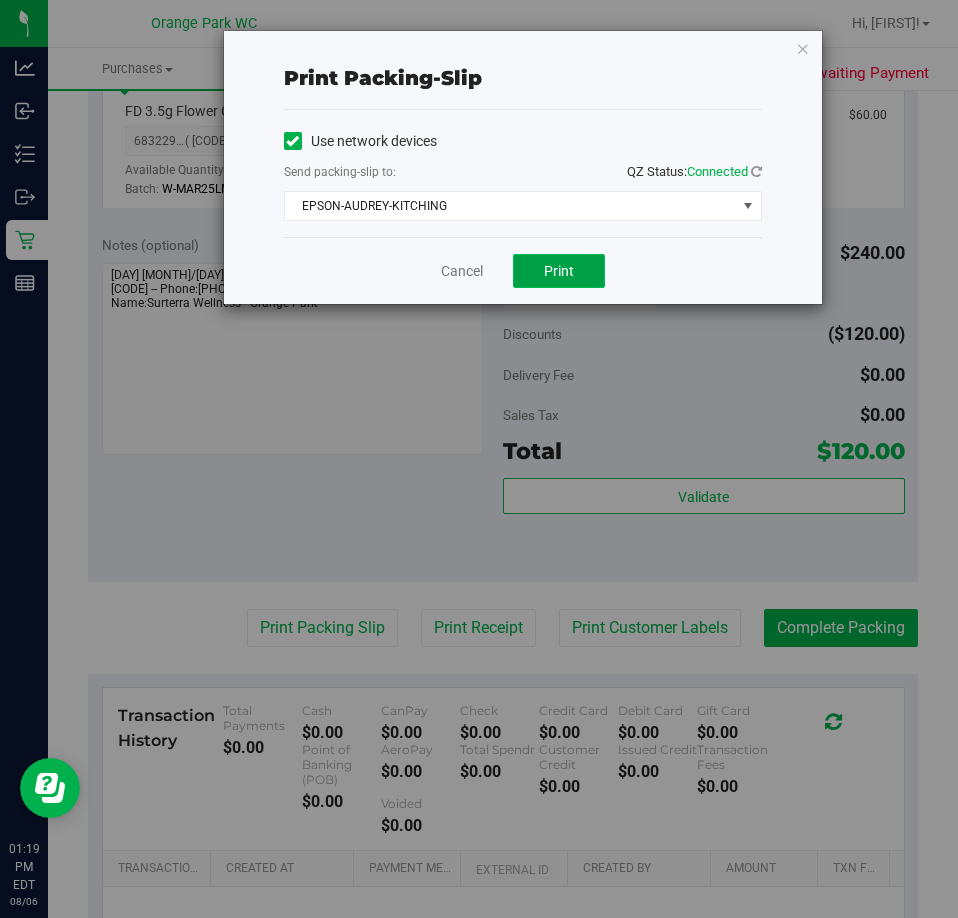 click on "Print" at bounding box center (559, 271) 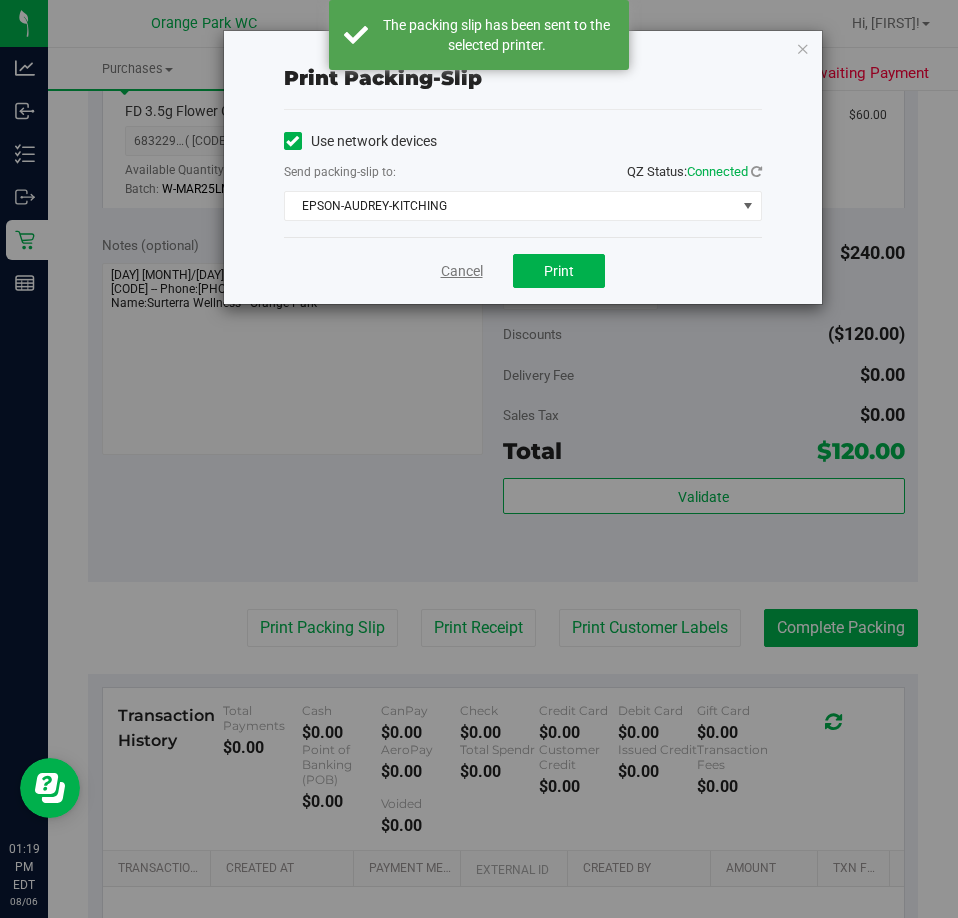 click on "Cancel" at bounding box center (462, 271) 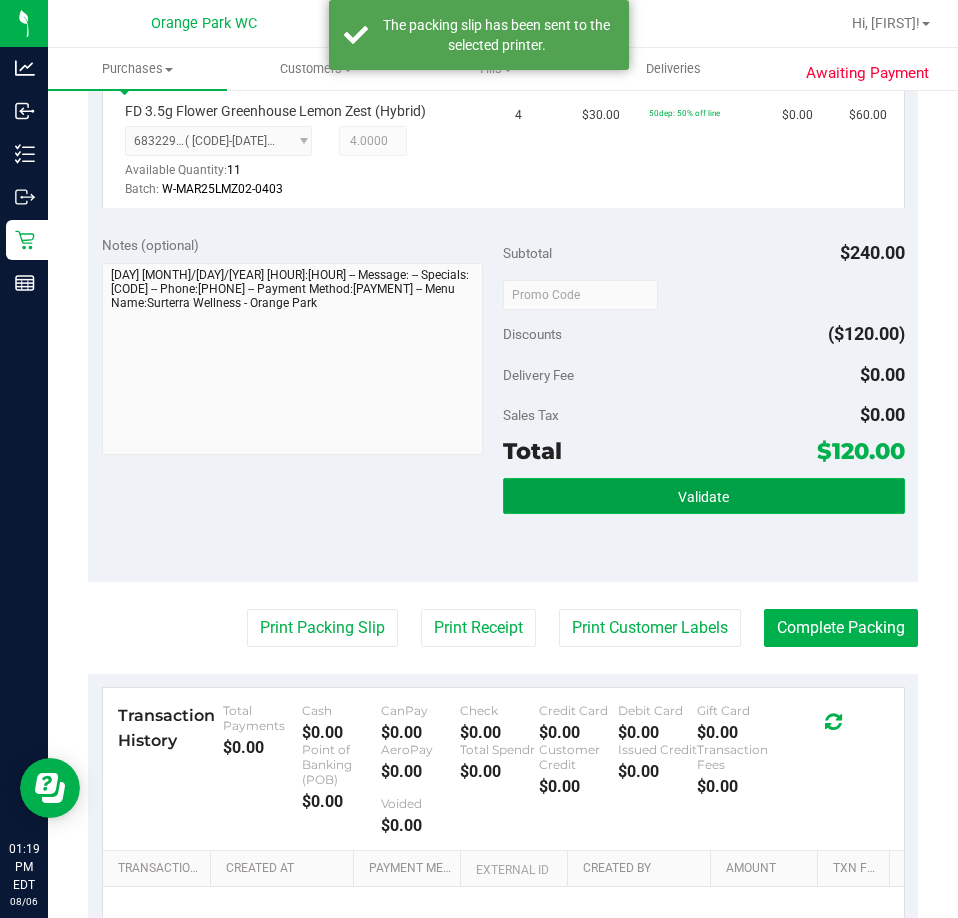 click on "Validate" at bounding box center (704, 496) 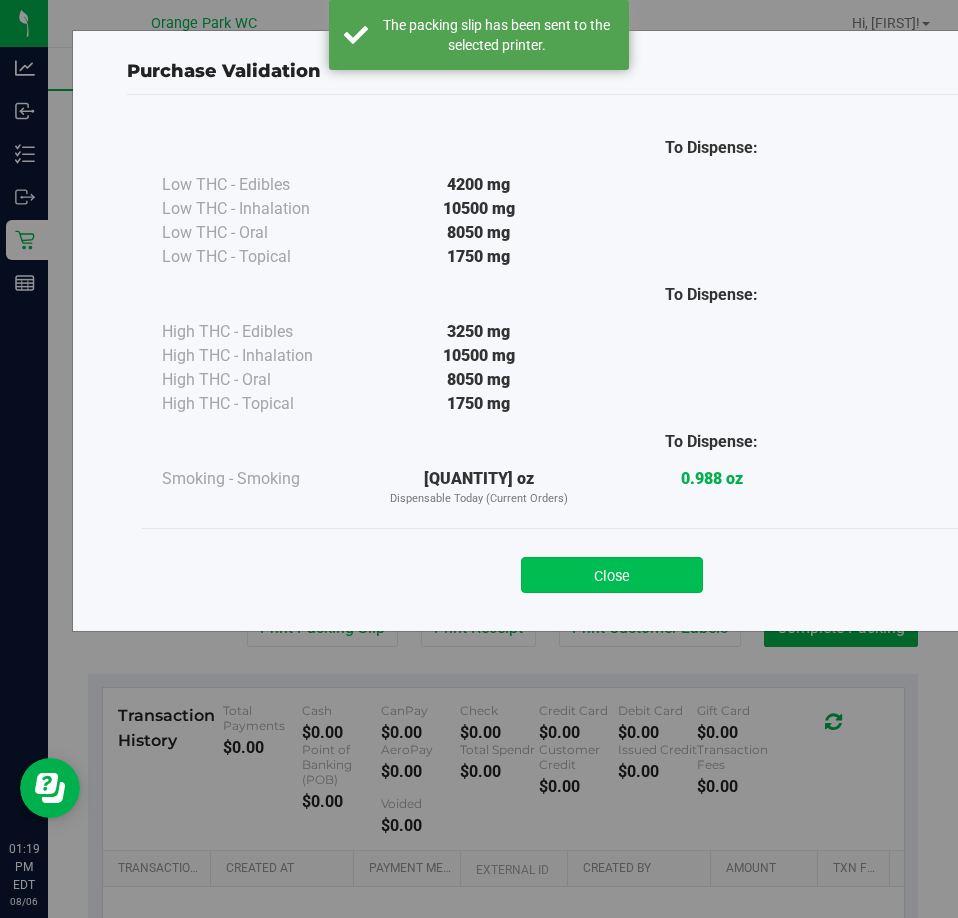 click on "Close" at bounding box center [612, 575] 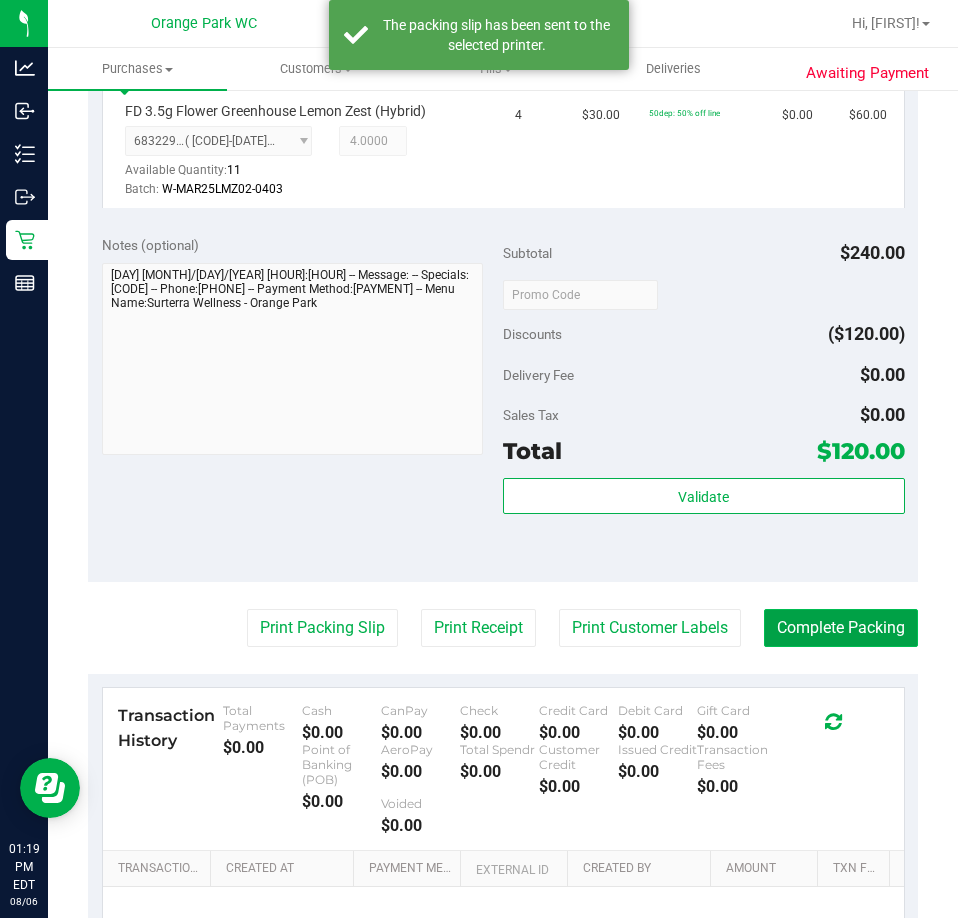 click on "Complete Packing" at bounding box center [841, 628] 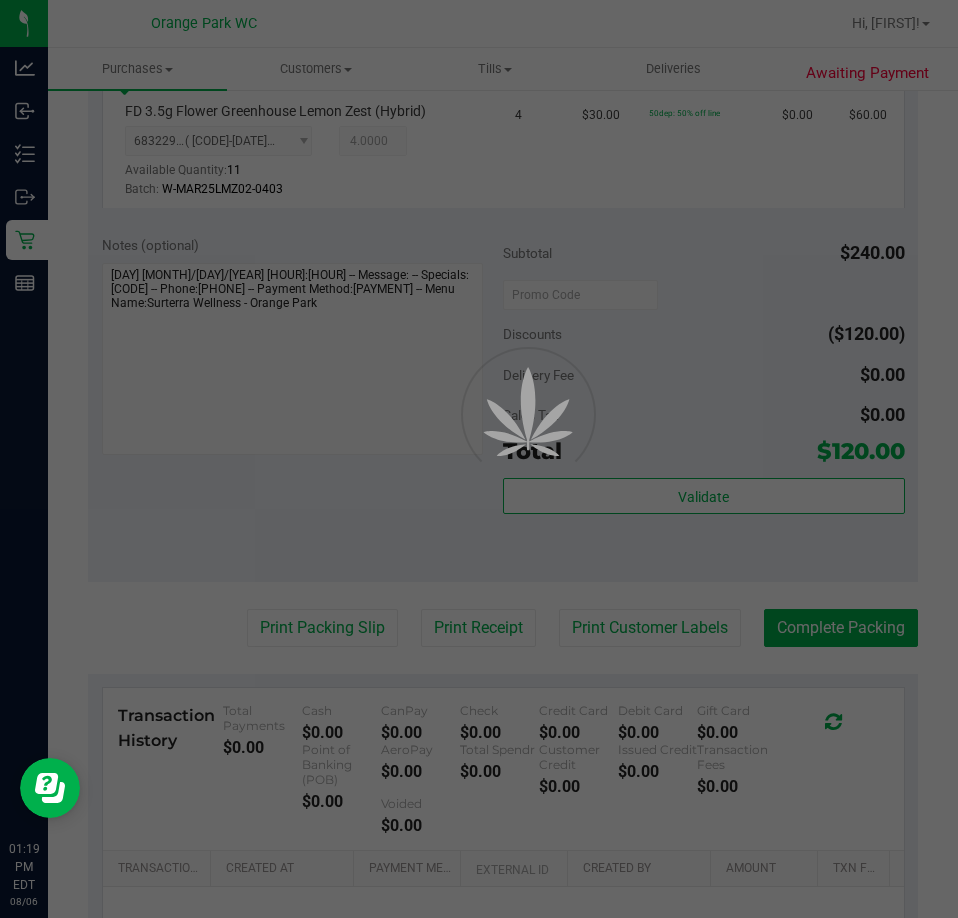 scroll, scrollTop: 0, scrollLeft: 0, axis: both 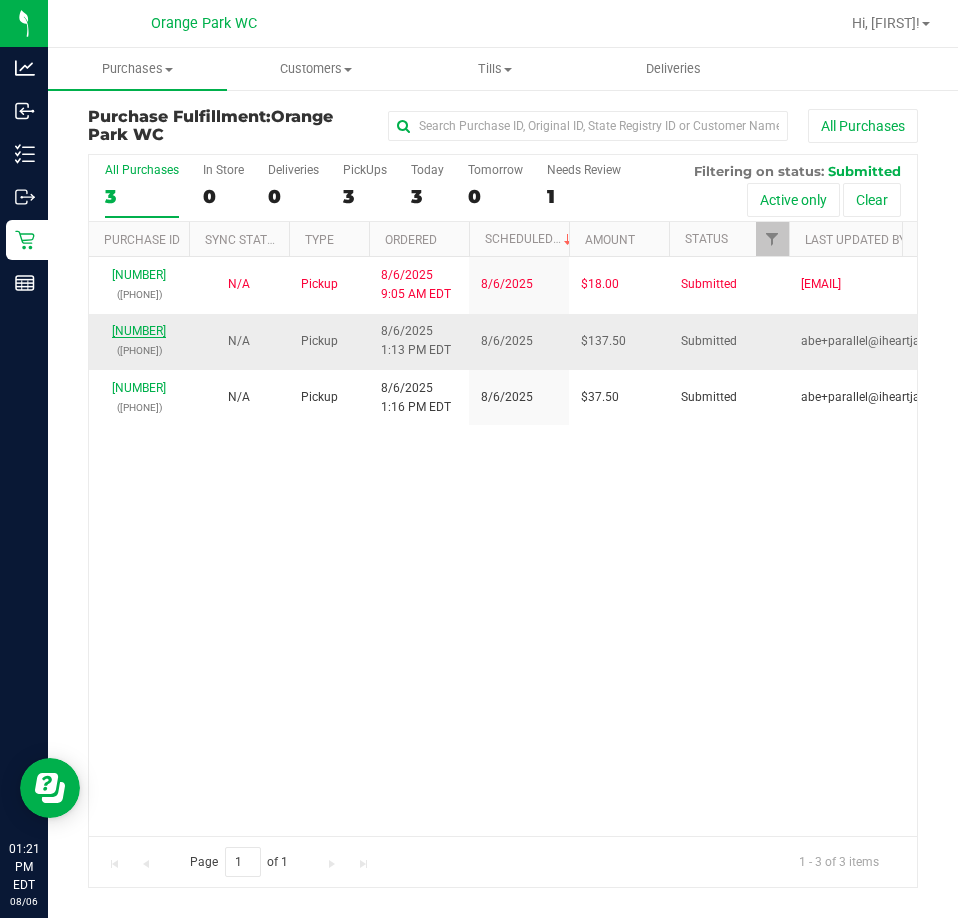 click on "[NUMBER]" at bounding box center (139, 331) 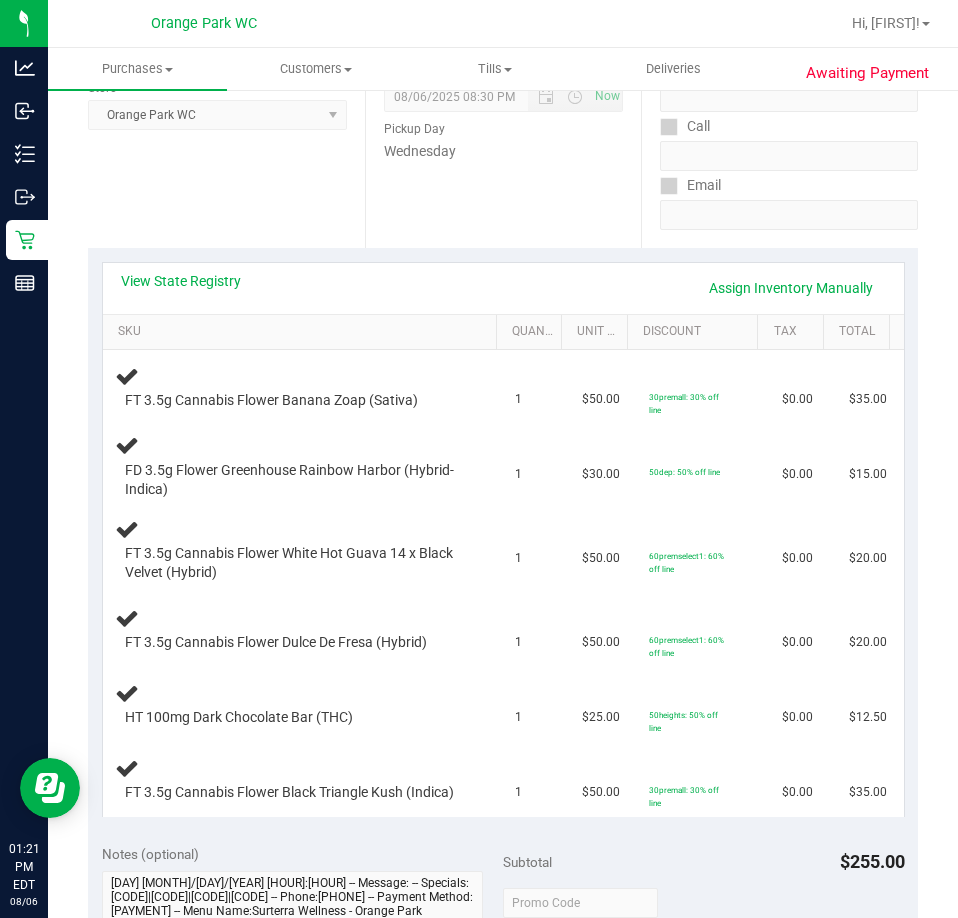 scroll, scrollTop: 300, scrollLeft: 0, axis: vertical 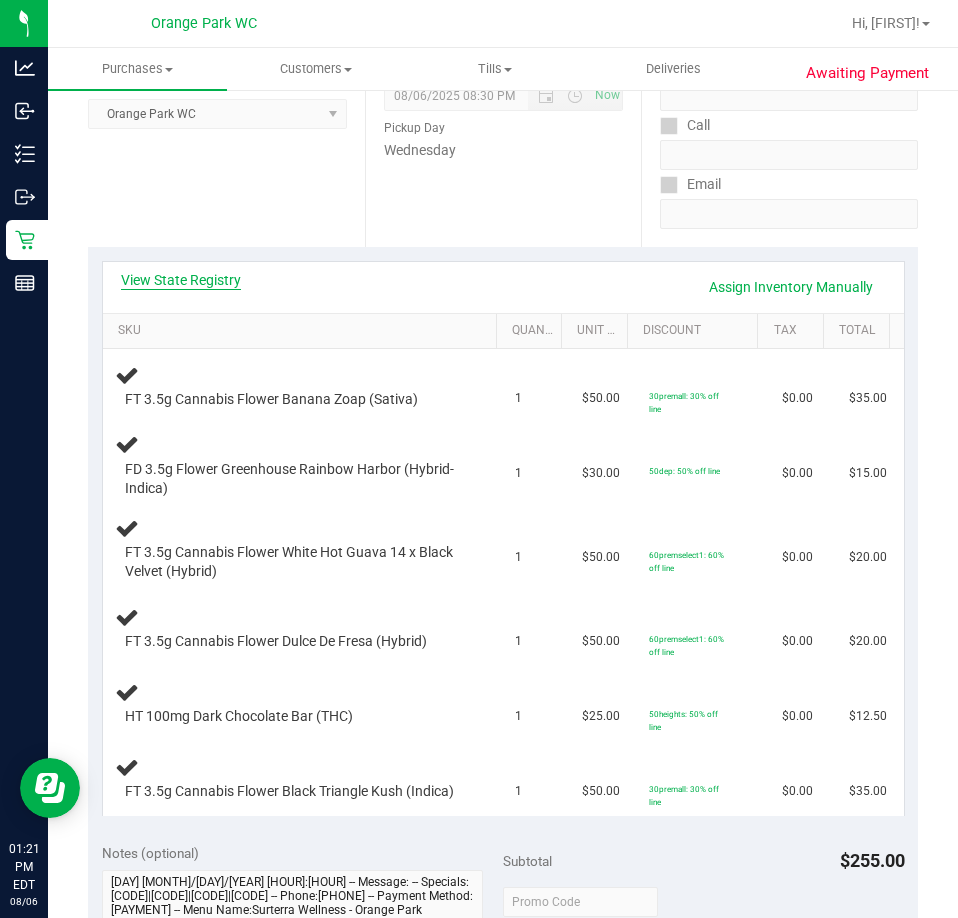 click on "View State Registry" at bounding box center (181, 280) 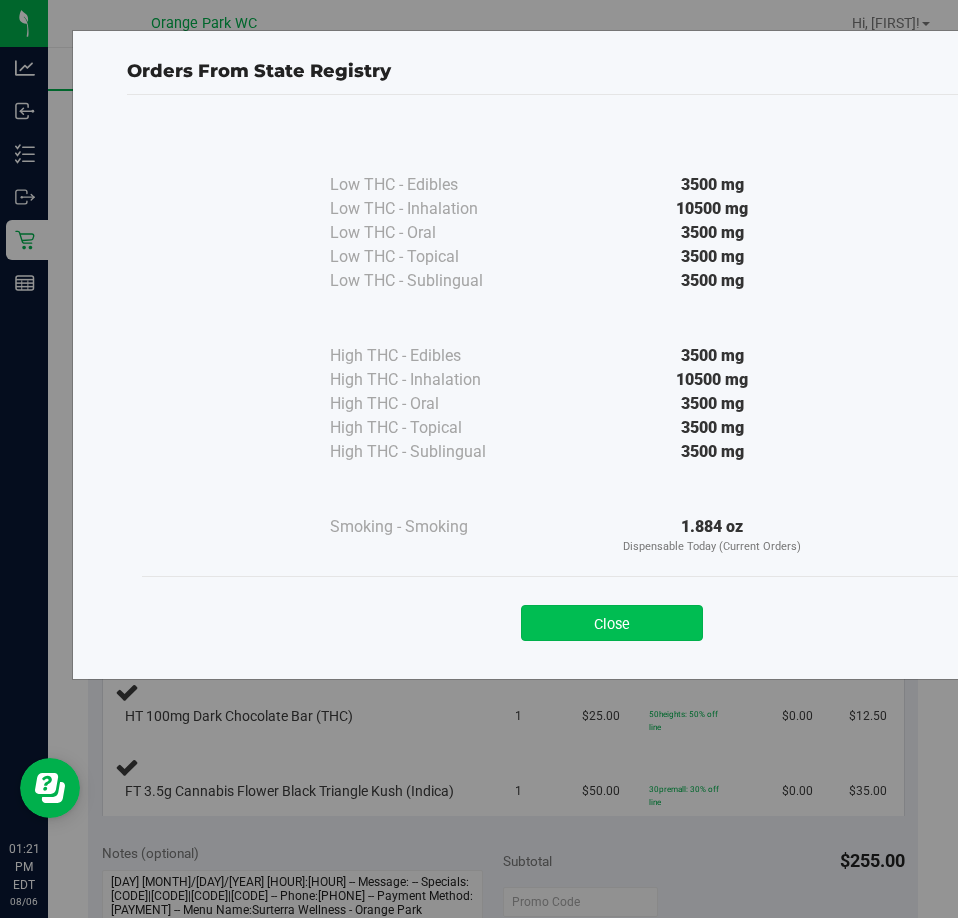 click on "Close" at bounding box center (612, 623) 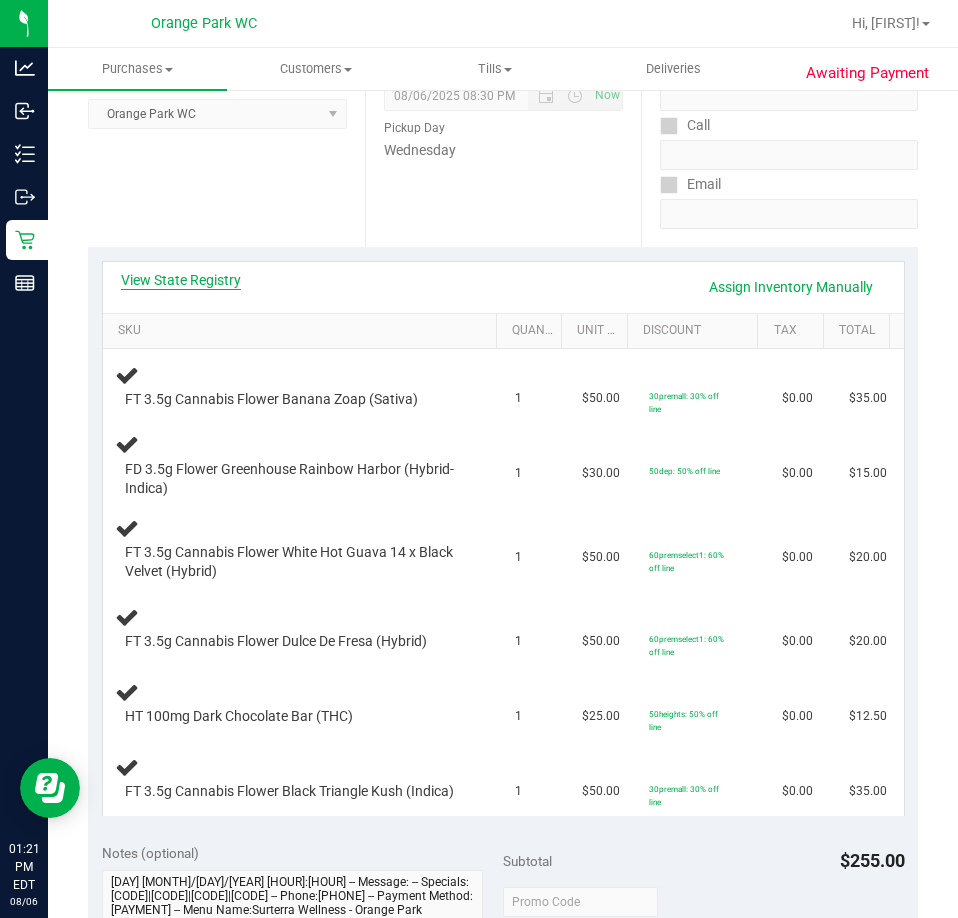 click on "View State Registry" at bounding box center (181, 280) 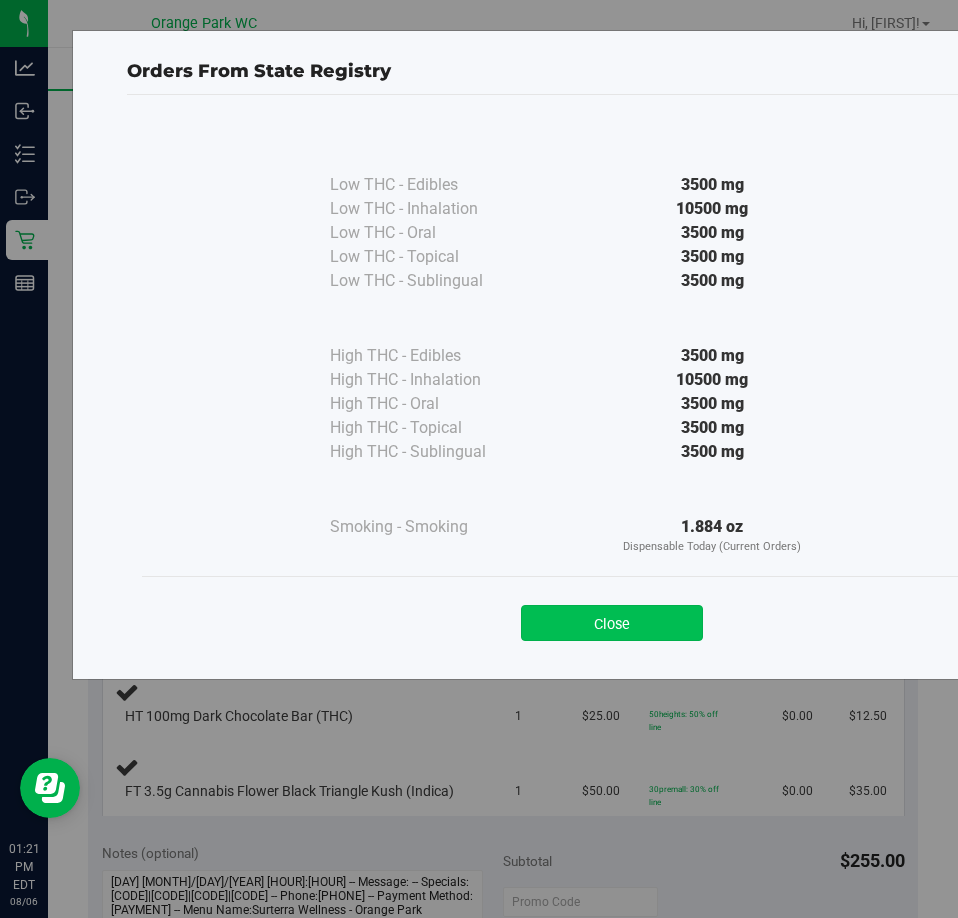 click on "Close" at bounding box center (612, 623) 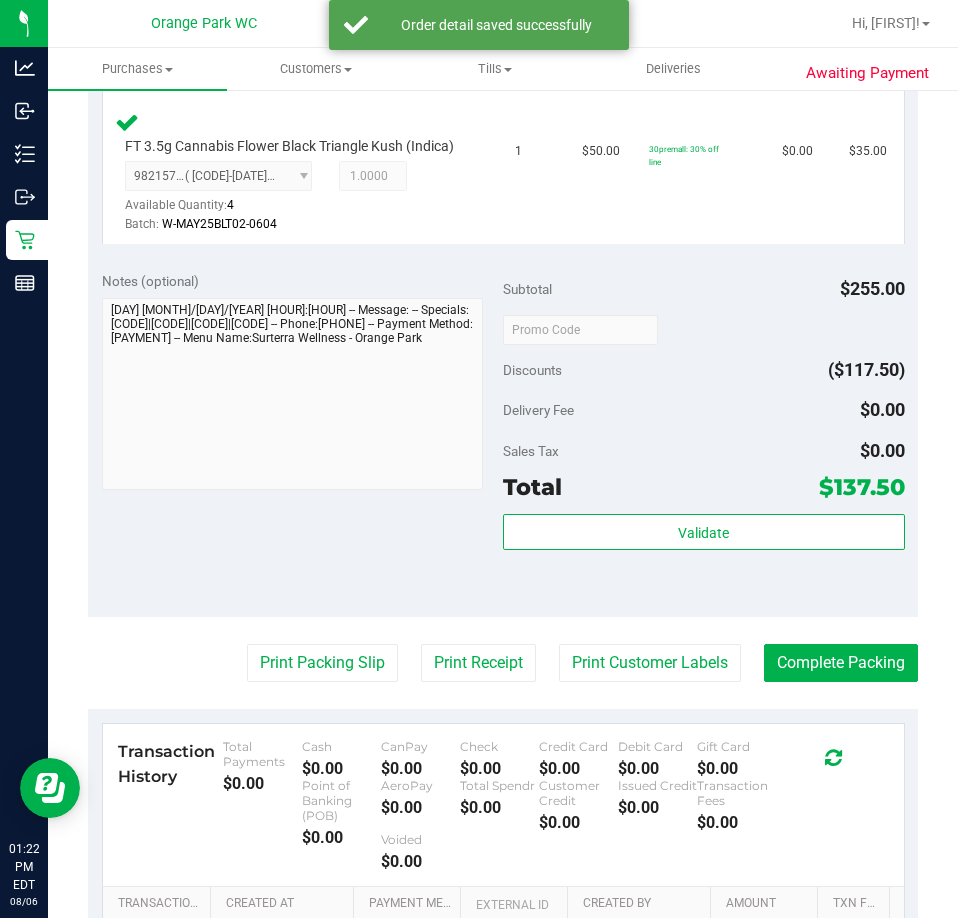 scroll, scrollTop: 1500, scrollLeft: 0, axis: vertical 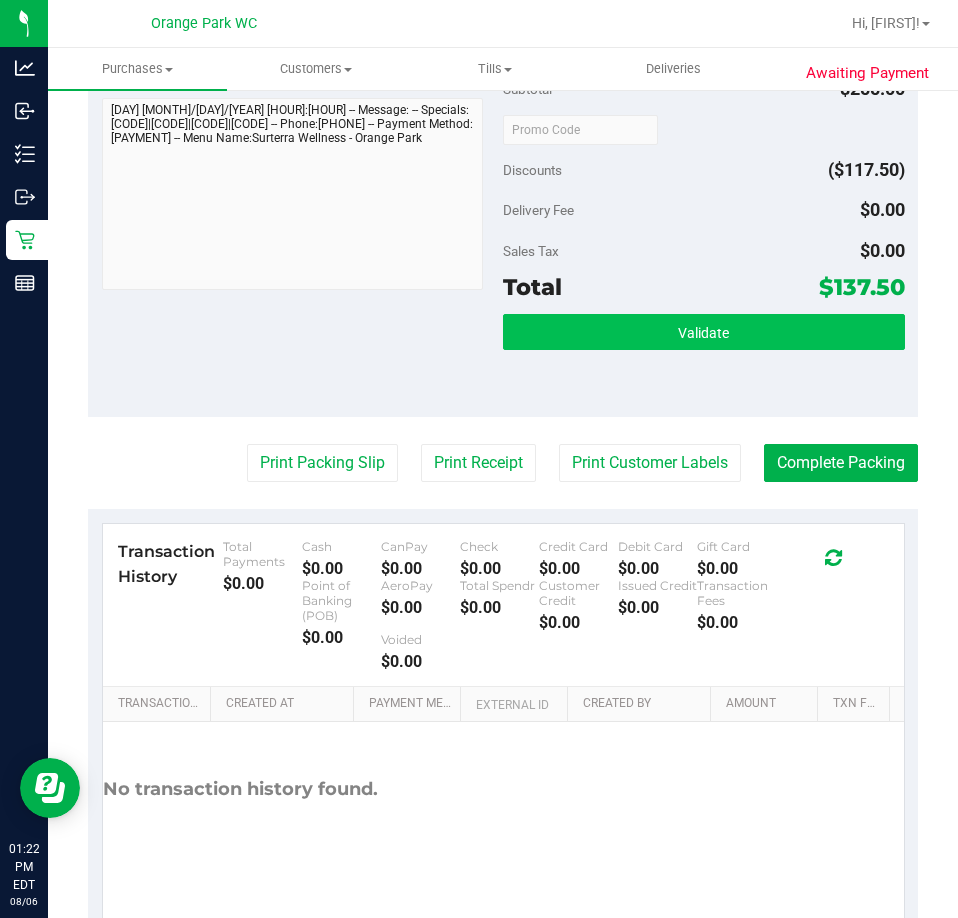 drag, startPoint x: 763, startPoint y: 364, endPoint x: 778, endPoint y: 348, distance: 21.931713 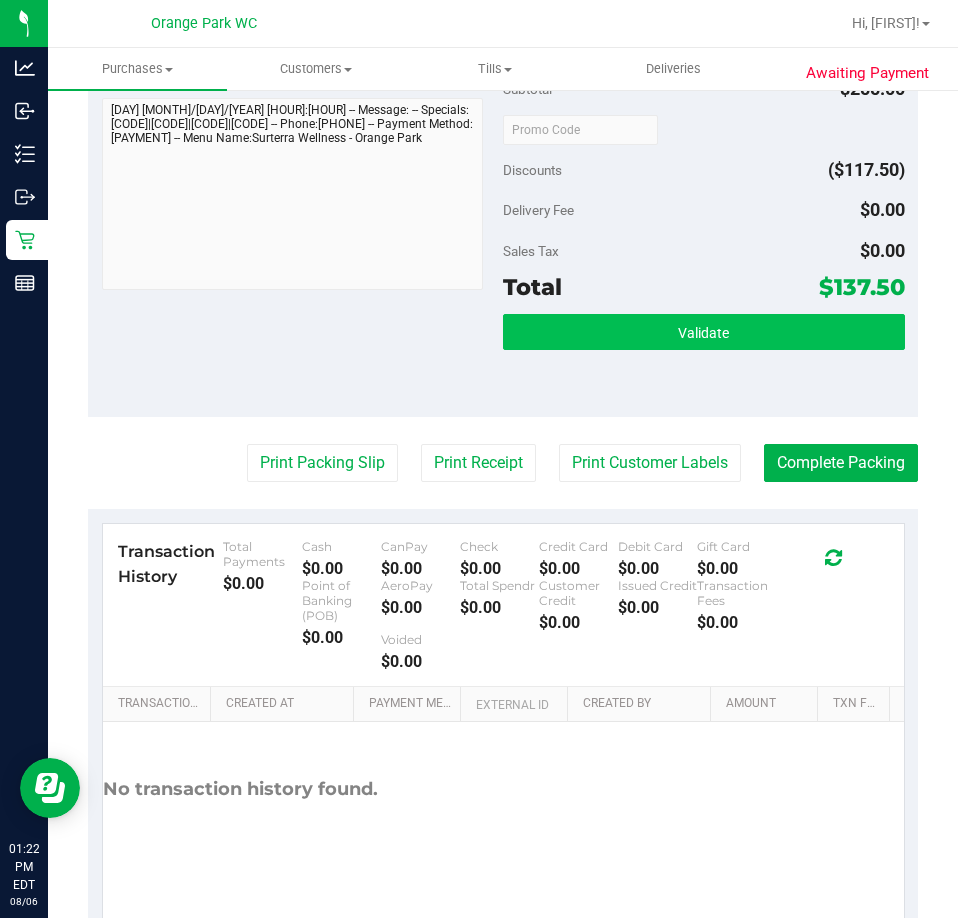 click on "Validate" at bounding box center (704, 359) 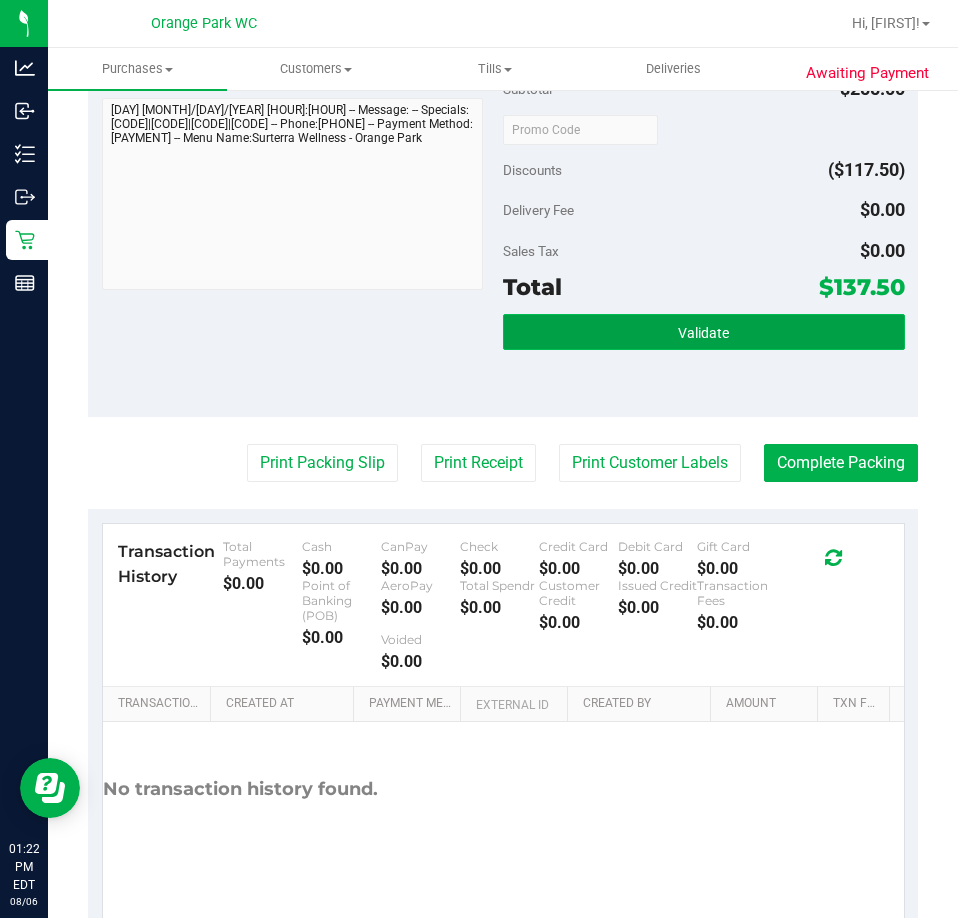 click on "Validate" at bounding box center (704, 332) 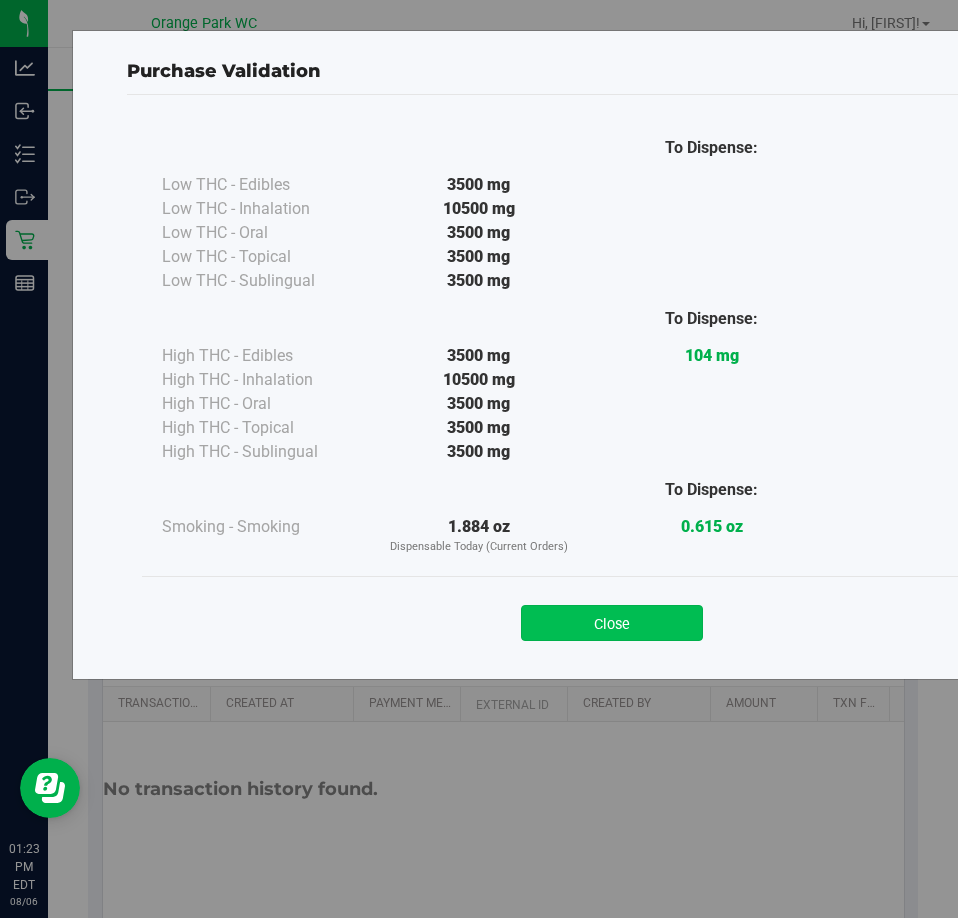 click on "Close" at bounding box center (612, 623) 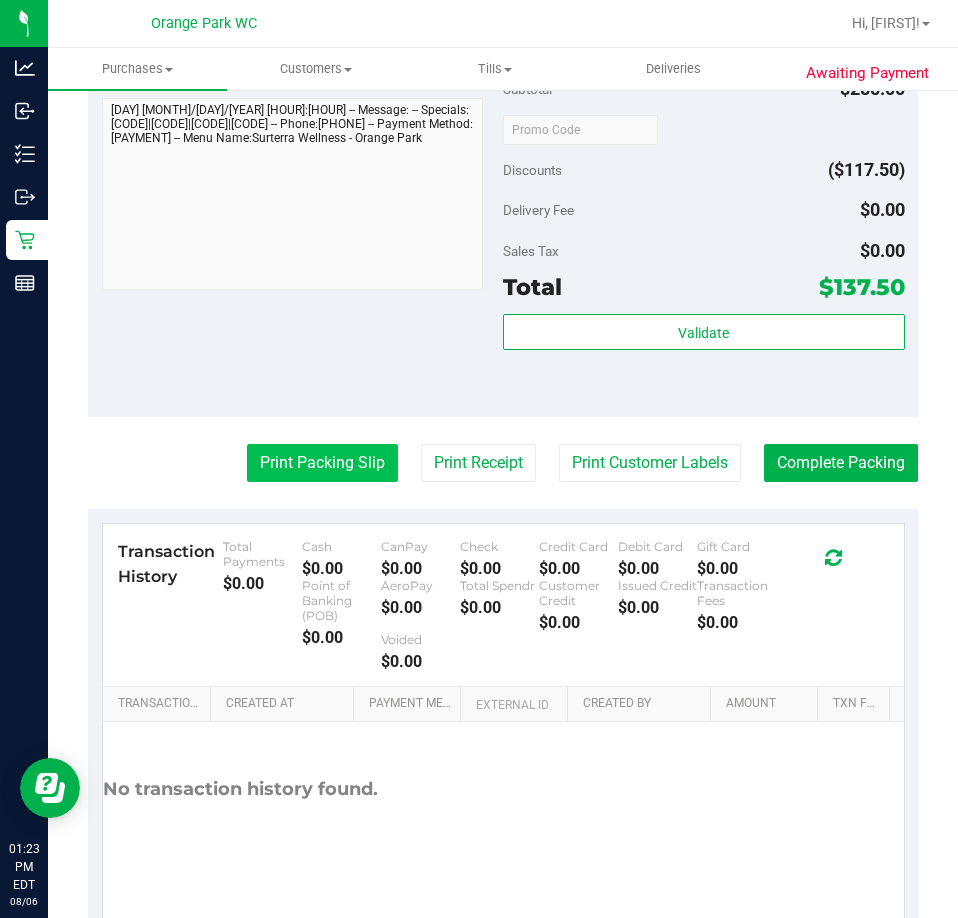 click on "Print Packing Slip" at bounding box center (322, 463) 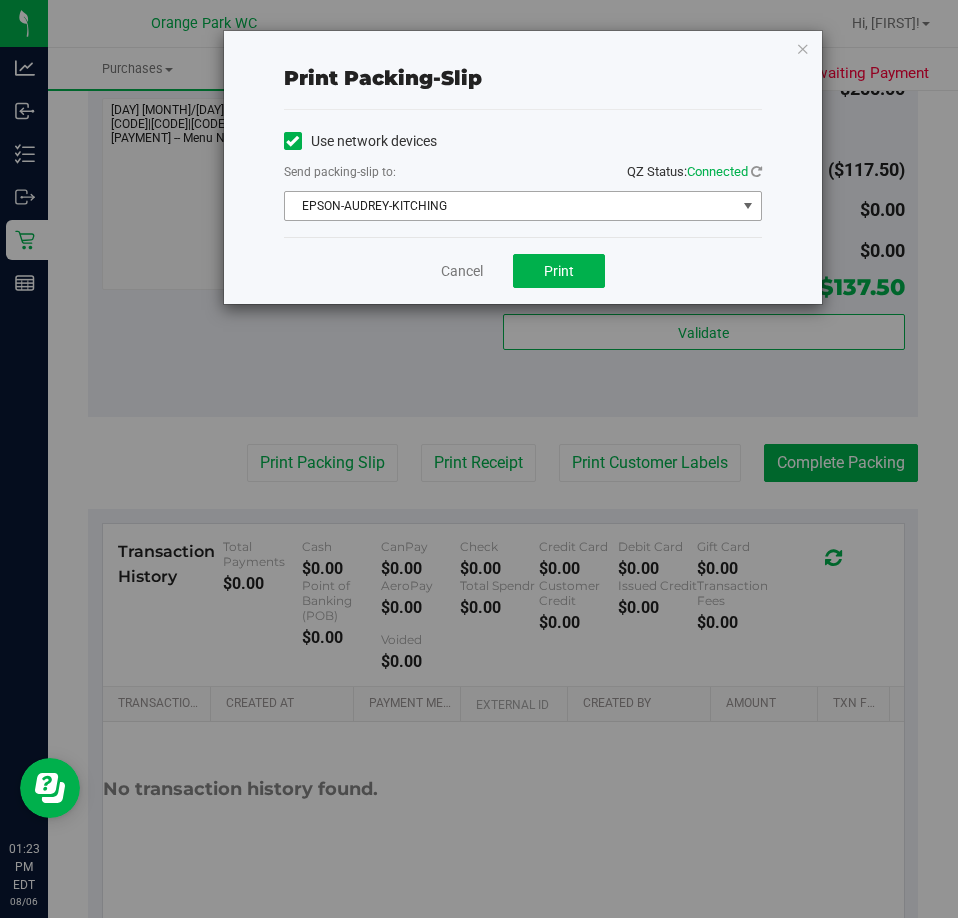 click on "EPSON-AUDREY-KITCHING" at bounding box center (510, 206) 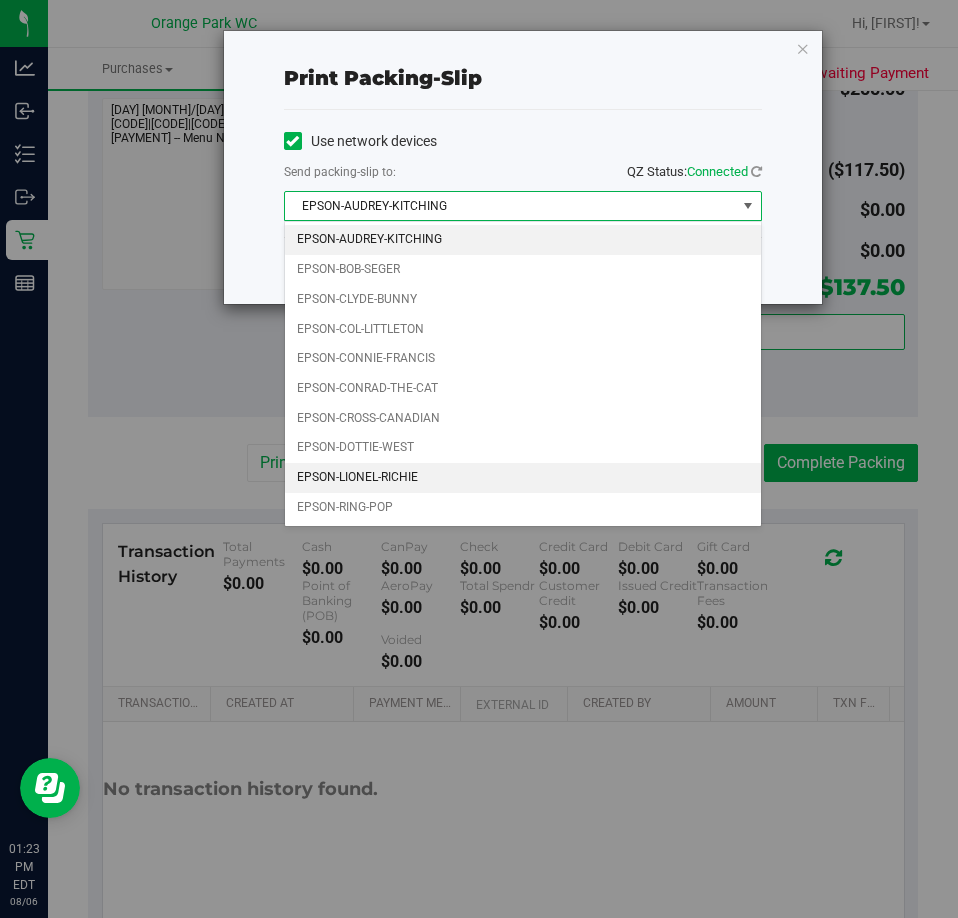 click on "EPSON-LIONEL-RICHIE" at bounding box center [523, 478] 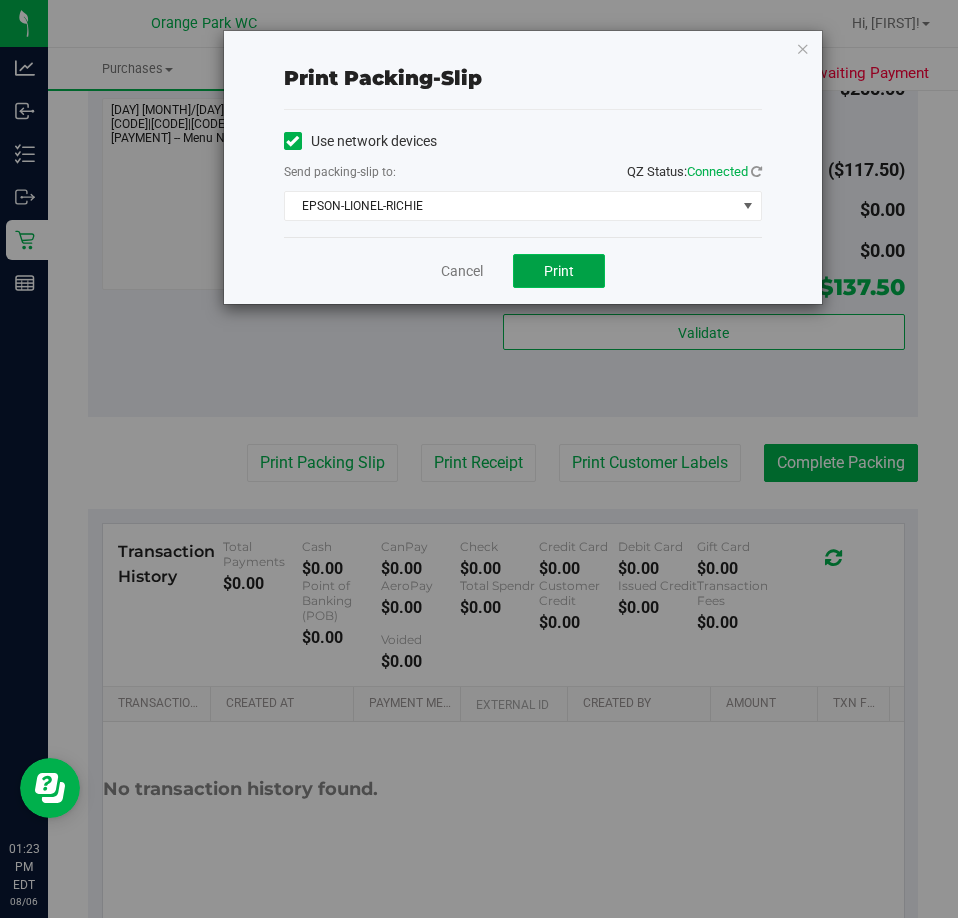 click on "Print" at bounding box center [559, 271] 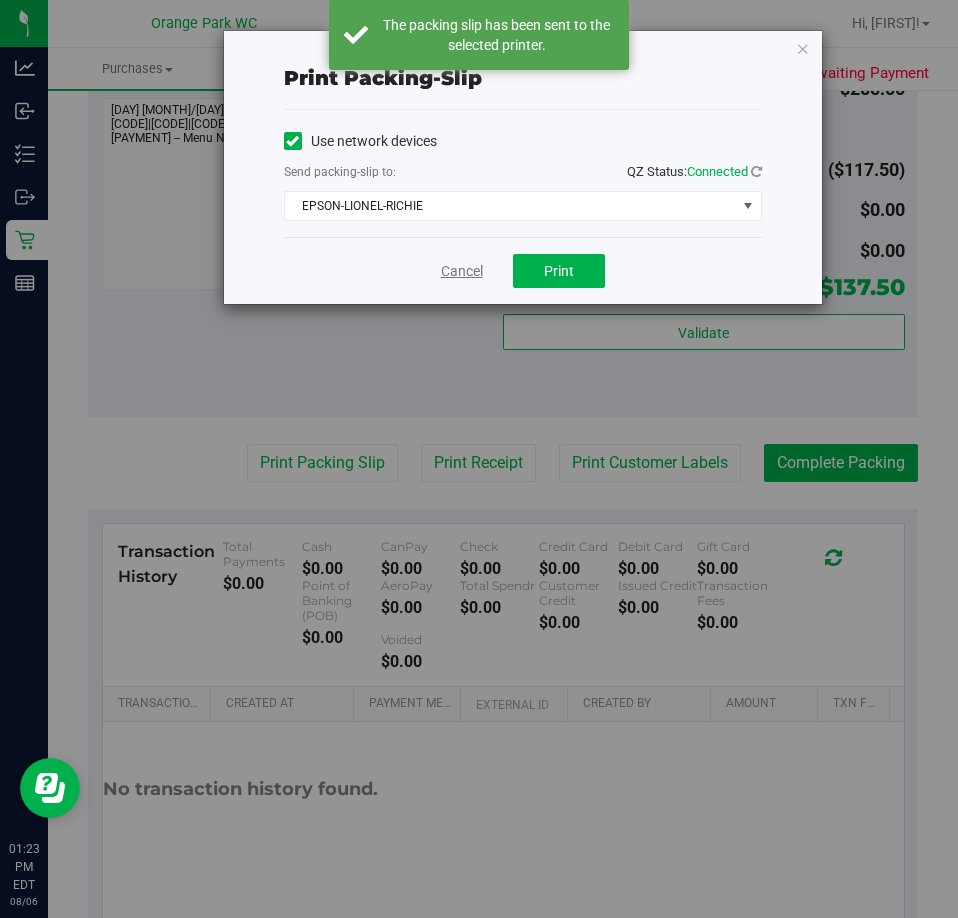 click on "Cancel" at bounding box center (462, 271) 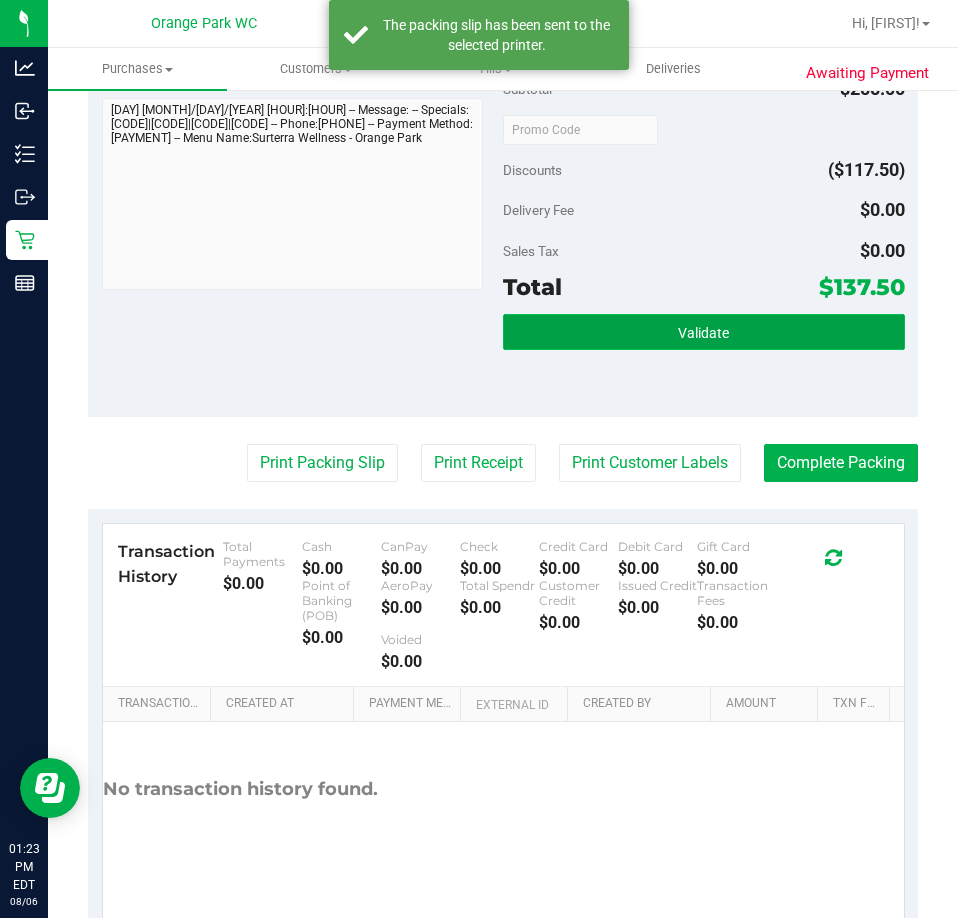 click on "Validate" at bounding box center [704, 332] 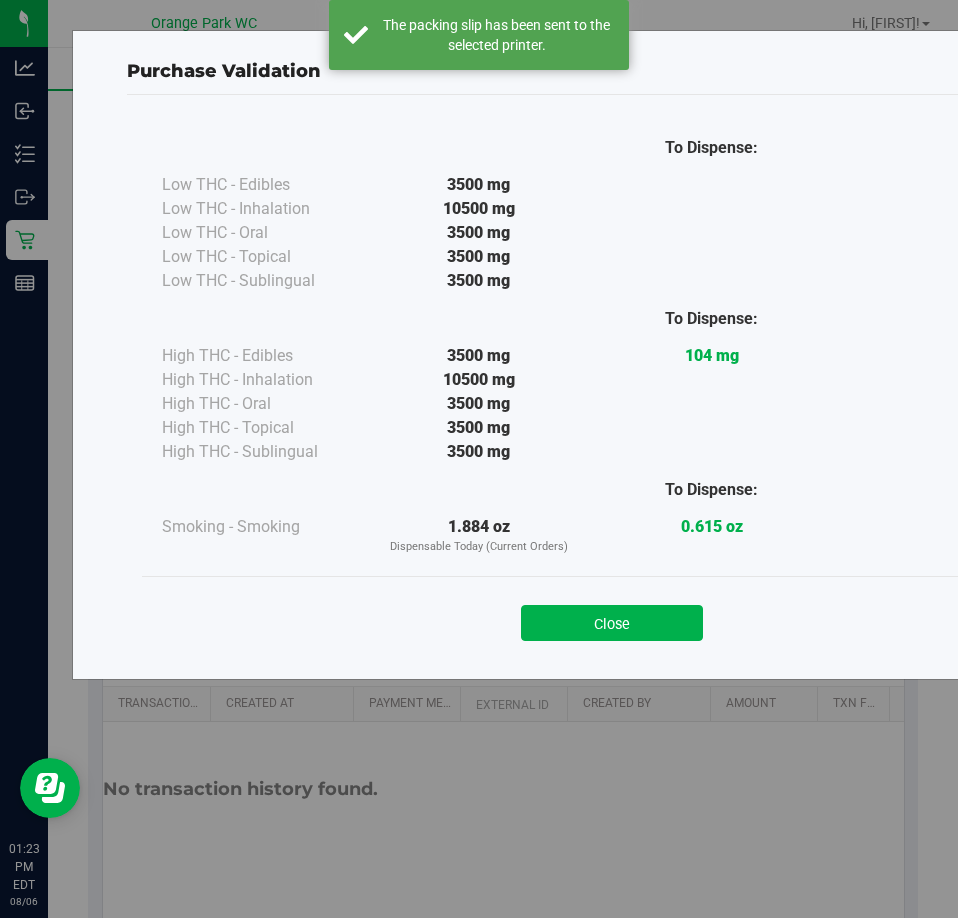 drag, startPoint x: 590, startPoint y: 612, endPoint x: 746, endPoint y: 558, distance: 165.0818 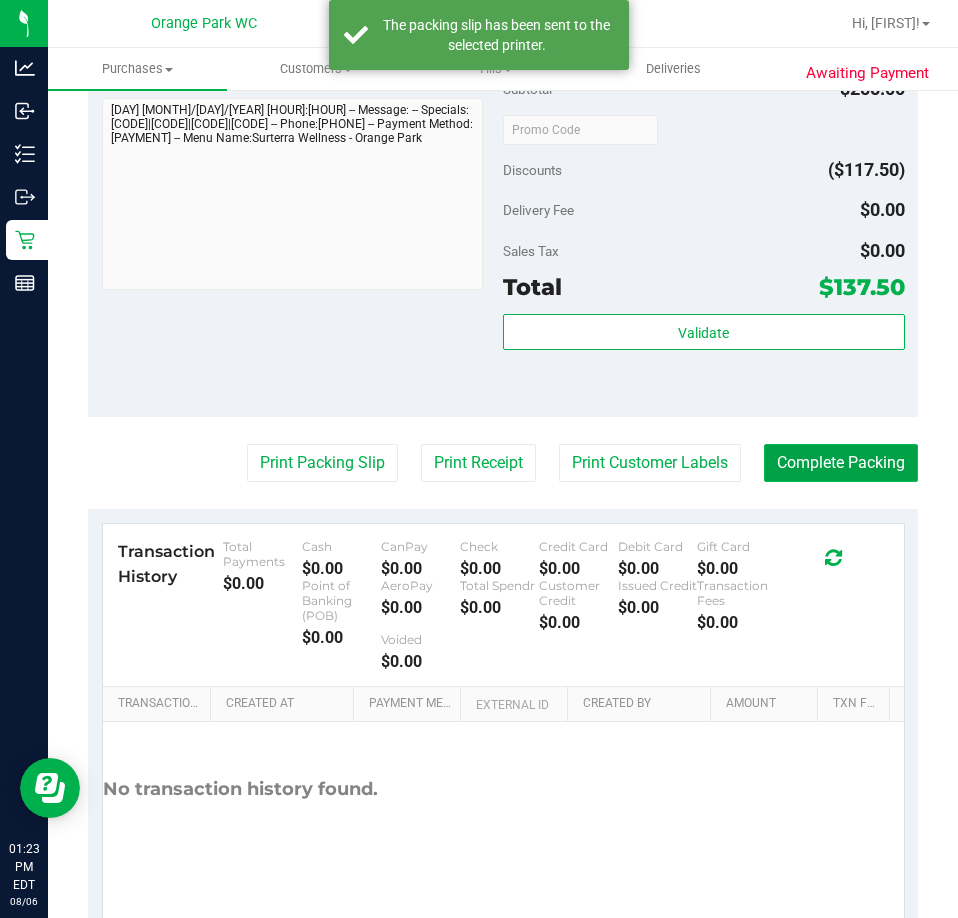 click on "Complete Packing" at bounding box center [841, 463] 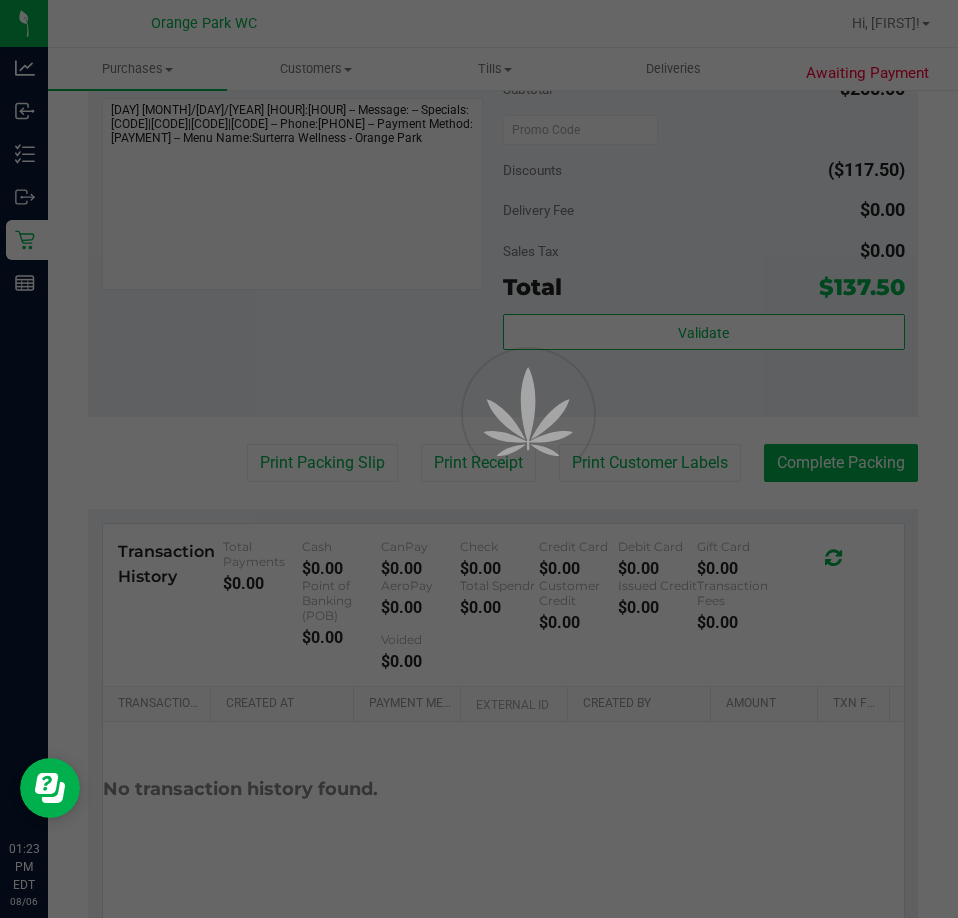 scroll, scrollTop: 0, scrollLeft: 0, axis: both 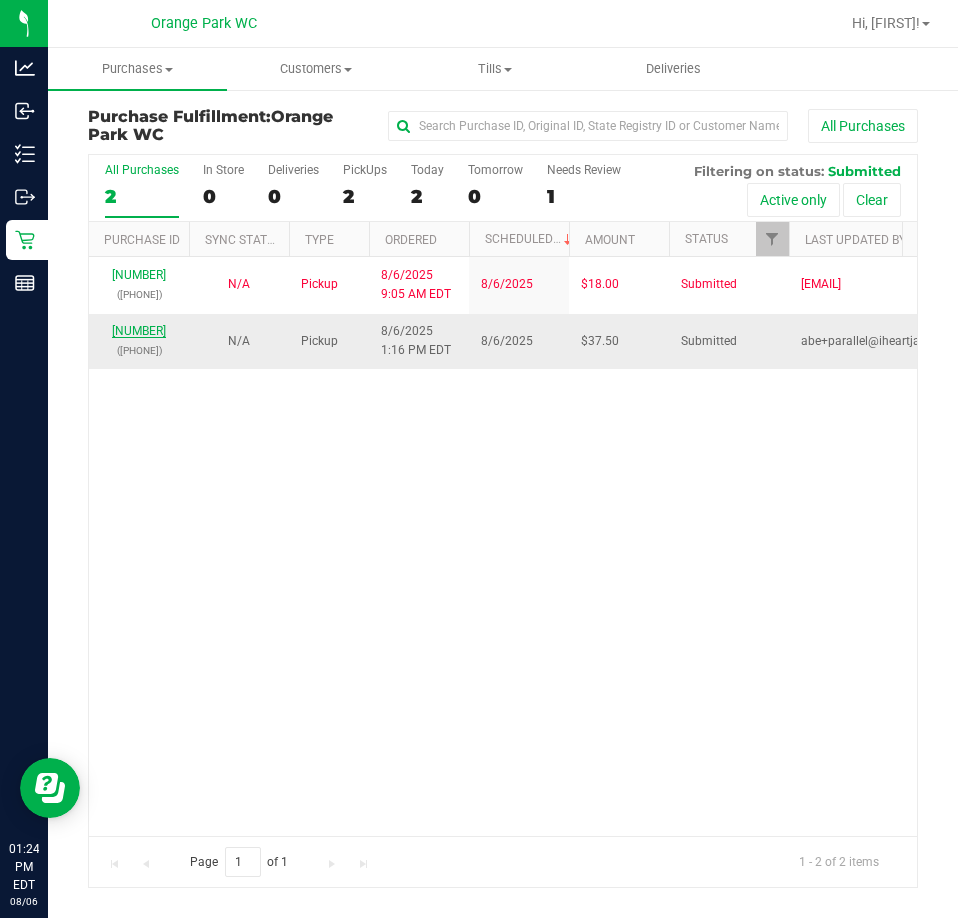 click on "[NUMBER]" at bounding box center (139, 331) 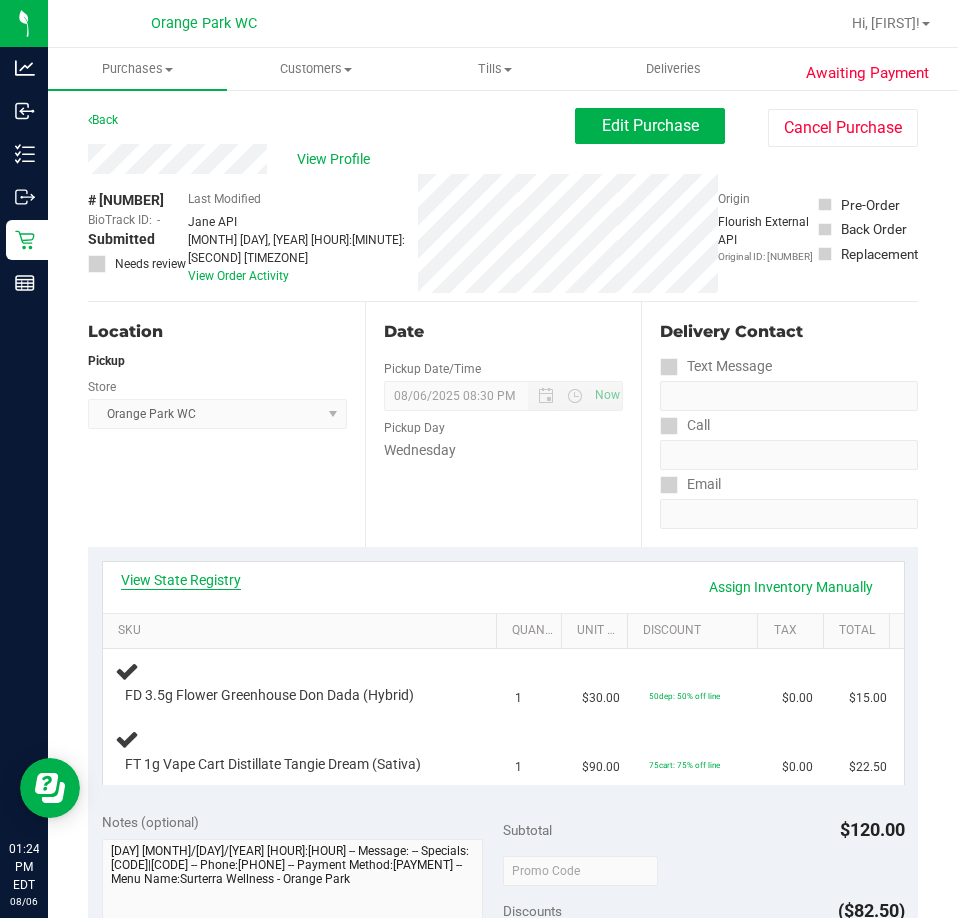 click on "View State Registry" at bounding box center (181, 580) 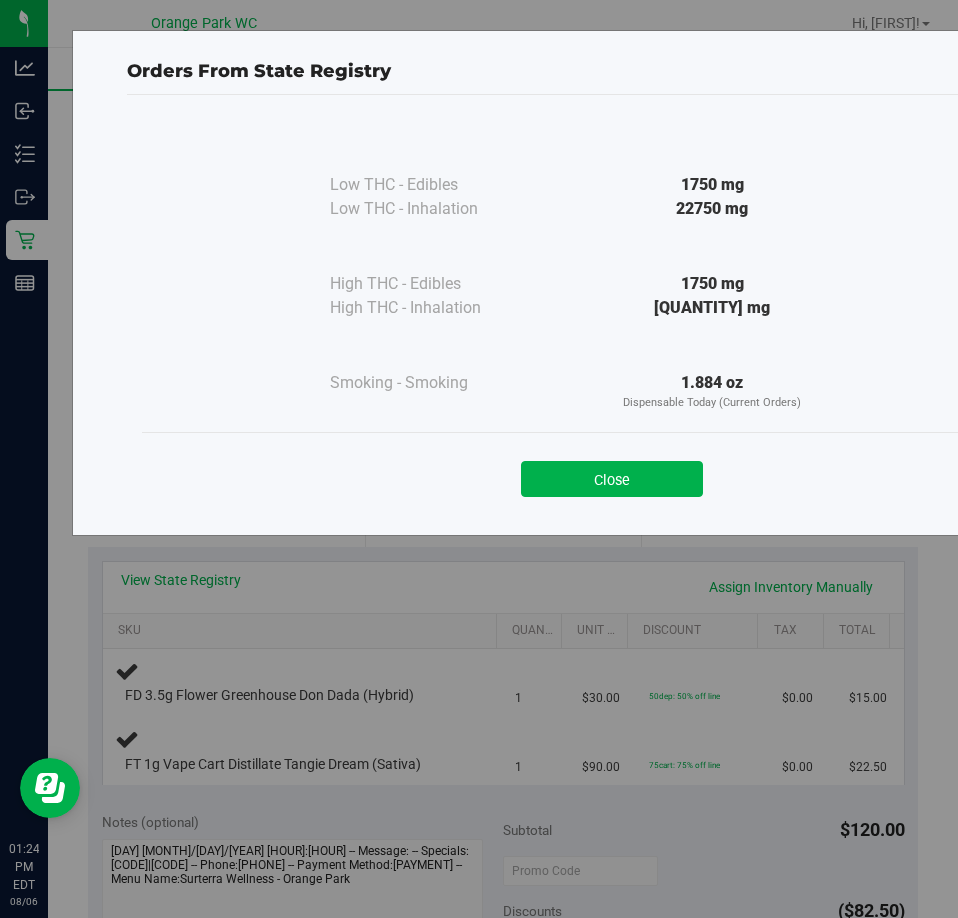 click on "Close" at bounding box center [612, 479] 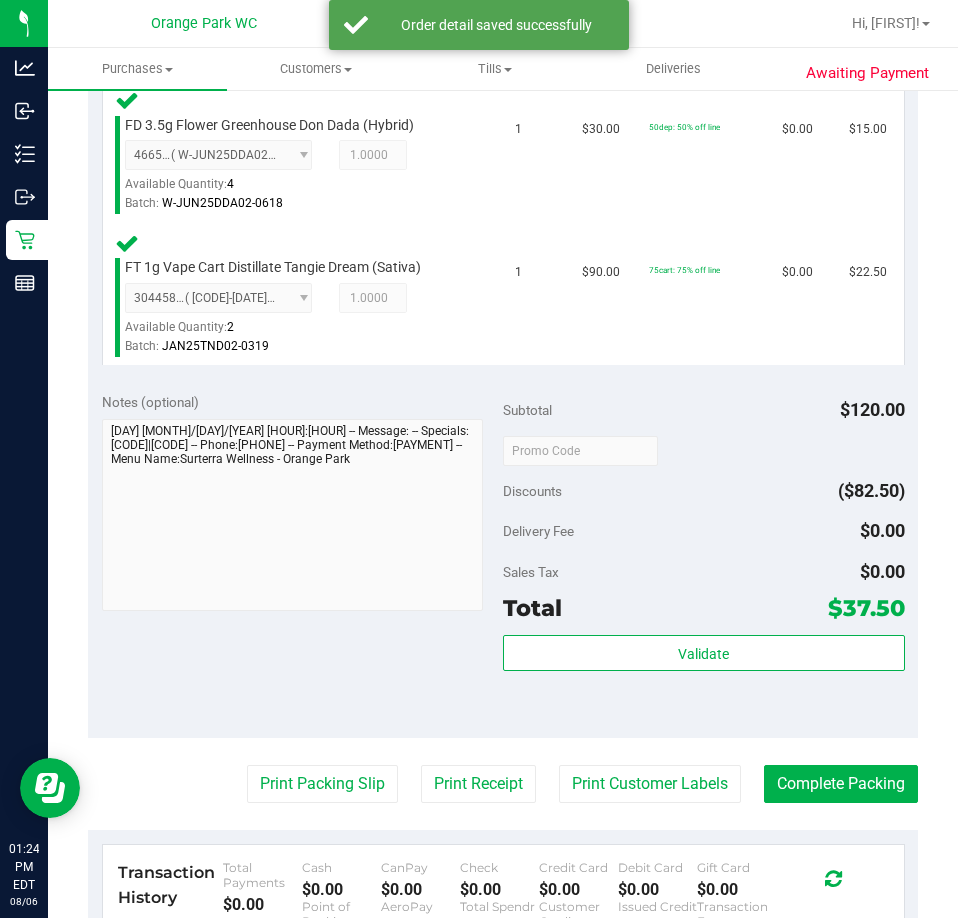 scroll, scrollTop: 700, scrollLeft: 0, axis: vertical 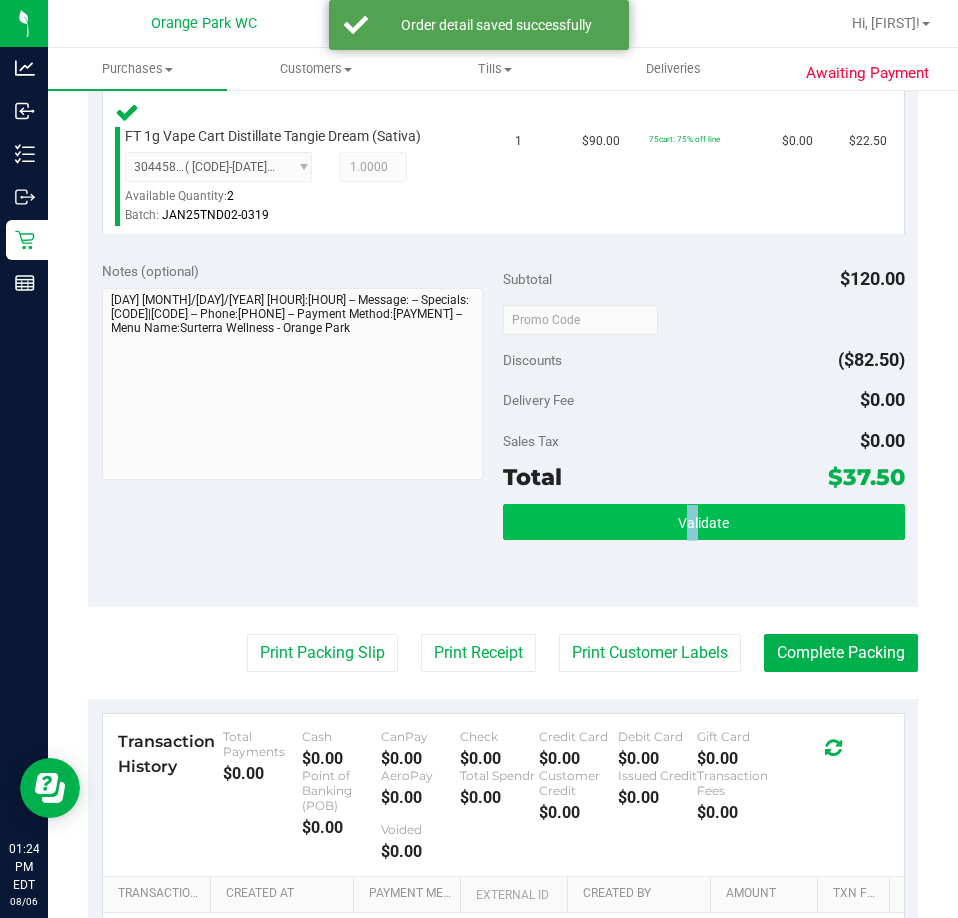 click on "Subtotal
$[PRICE]
Discounts
($[PRICE])
Delivery Fee
$[PRICE]
Sales Tax
$[PRICE]
Total
$[PRICE]
Validate" at bounding box center (704, 427) 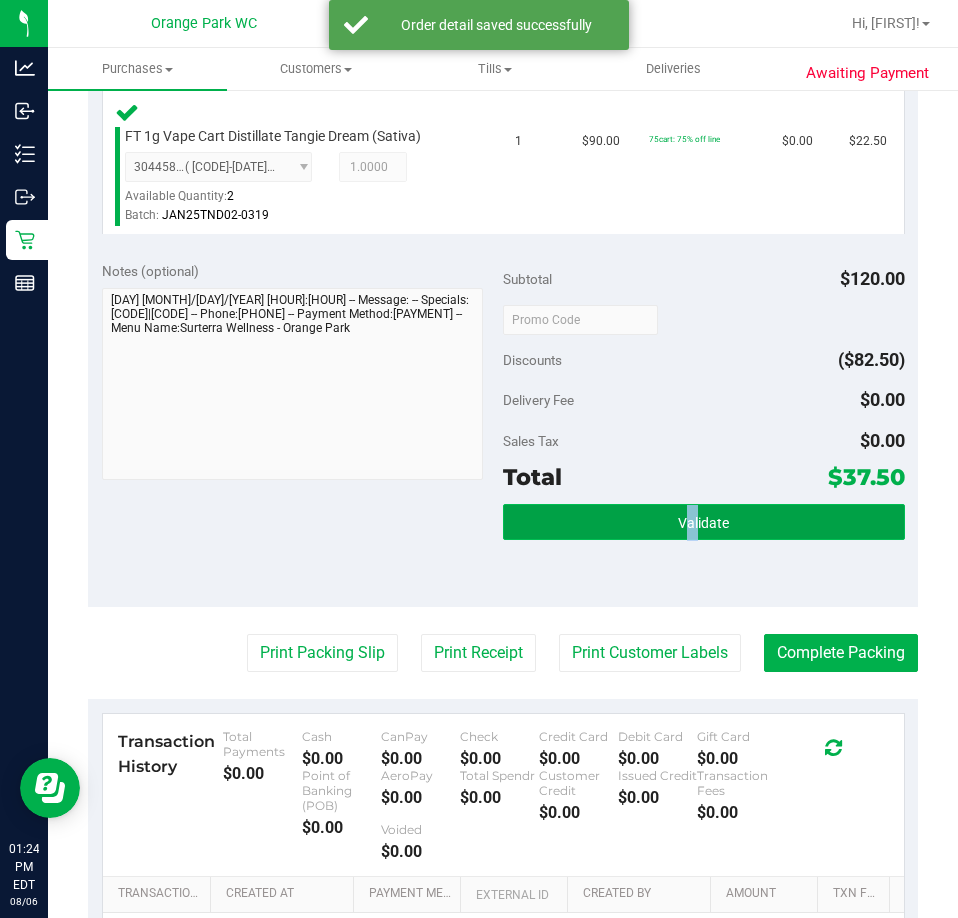 click on "Validate" at bounding box center (704, 522) 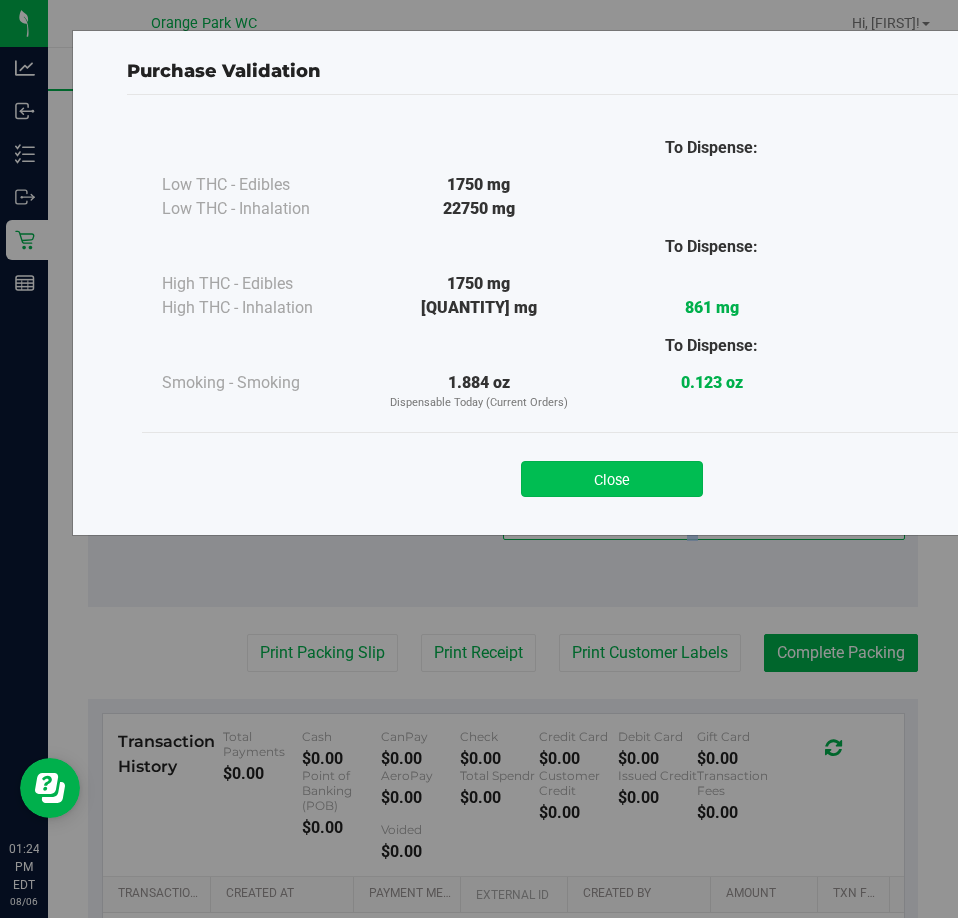 click on "Close" at bounding box center [612, 479] 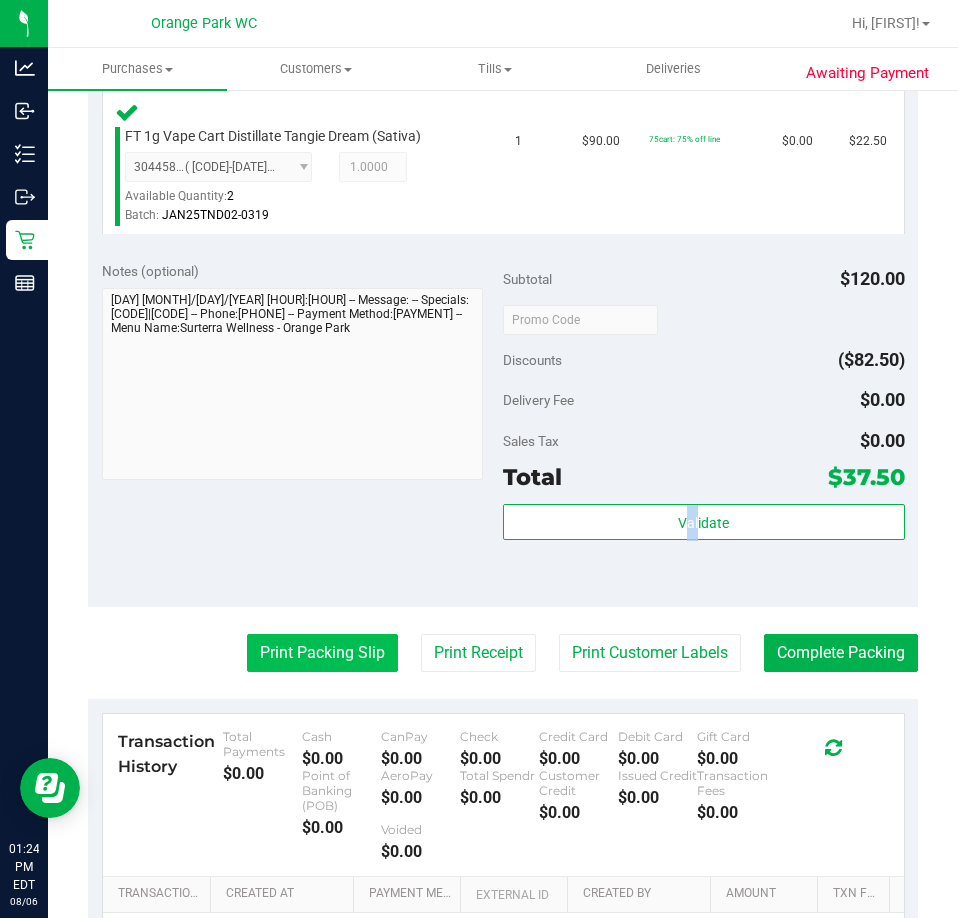 click on "Print Packing Slip" at bounding box center [322, 653] 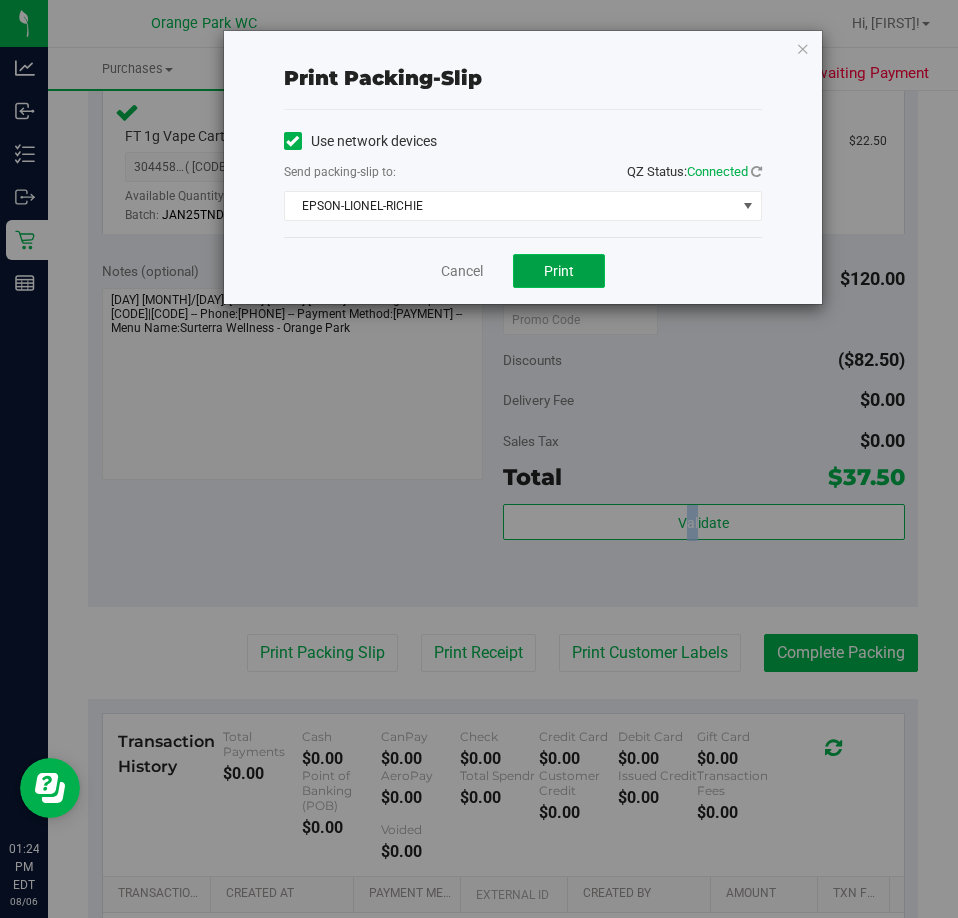 click on "Print" at bounding box center (559, 271) 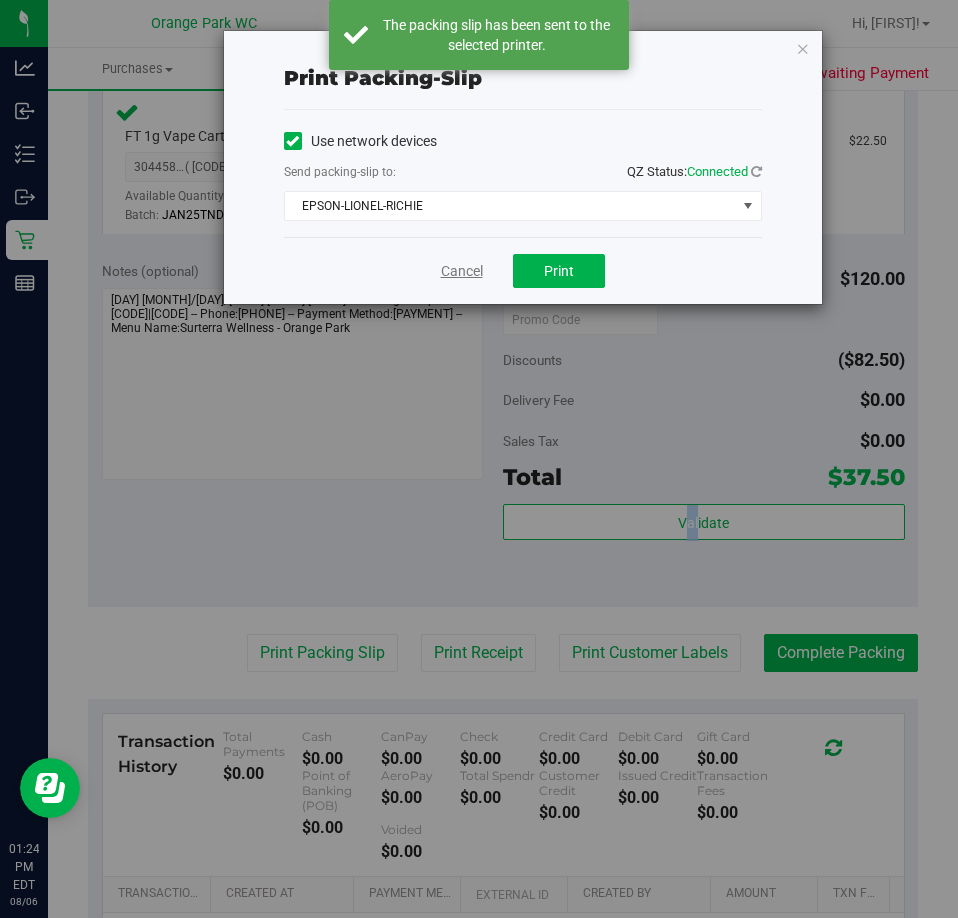 click on "Cancel" at bounding box center (462, 271) 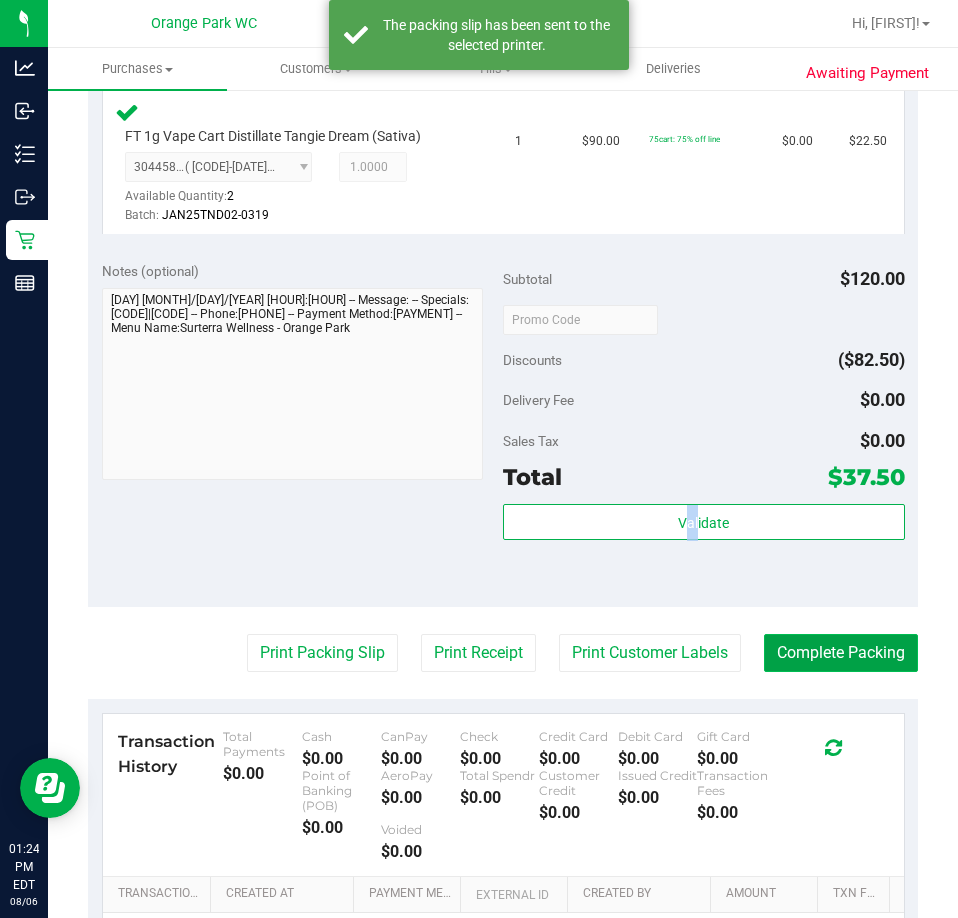 click on "Complete Packing" at bounding box center [841, 653] 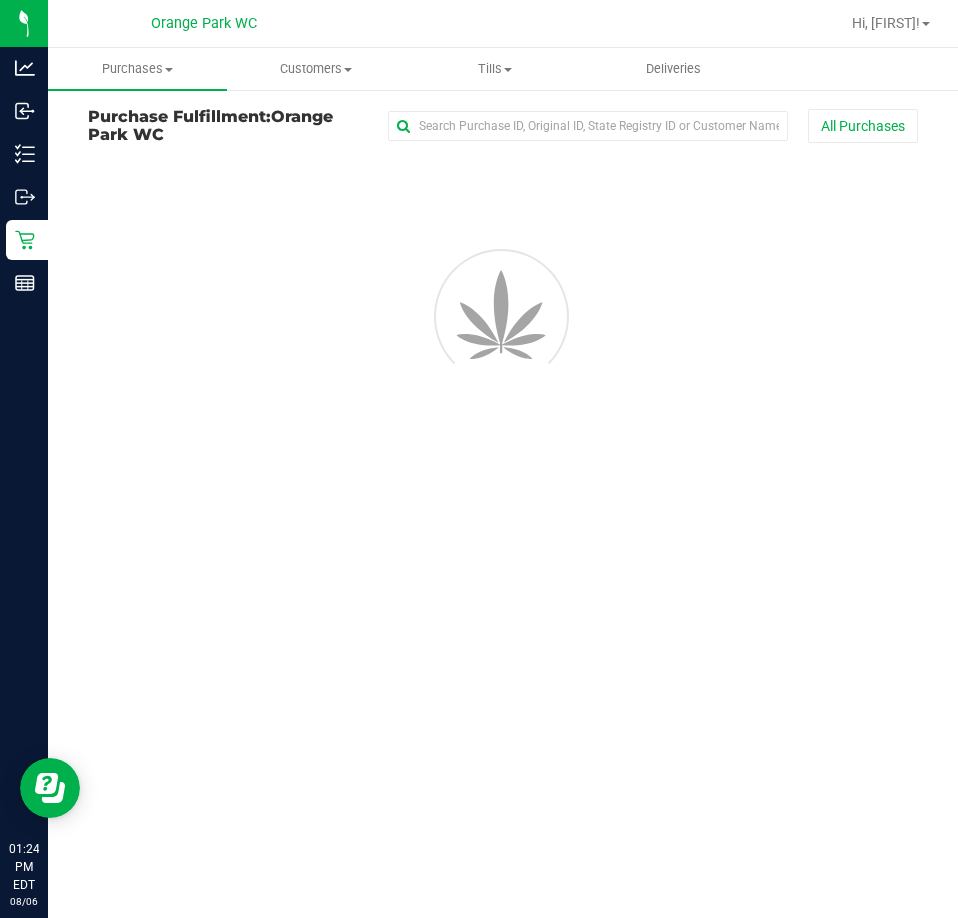 scroll, scrollTop: 0, scrollLeft: 0, axis: both 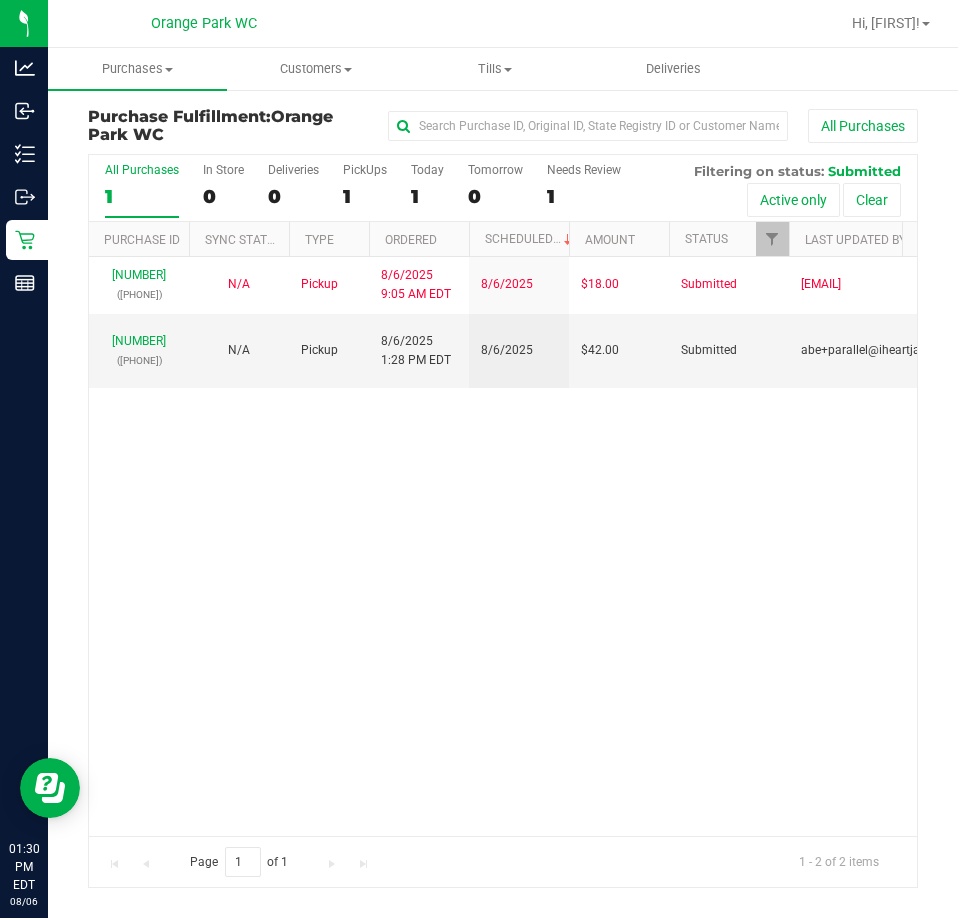 click on "Pickup [MONTH]/[DAY]/[YEAR] [HOUR]:[MINUTE] [TIMEZONE] [MONTH]/[DAY]/[YEAR] $[PRICE] Submitted [EMAIL] Pickup [MONTH]/[DAY]/[YEAR] [HOUR]:[MINUTE] [TIMEZONE] [MONTH]/[DAY]/[YEAR] $[PRICE] Submitted [EMAIL]" at bounding box center [503, 546] 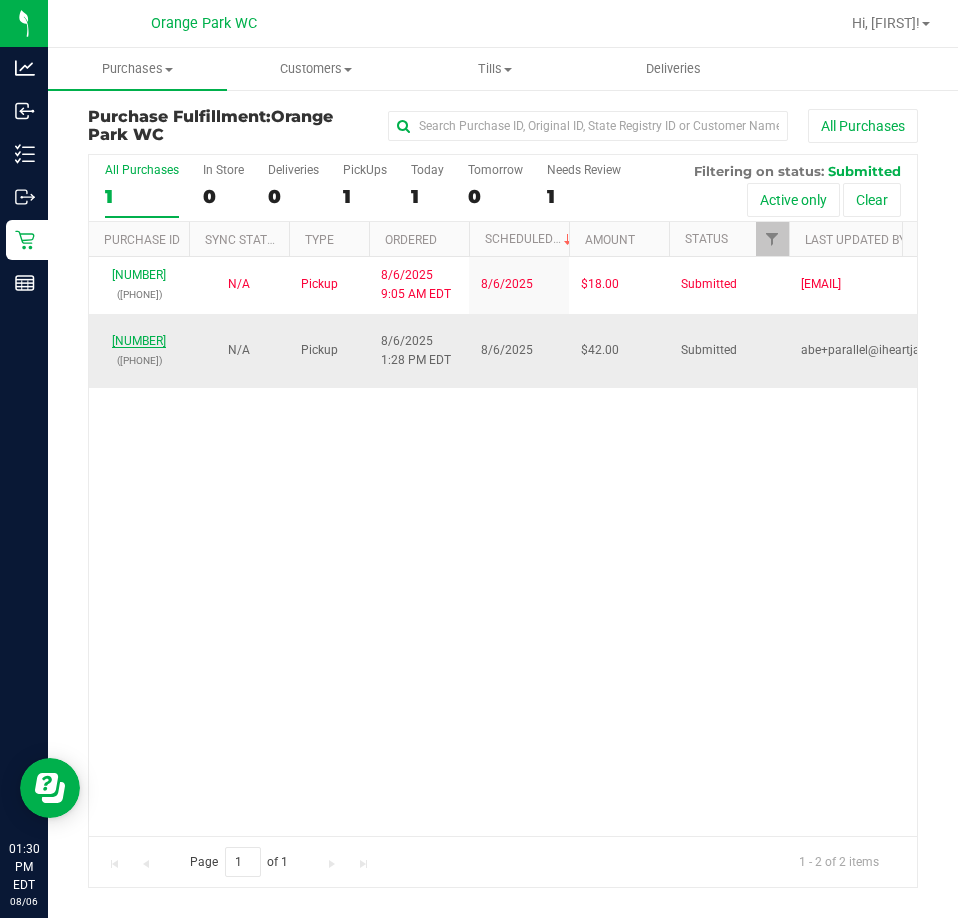 click on "[NUMBER]" at bounding box center [139, 341] 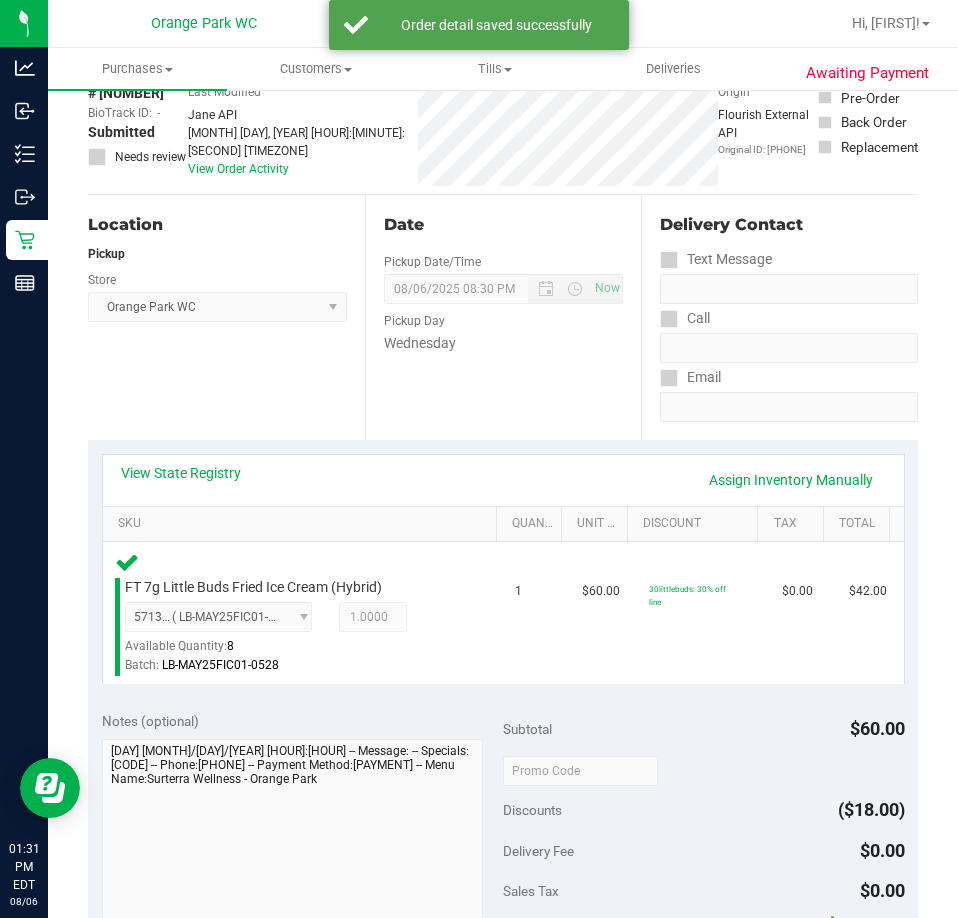 scroll, scrollTop: 400, scrollLeft: 0, axis: vertical 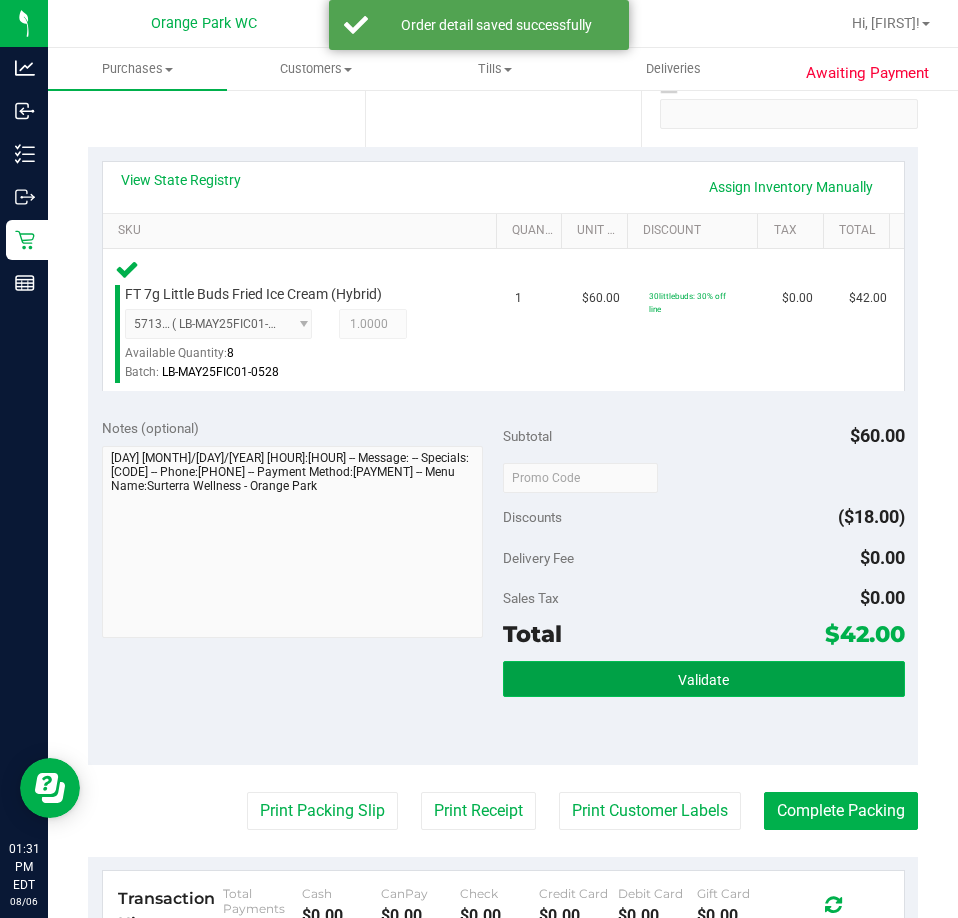 click on "Validate" at bounding box center (703, 680) 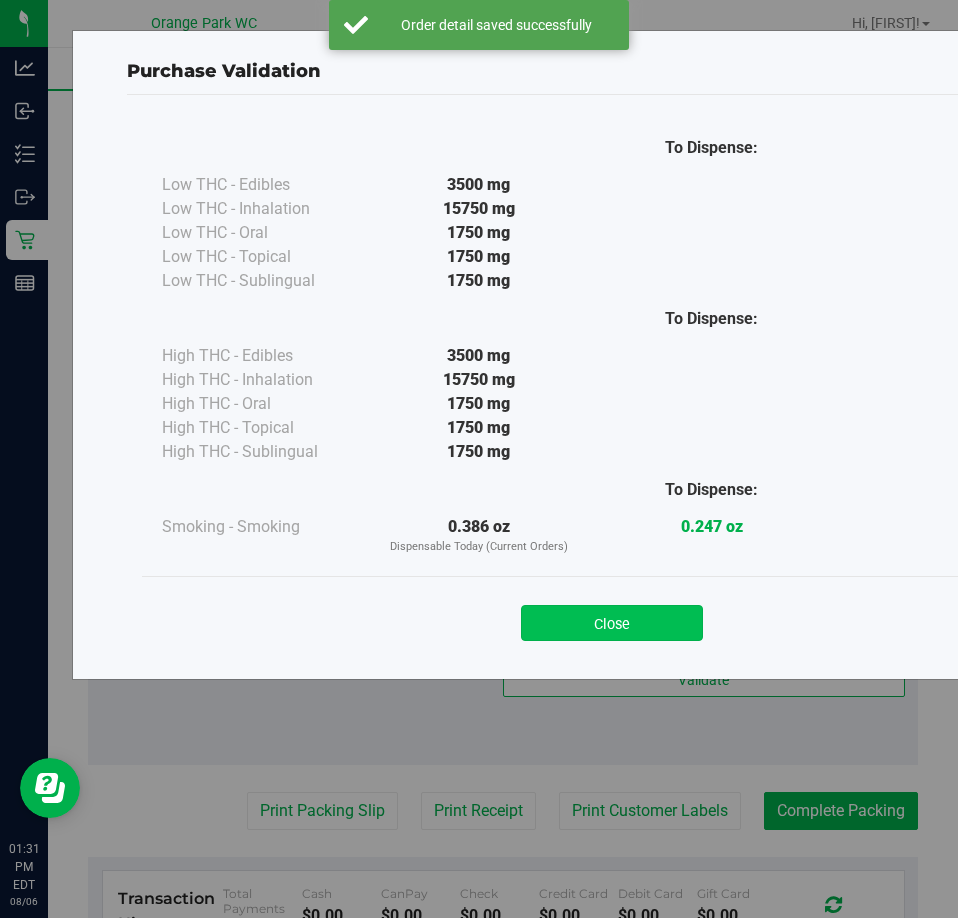 click on "Close" at bounding box center (612, 623) 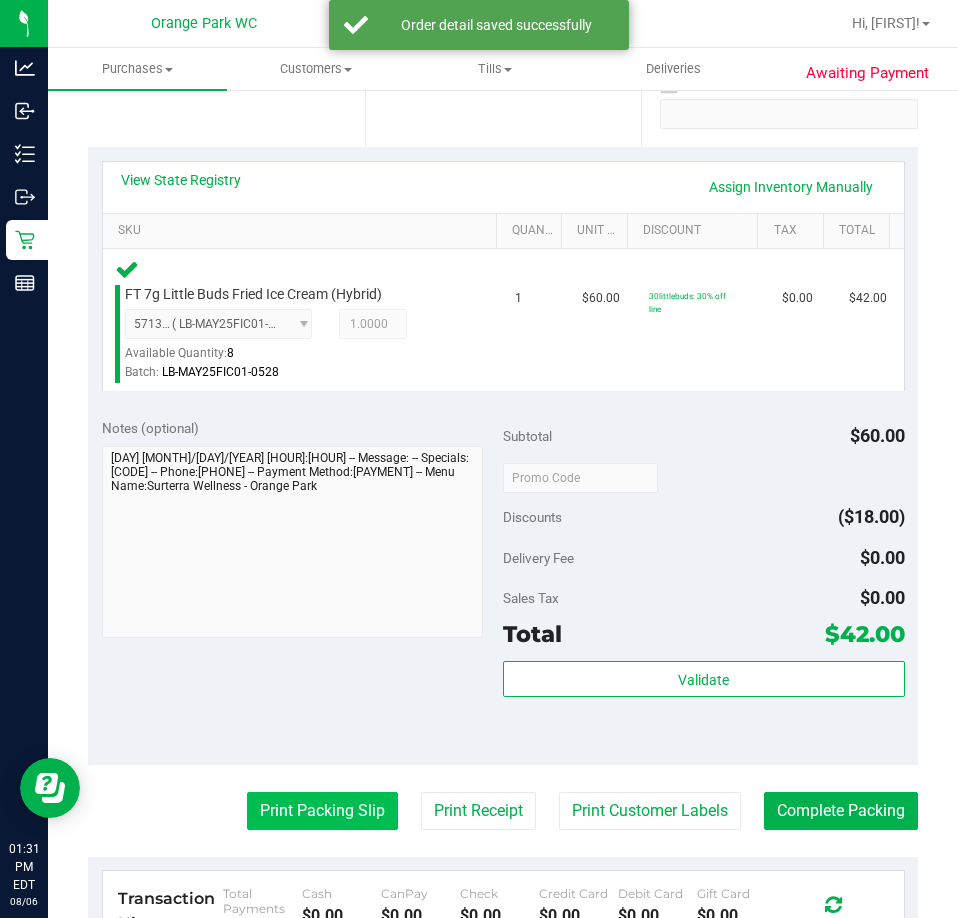 click on "Print Packing Slip" at bounding box center [322, 811] 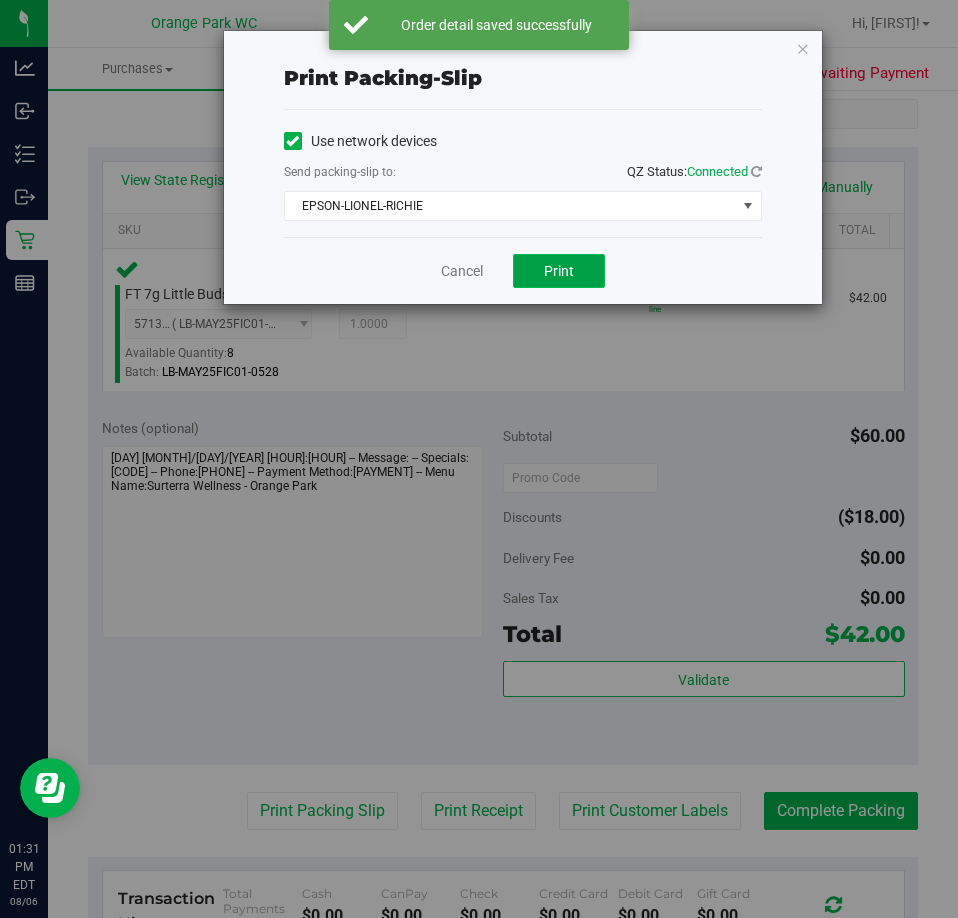 click on "Print" at bounding box center [559, 271] 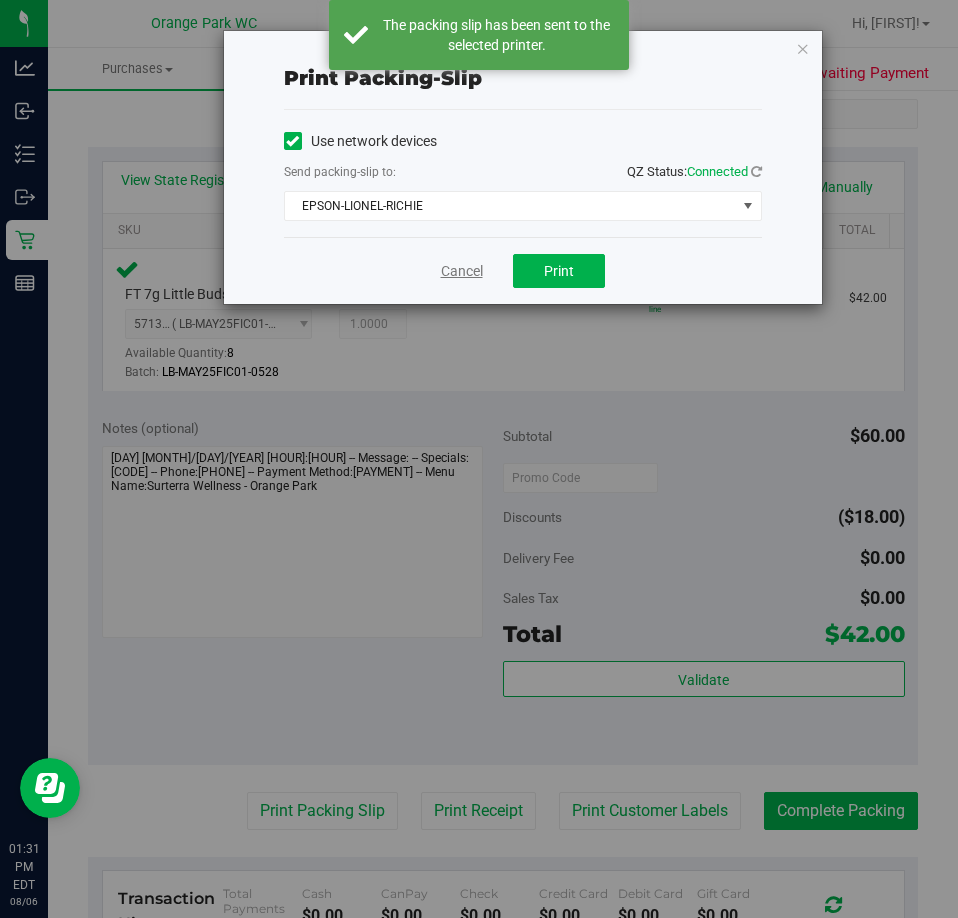 click on "Cancel" at bounding box center [462, 271] 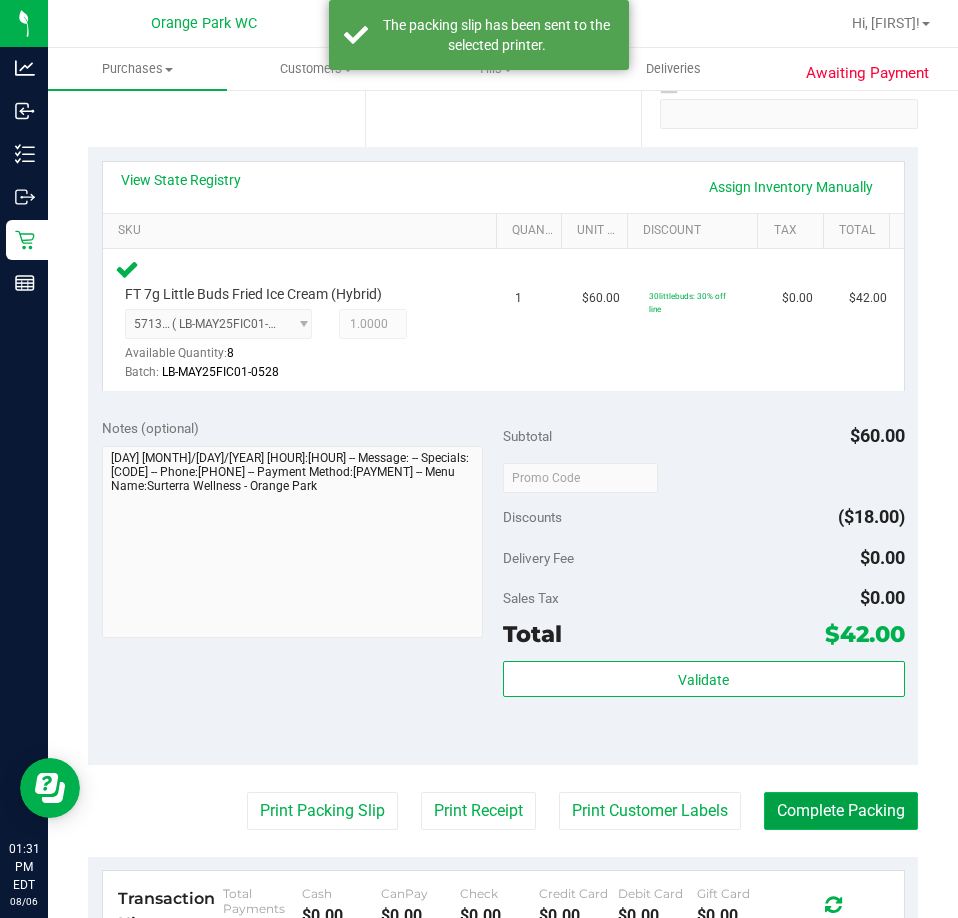 click on "Complete Packing" at bounding box center [841, 811] 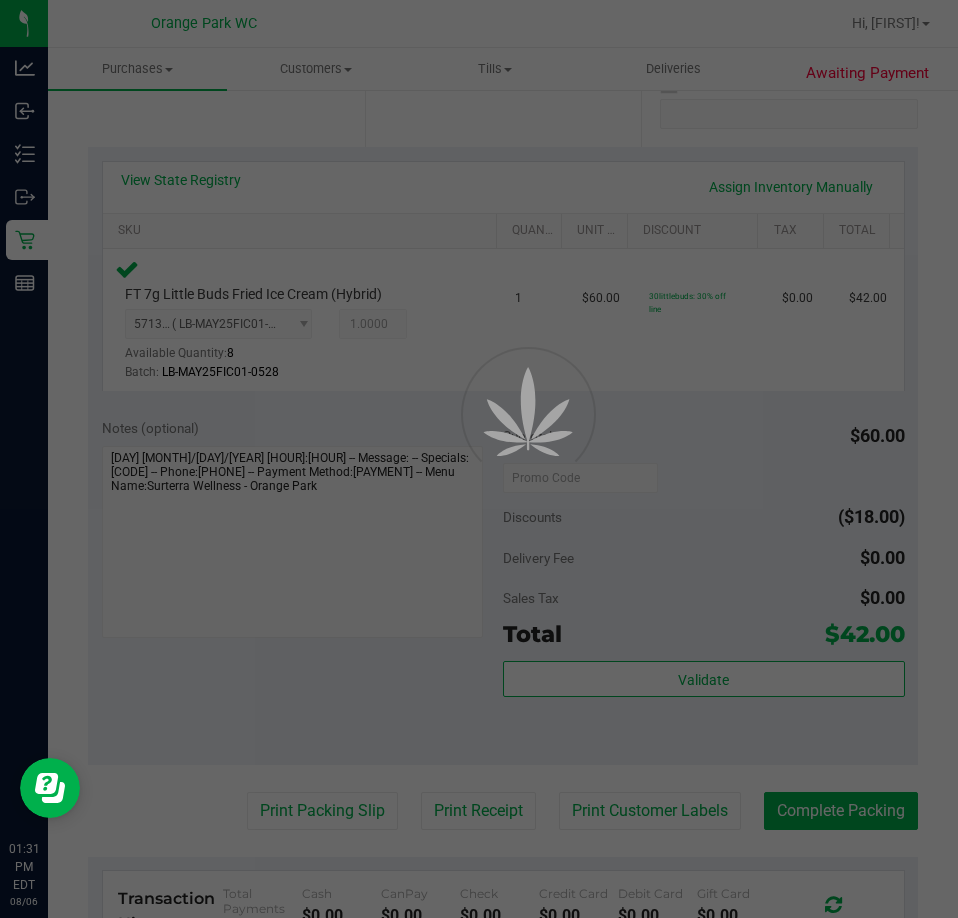scroll, scrollTop: 0, scrollLeft: 0, axis: both 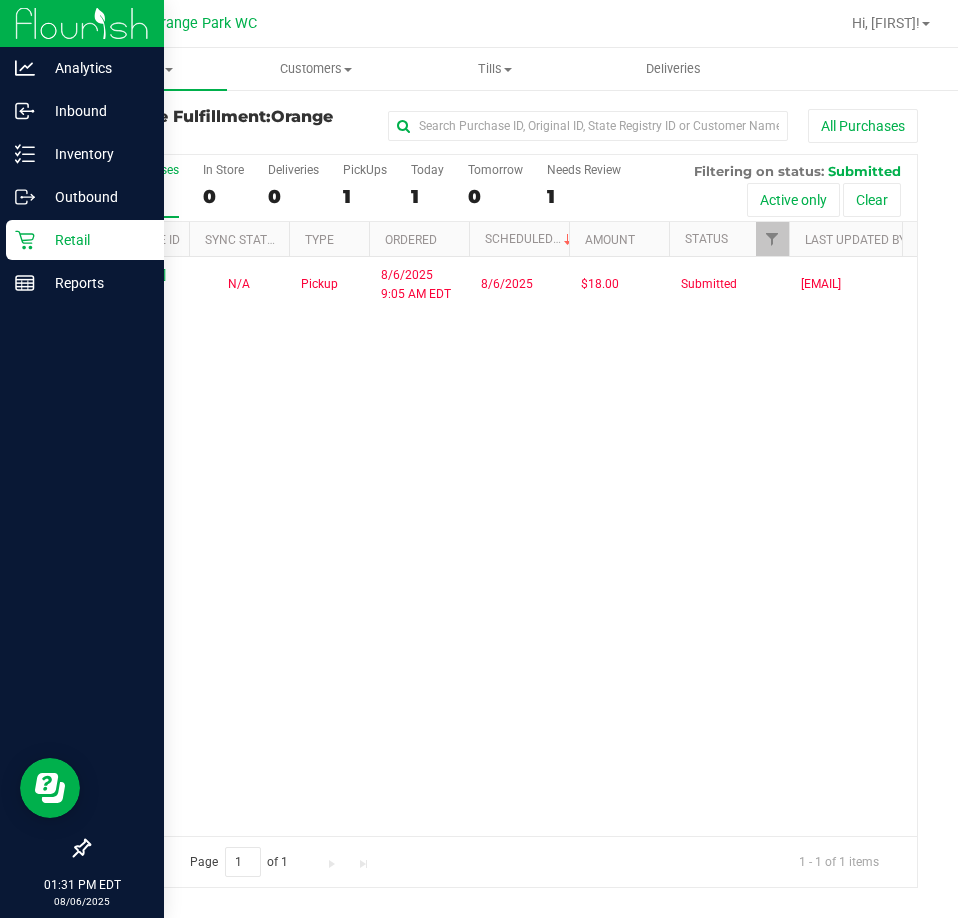 click 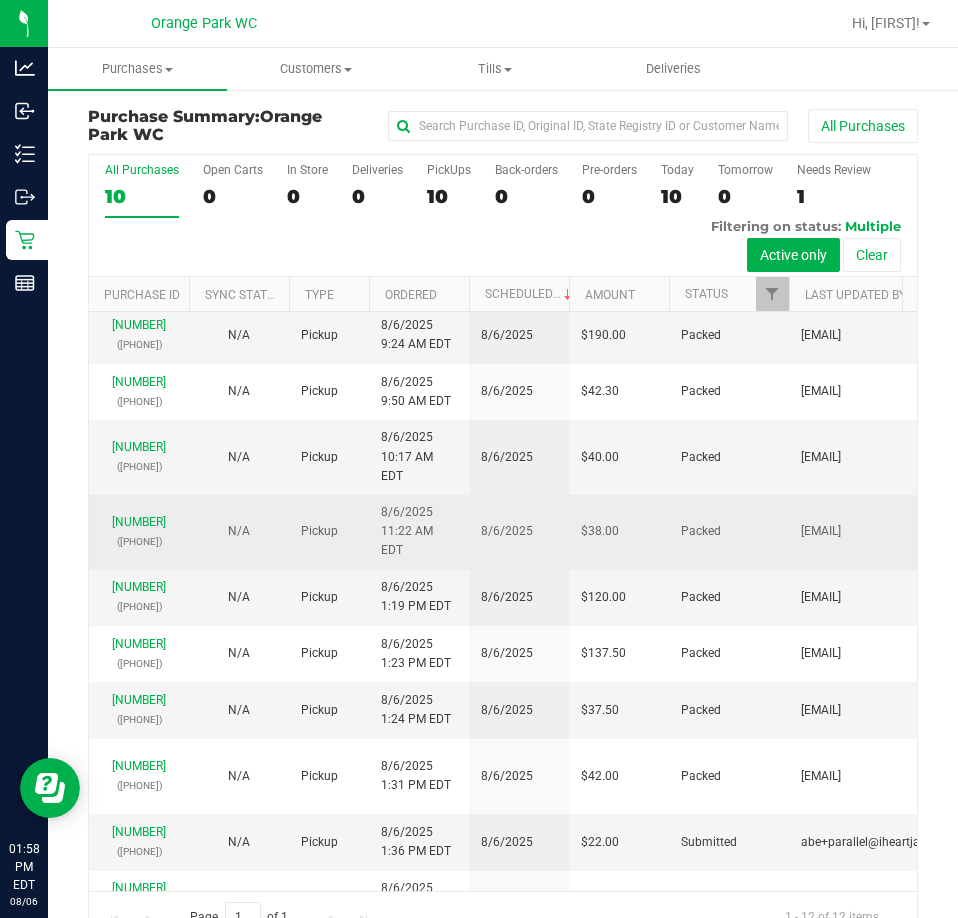 scroll, scrollTop: 119, scrollLeft: 0, axis: vertical 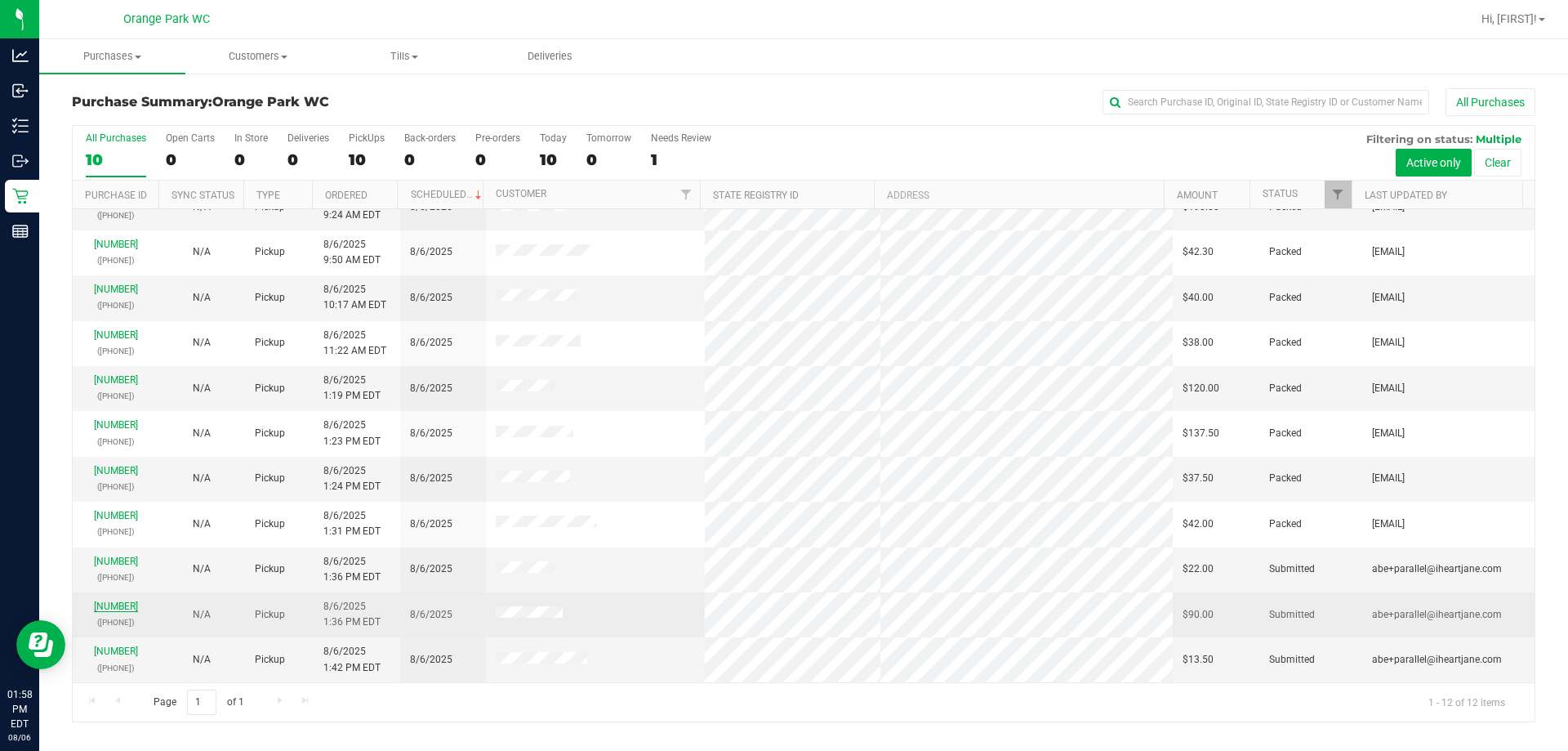 click on "[NUMBER]" at bounding box center (116, 606) 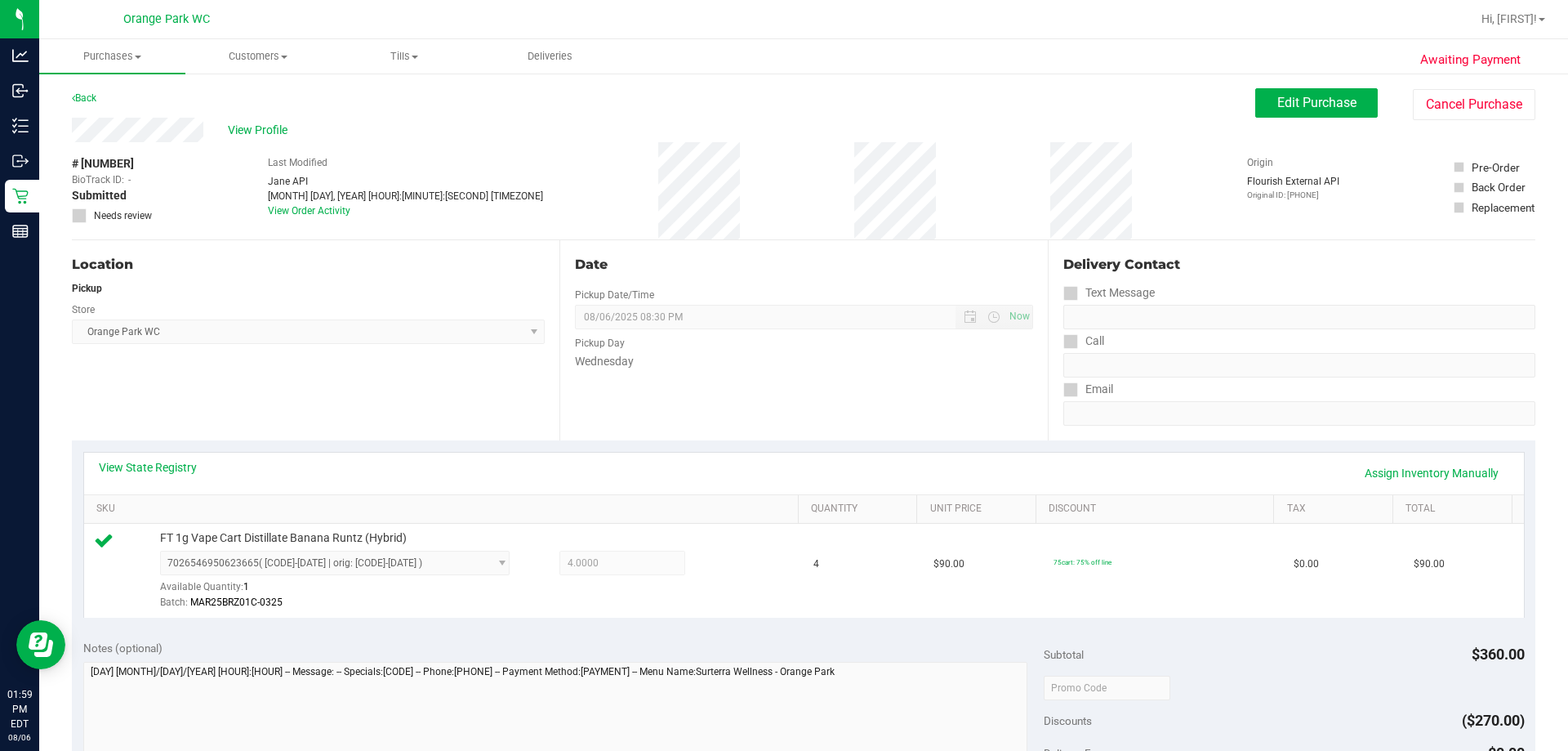 scroll, scrollTop: 490, scrollLeft: 0, axis: vertical 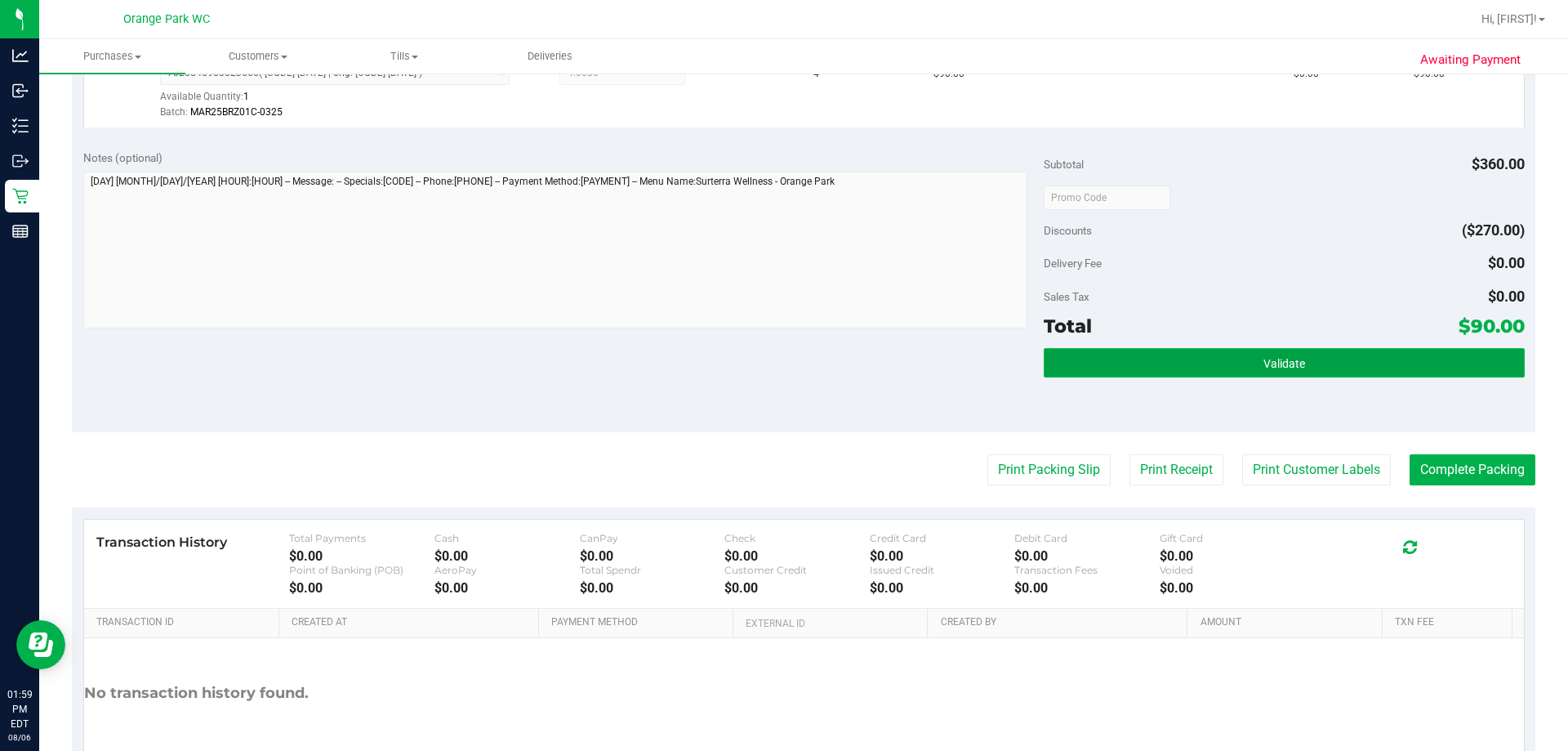 click on "Validate" at bounding box center [1284, 363] 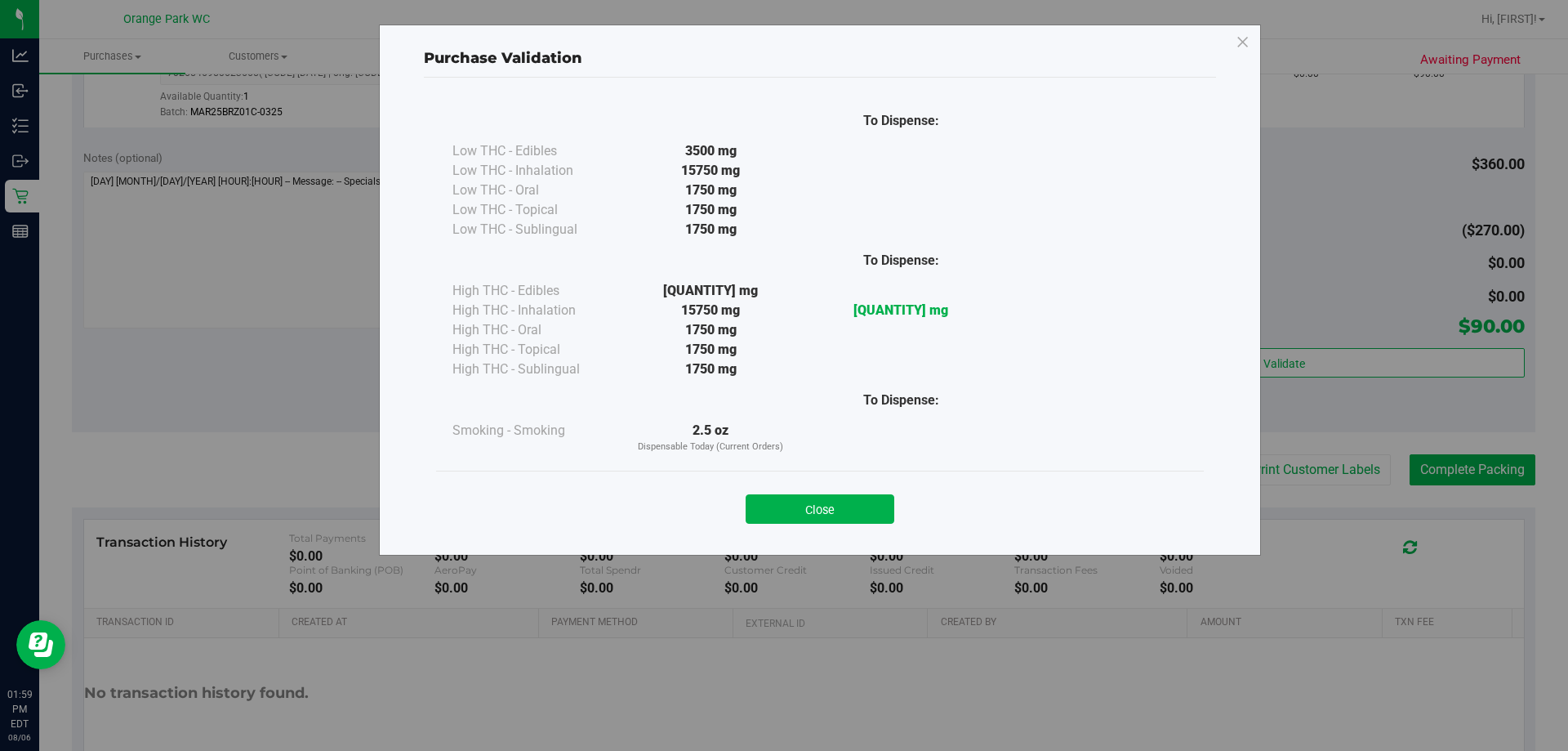 drag, startPoint x: 821, startPoint y: 513, endPoint x: 902, endPoint y: 502, distance: 81.744 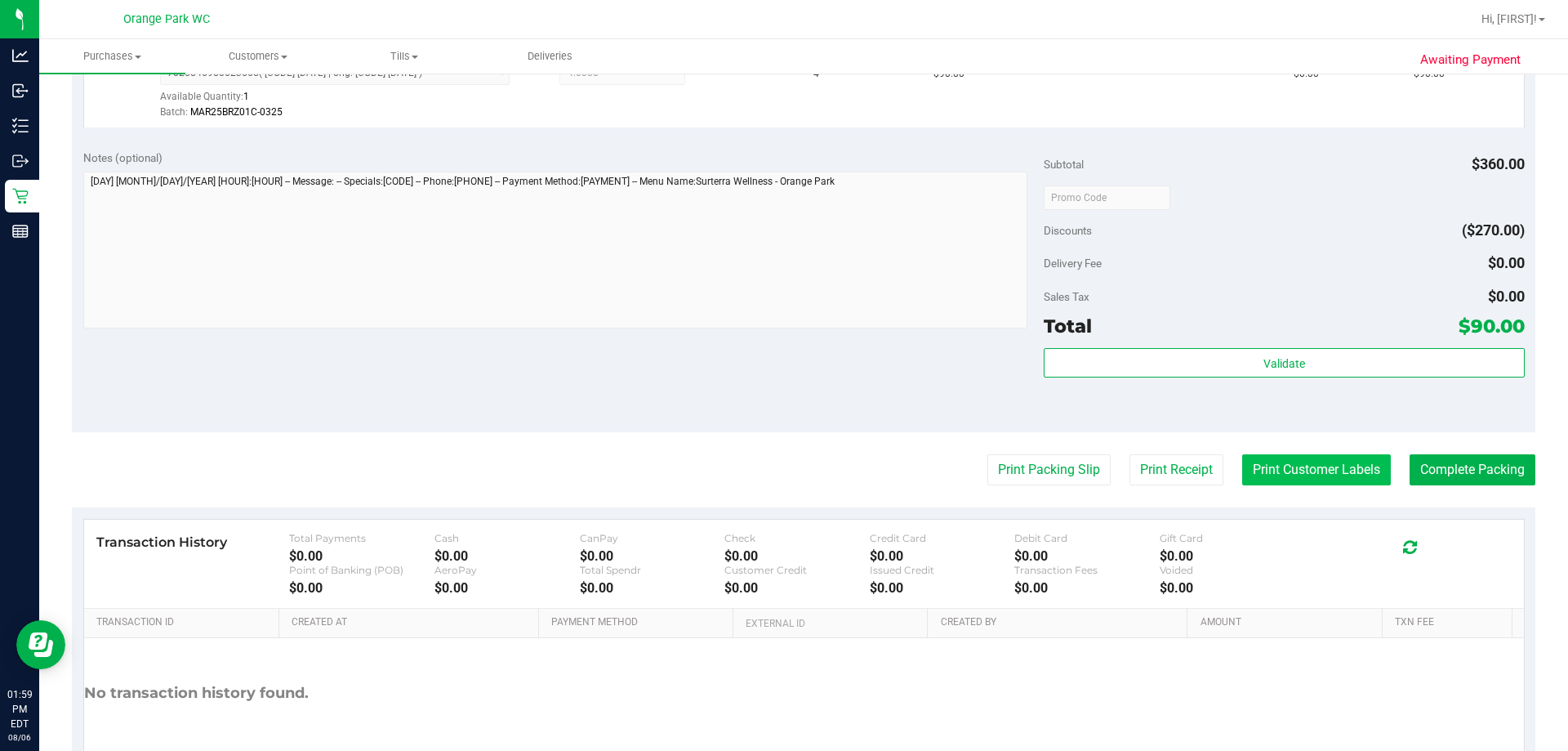 click on "Print Customer Labels" at bounding box center (1316, 470) 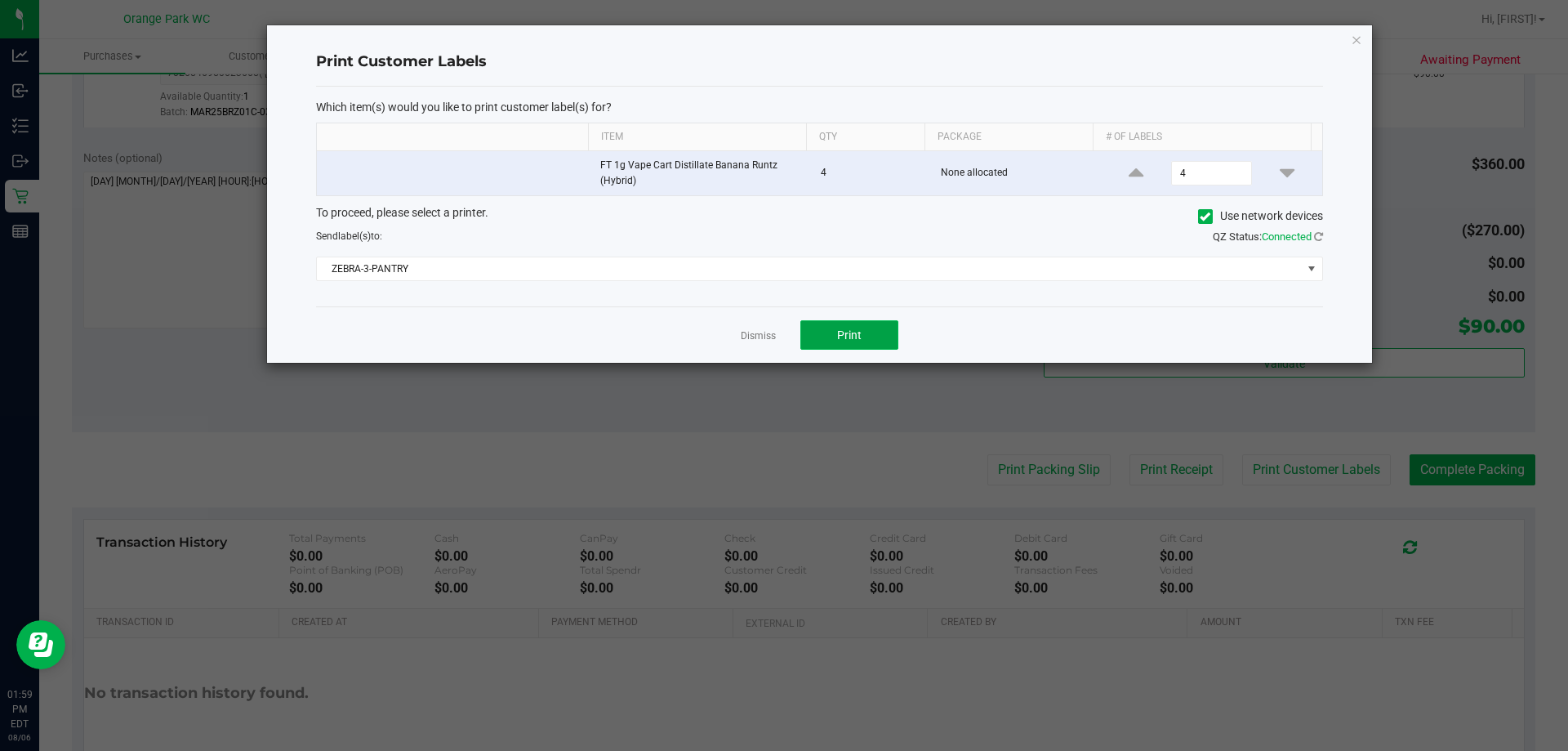 click on "Print" 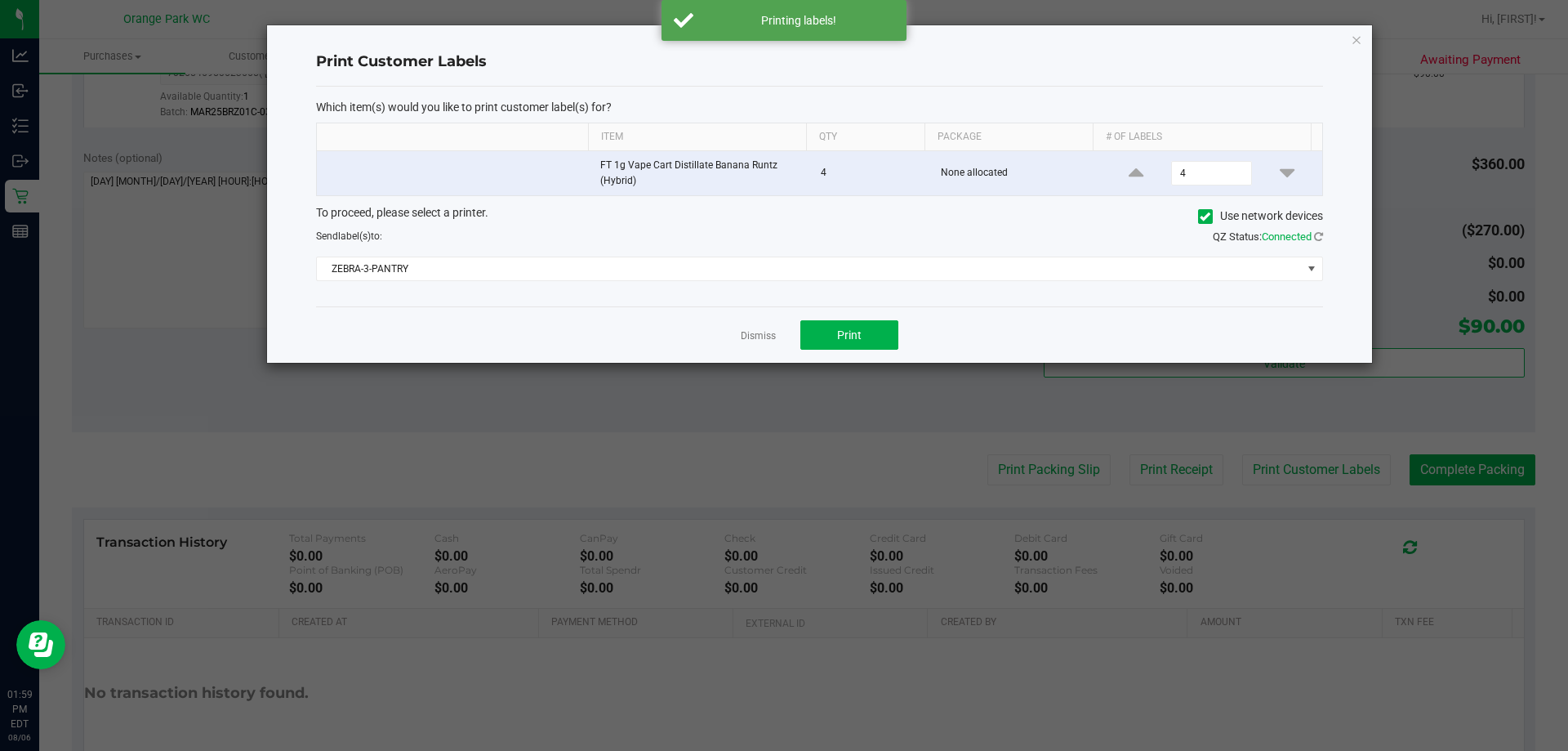 click on "To proceed, please select a printer. Use network devices Send label(s) to: QZ Status: Connected ZEBRA-3-PANTRY" 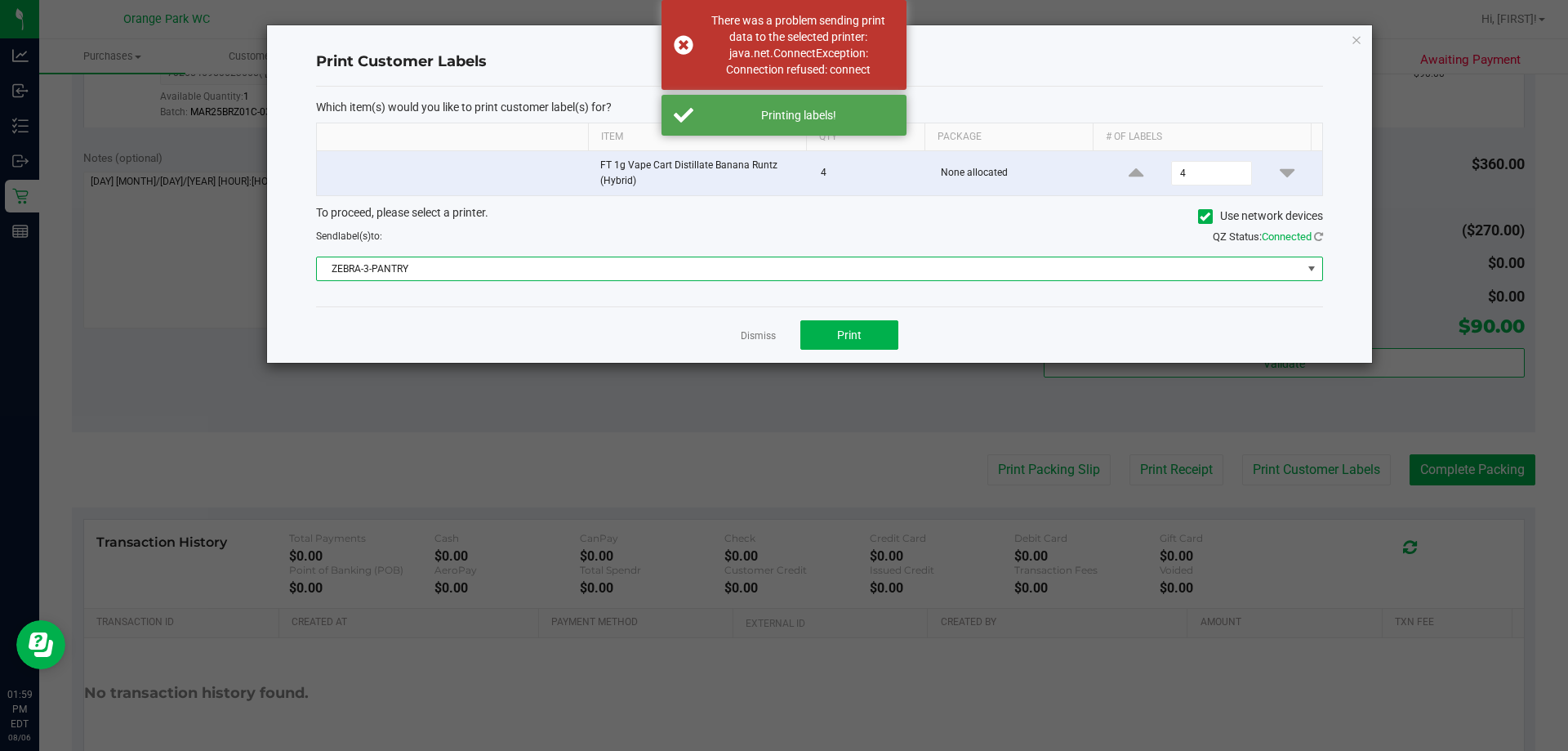 click on "ZEBRA-3-PANTRY" at bounding box center [809, 269] 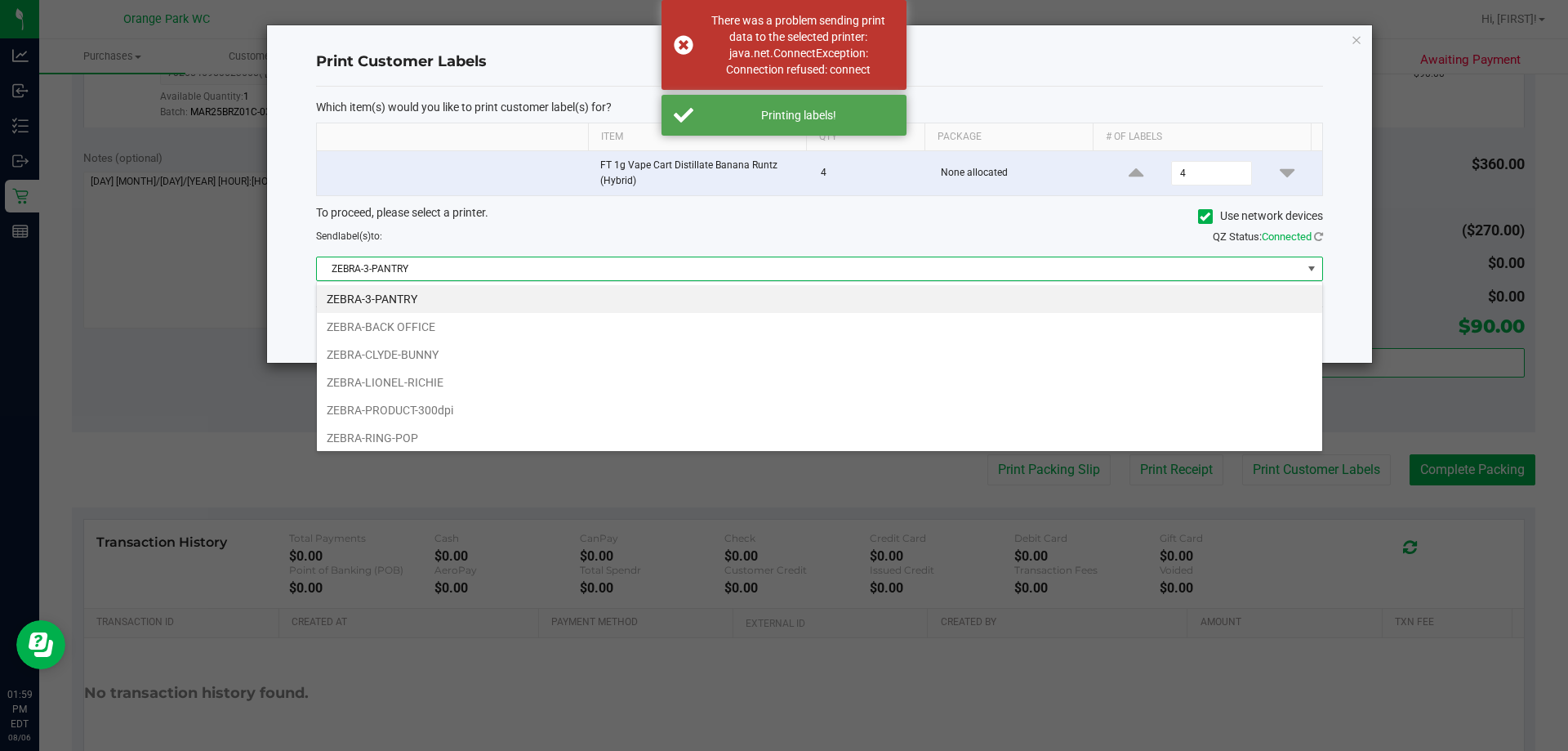scroll, scrollTop: 81695, scrollLeft: 80660, axis: both 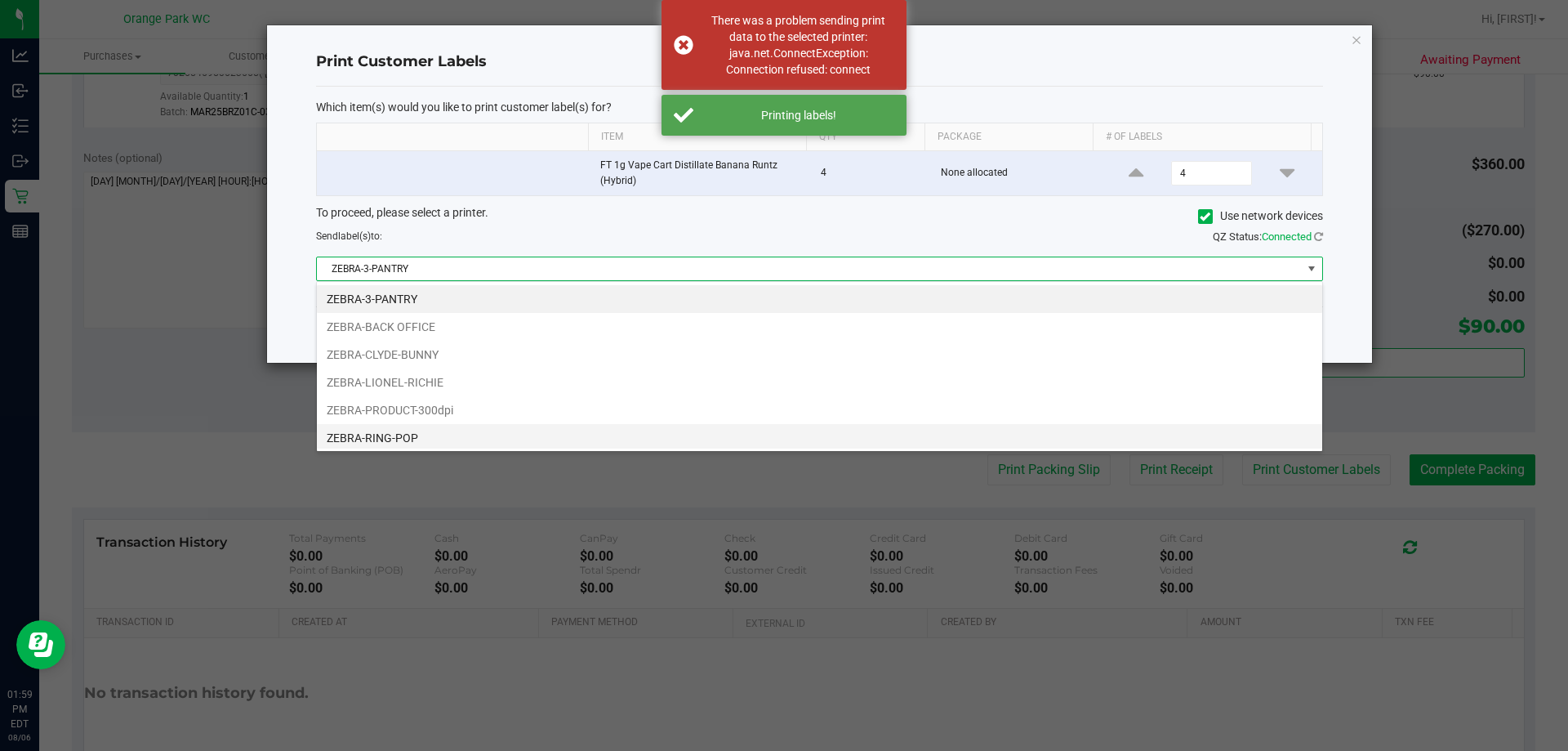 click on "ZEBRA-RING-POP" at bounding box center [819, 438] 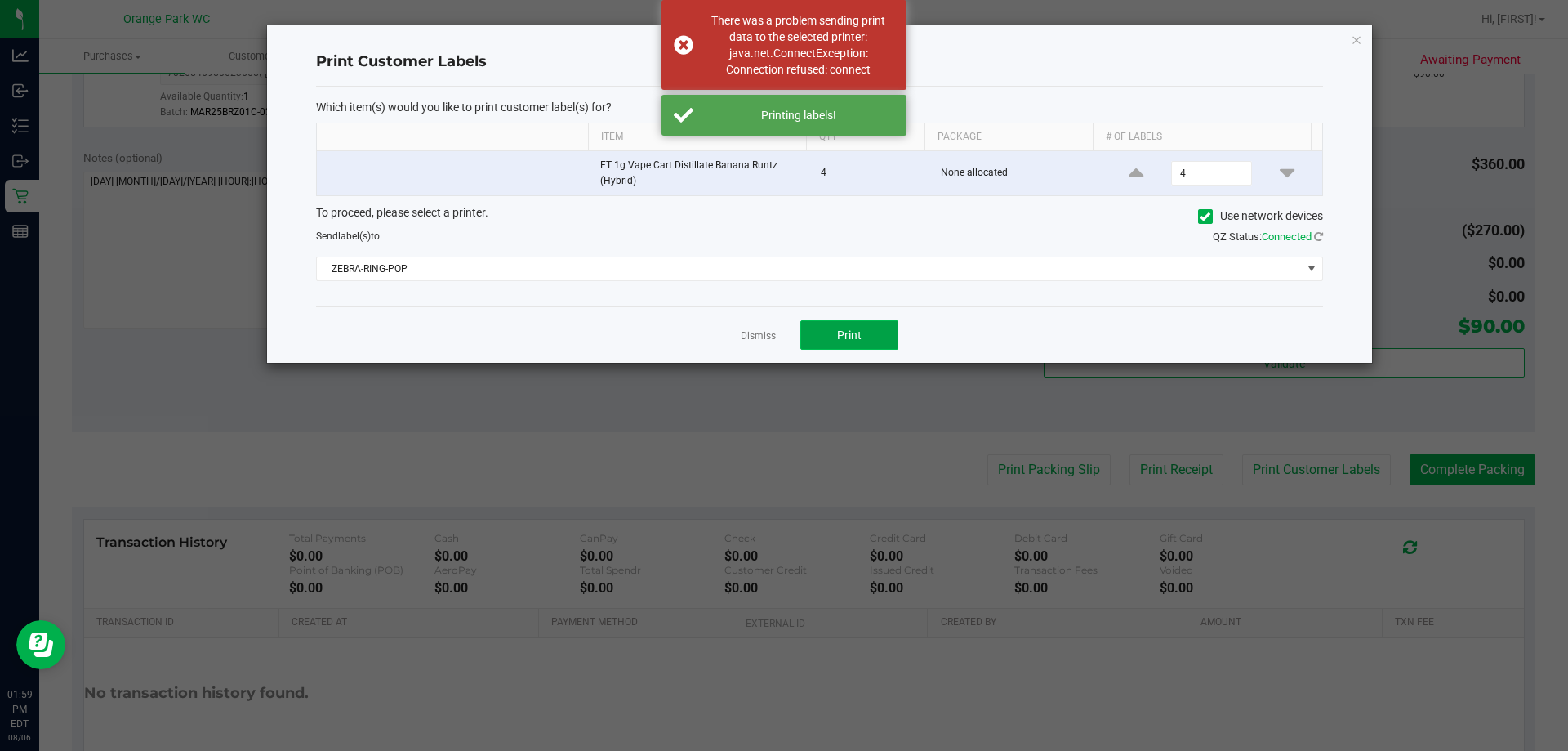 click on "Print" 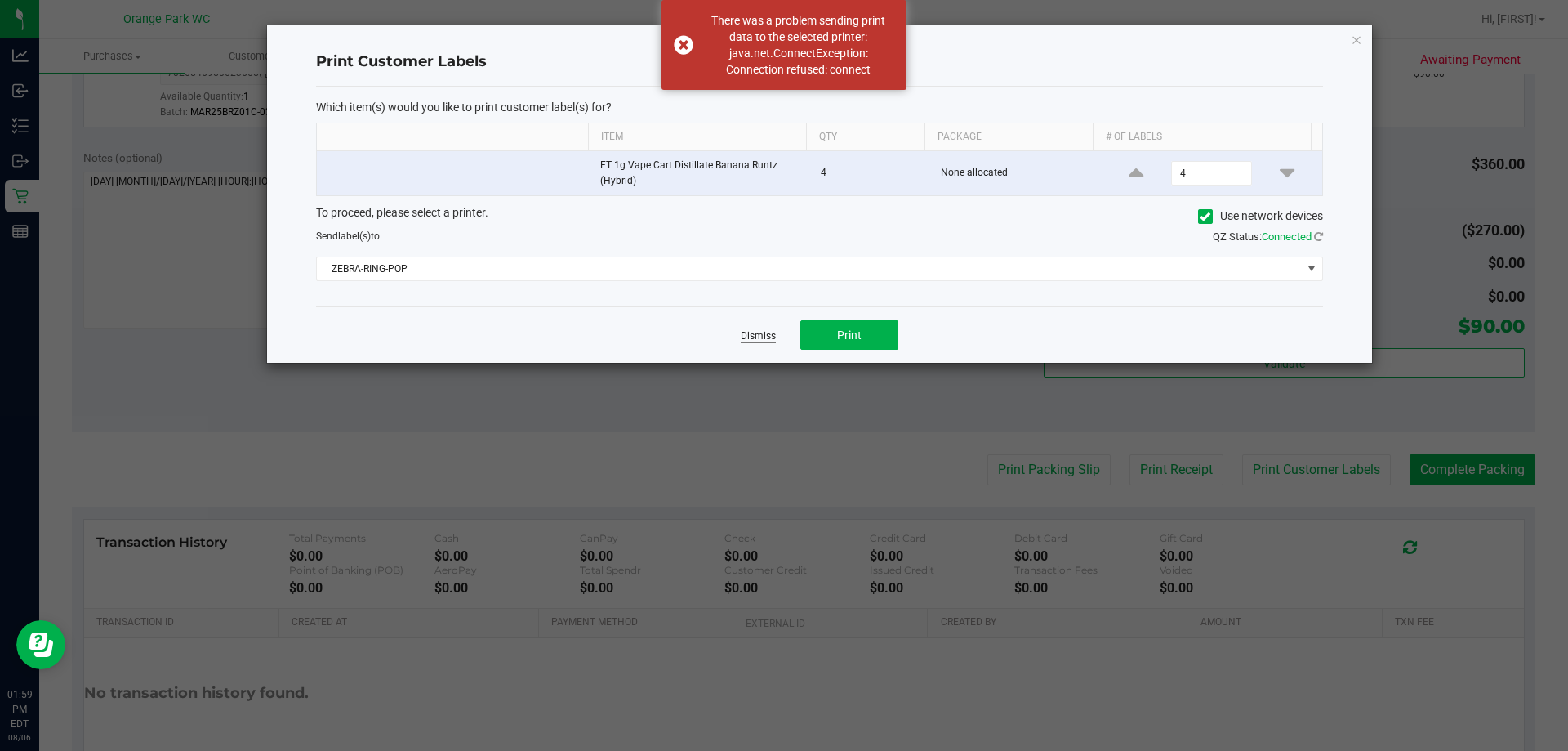 click on "Dismiss" 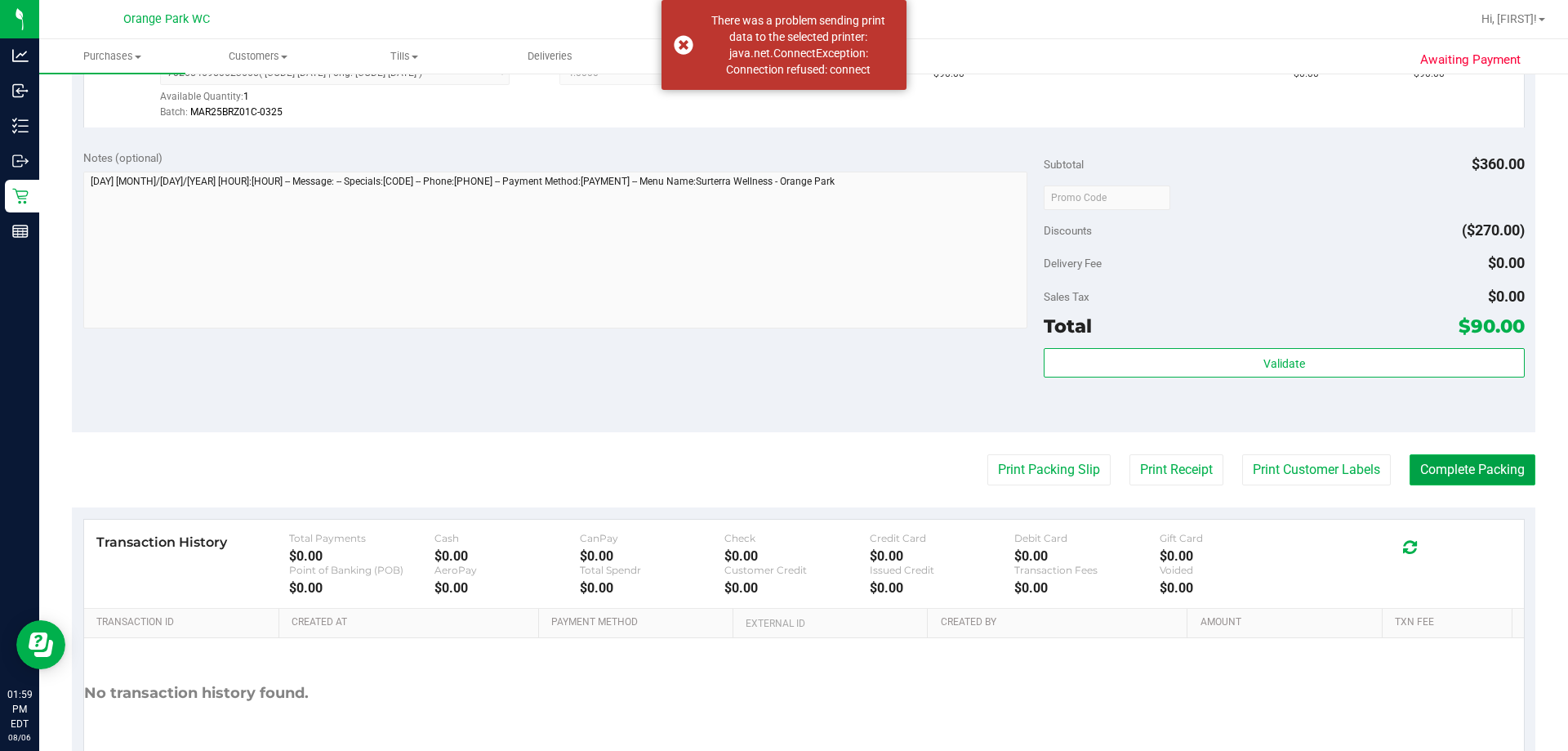 click on "Complete Packing" at bounding box center (1472, 470) 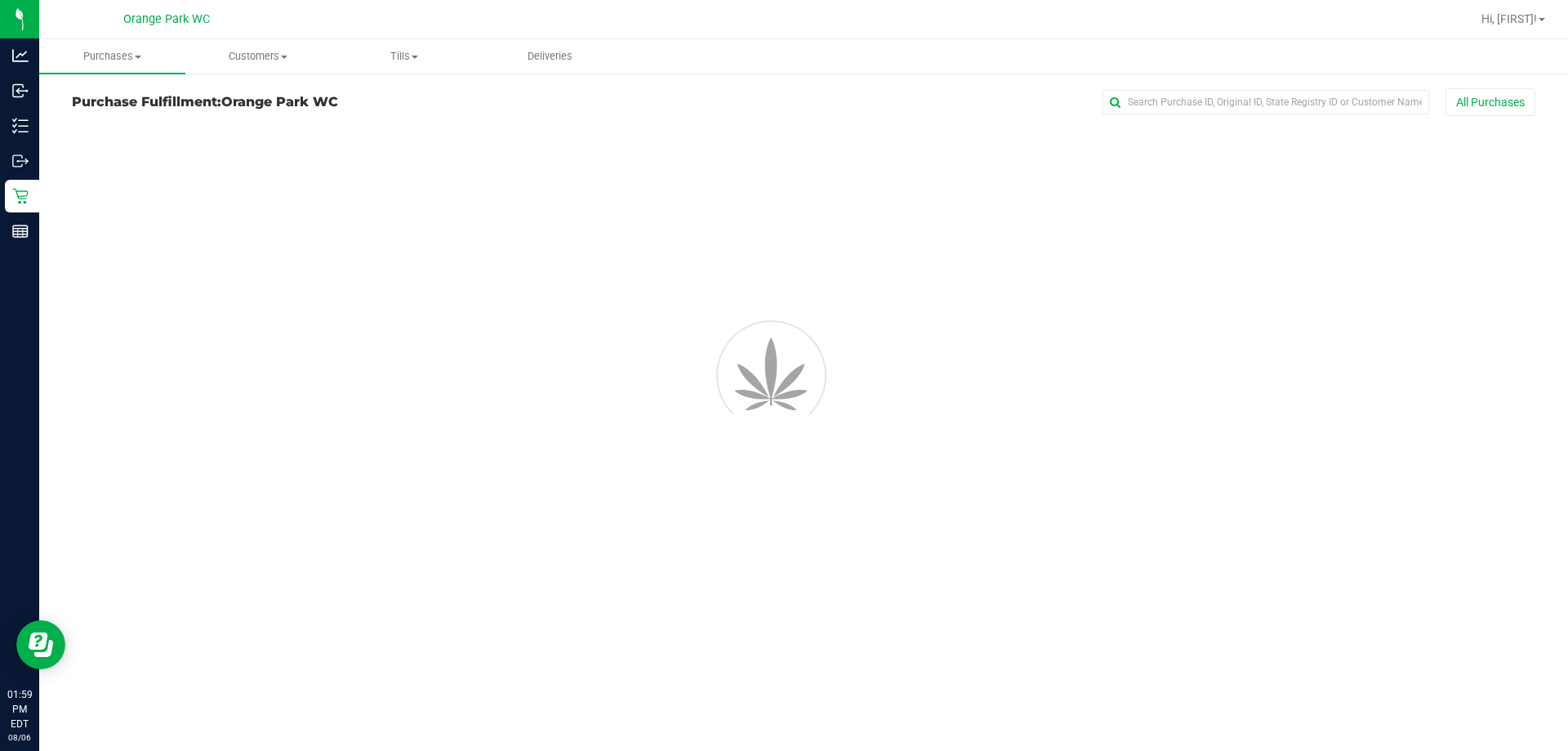 scroll, scrollTop: 0, scrollLeft: 0, axis: both 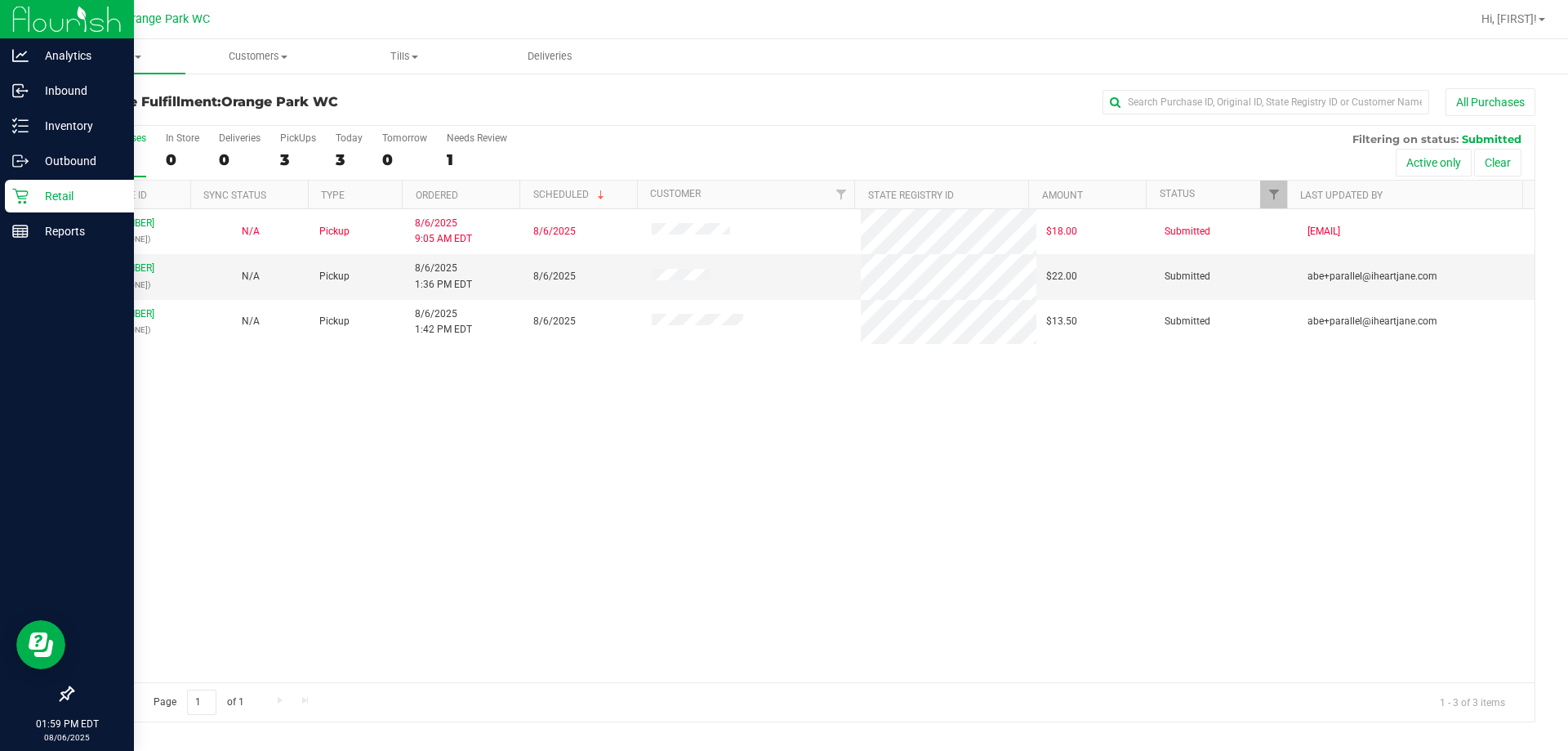 click on "Retail" at bounding box center (78, 196) 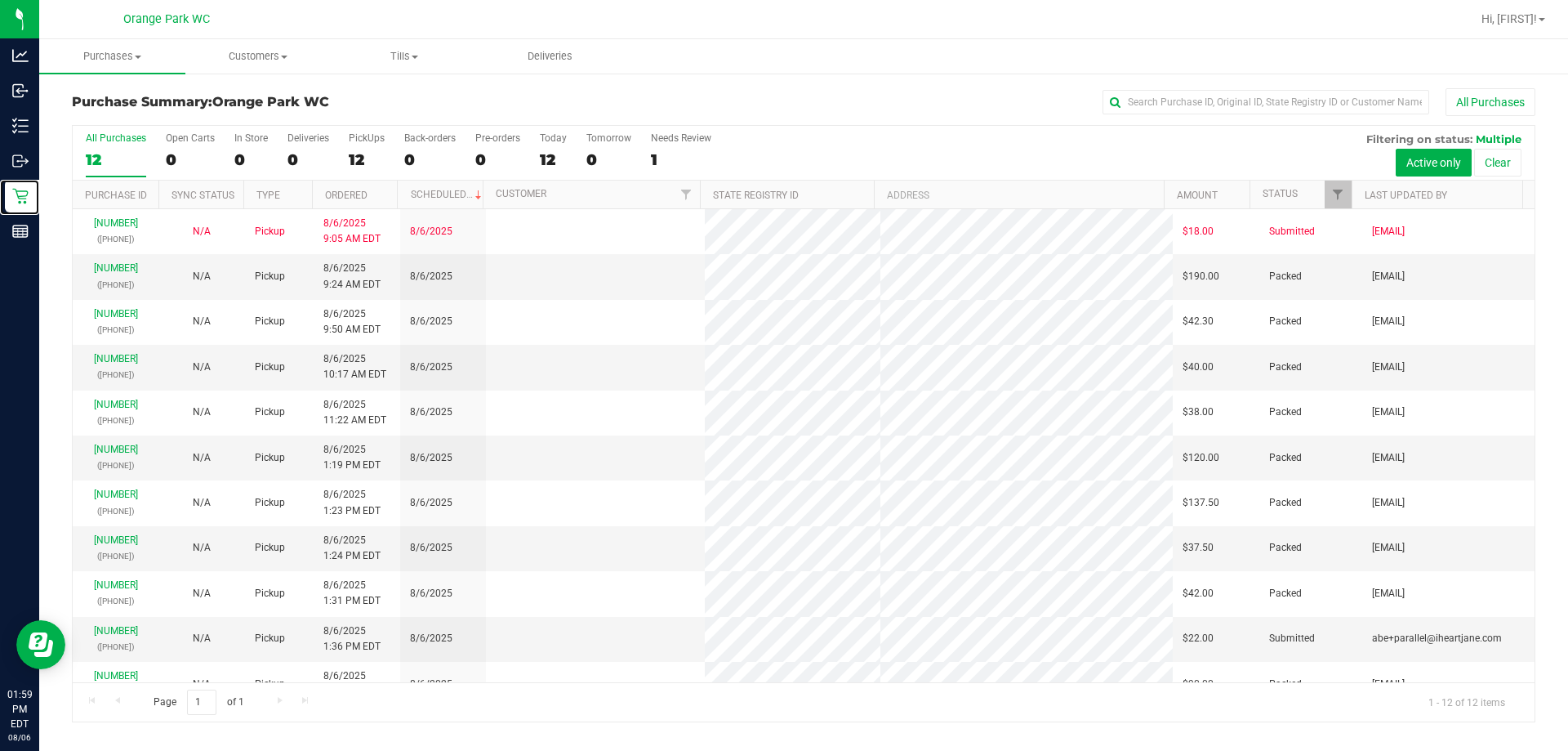 scroll, scrollTop: 69, scrollLeft: 0, axis: vertical 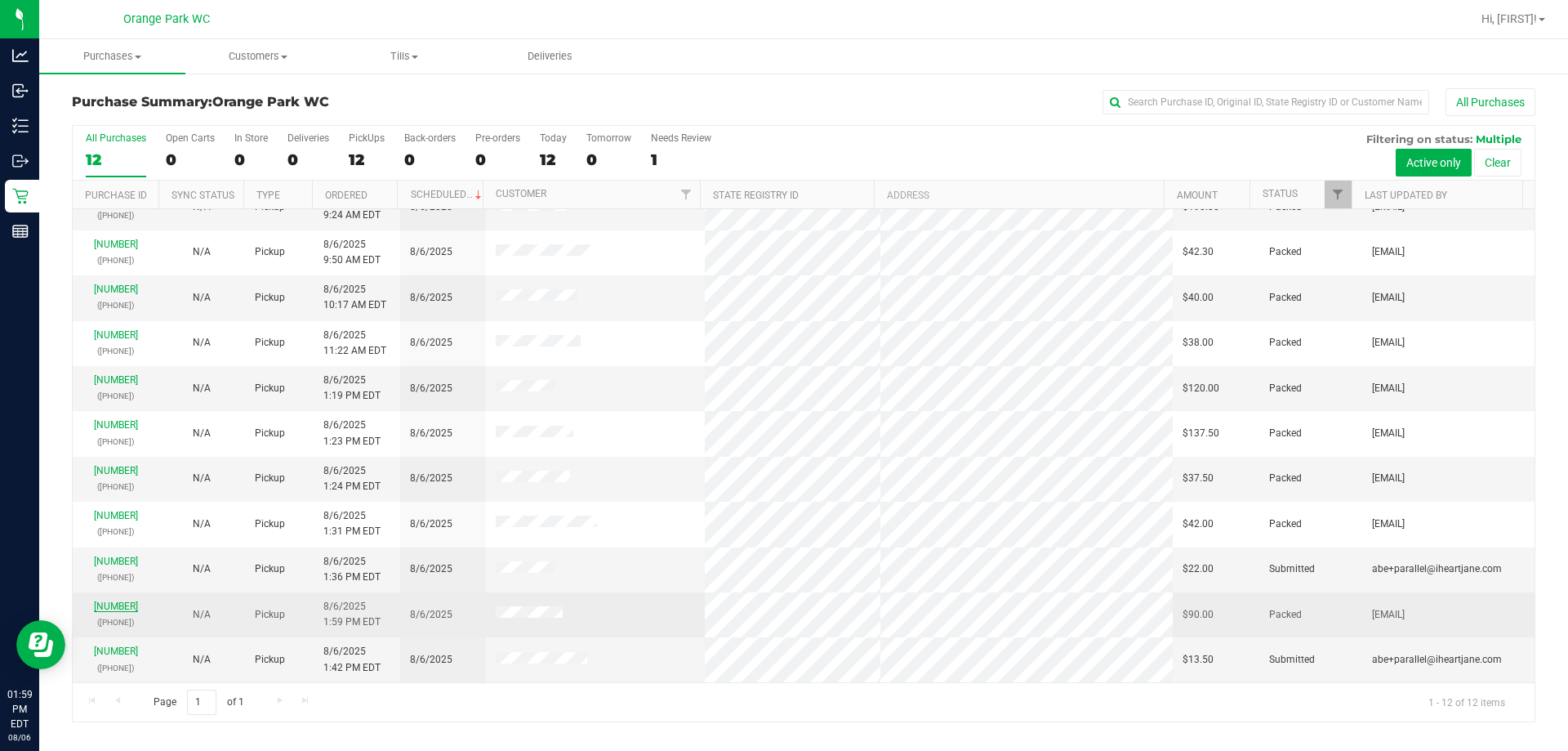click on "[NUMBER]" at bounding box center (116, 606) 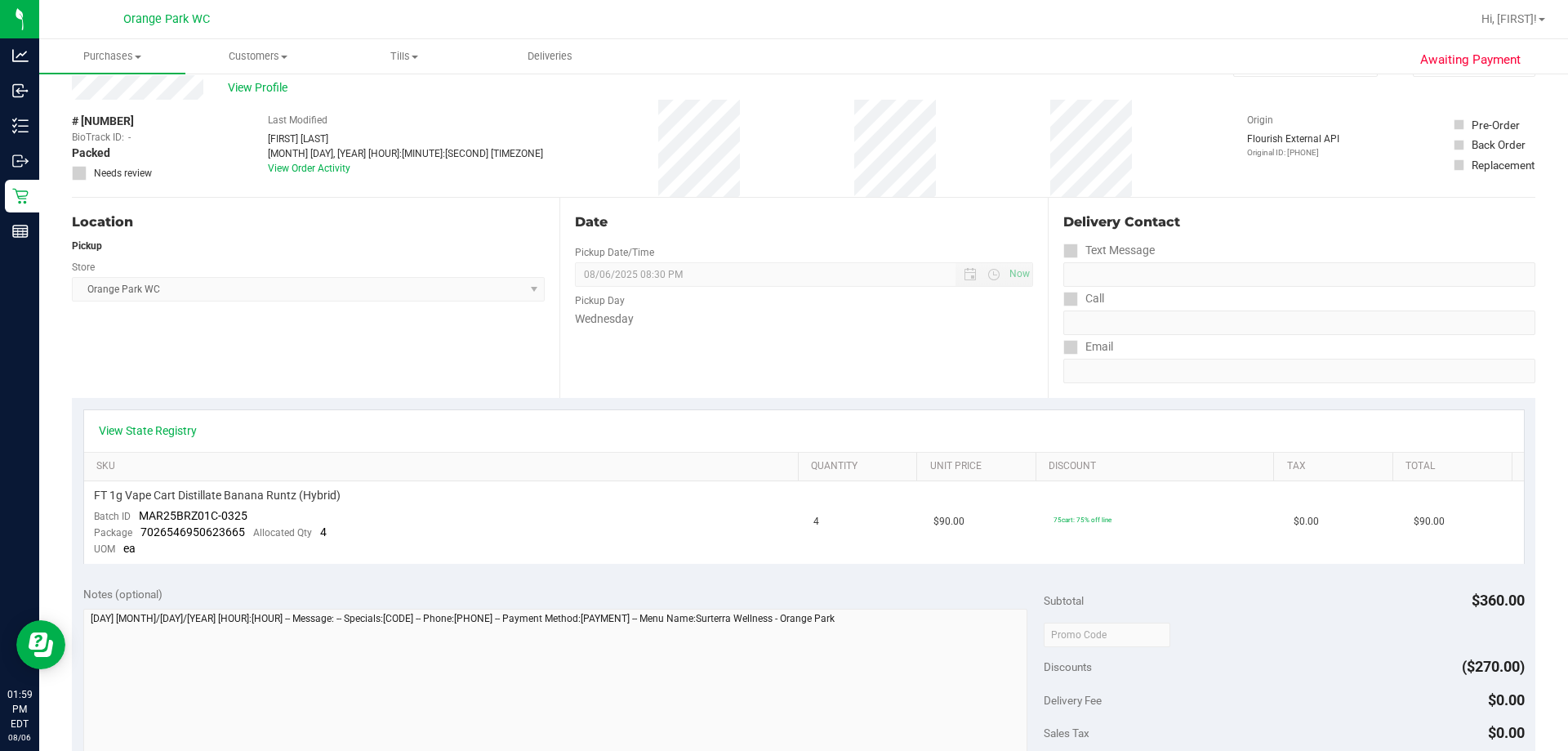 scroll, scrollTop: 327, scrollLeft: 0, axis: vertical 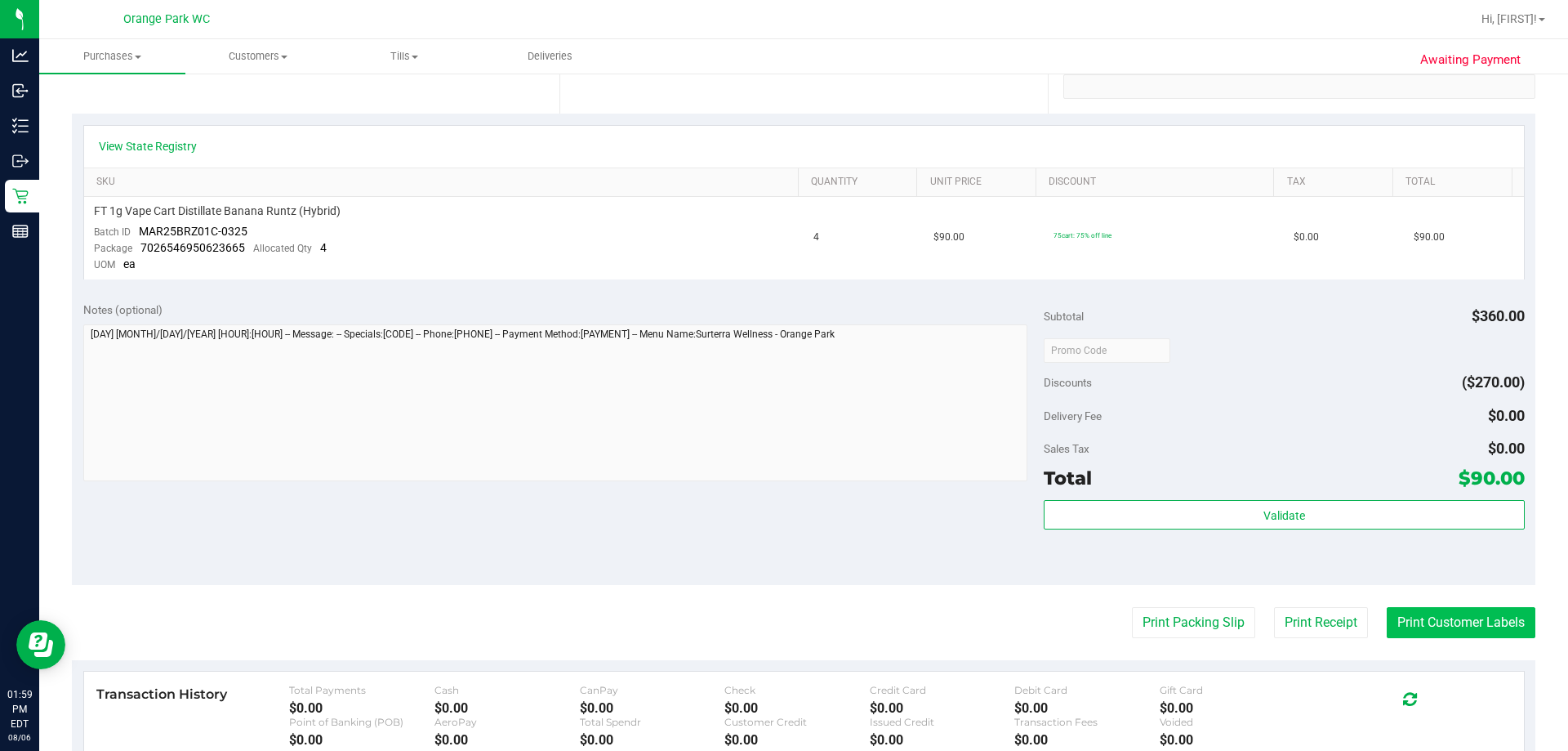 click on "Print Customer Labels" at bounding box center [1461, 623] 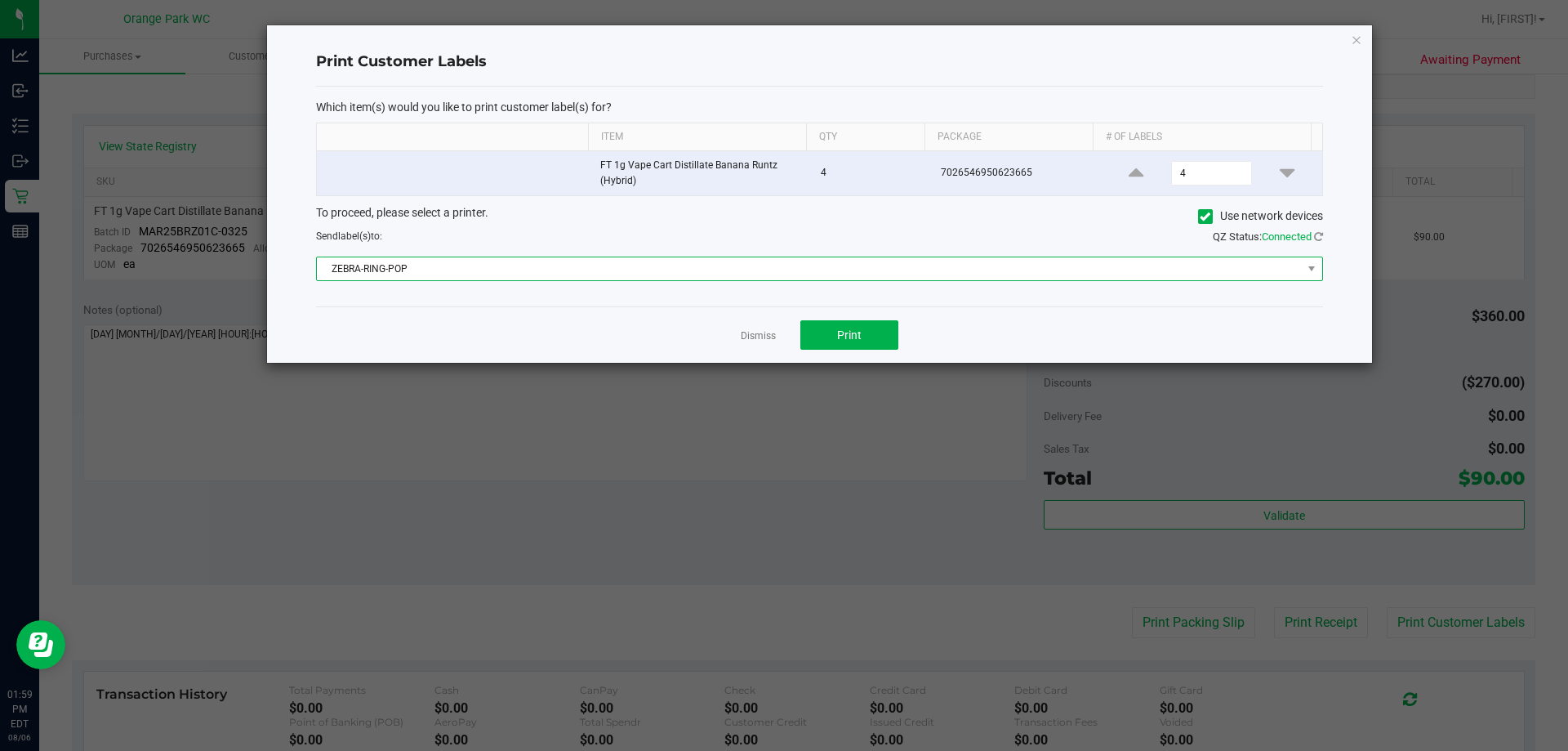 click on "ZEBRA-RING-POP" at bounding box center [809, 269] 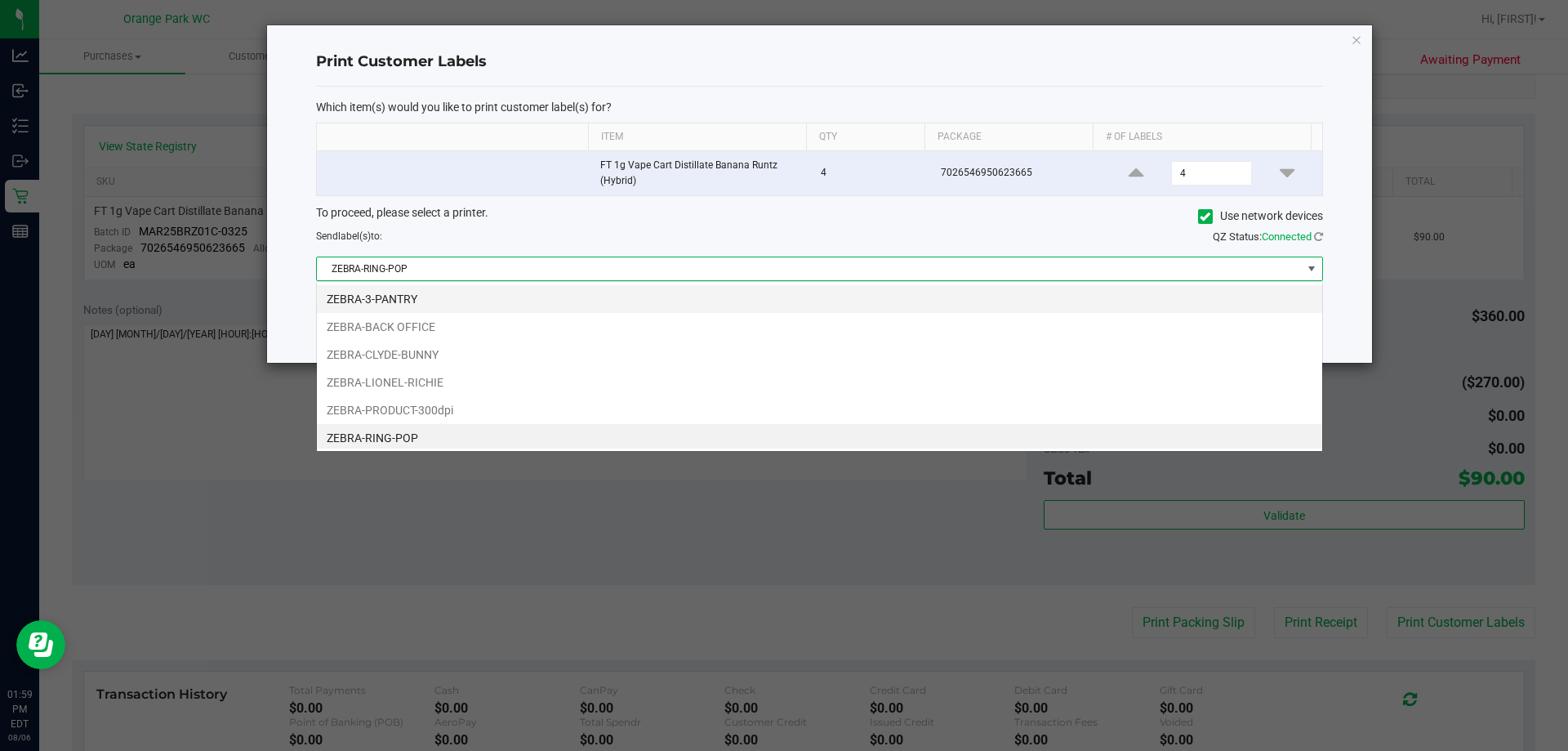 scroll, scrollTop: 81695, scrollLeft: 80660, axis: both 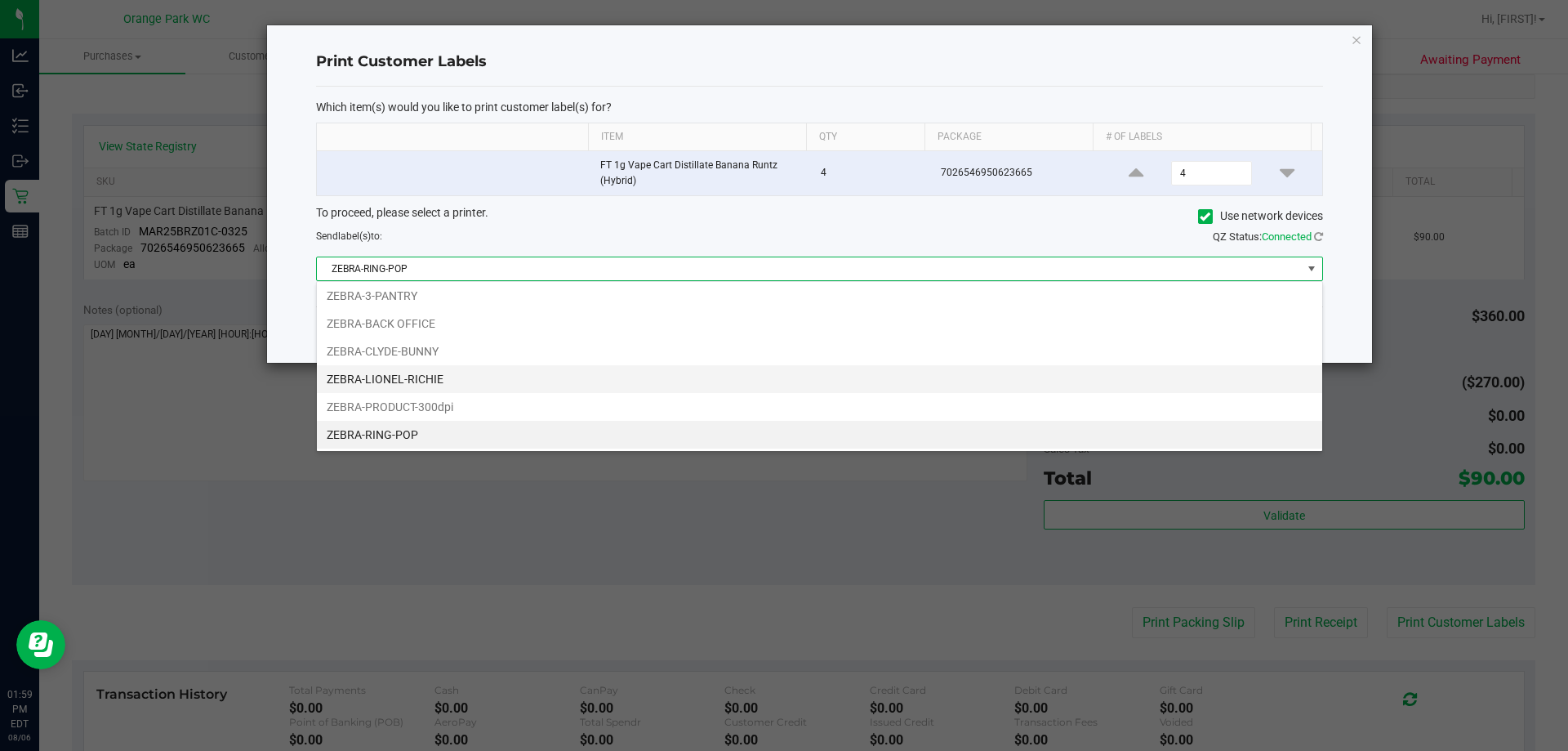 click on "ZEBRA-LIONEL-RICHIE" at bounding box center (819, 379) 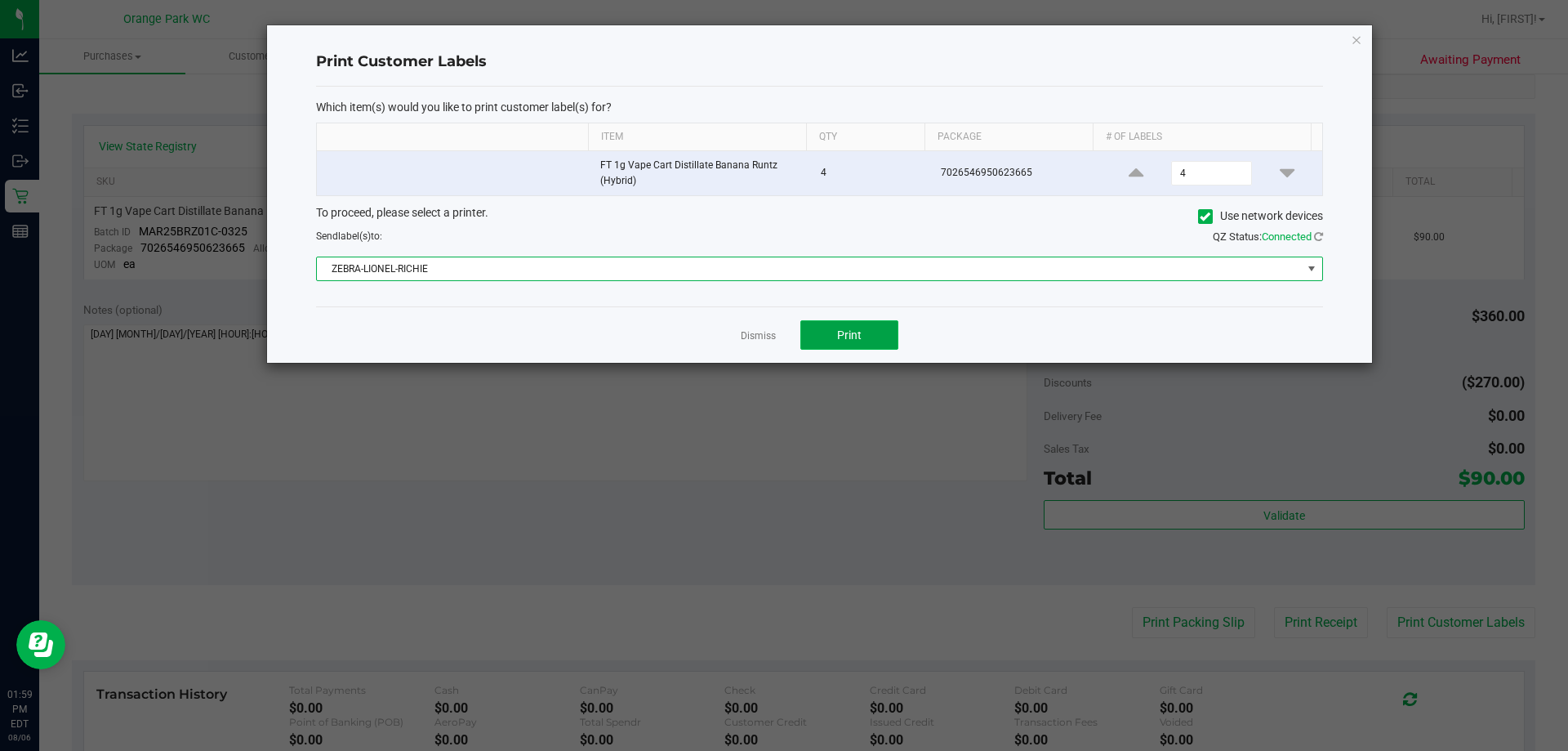 click on "Print" 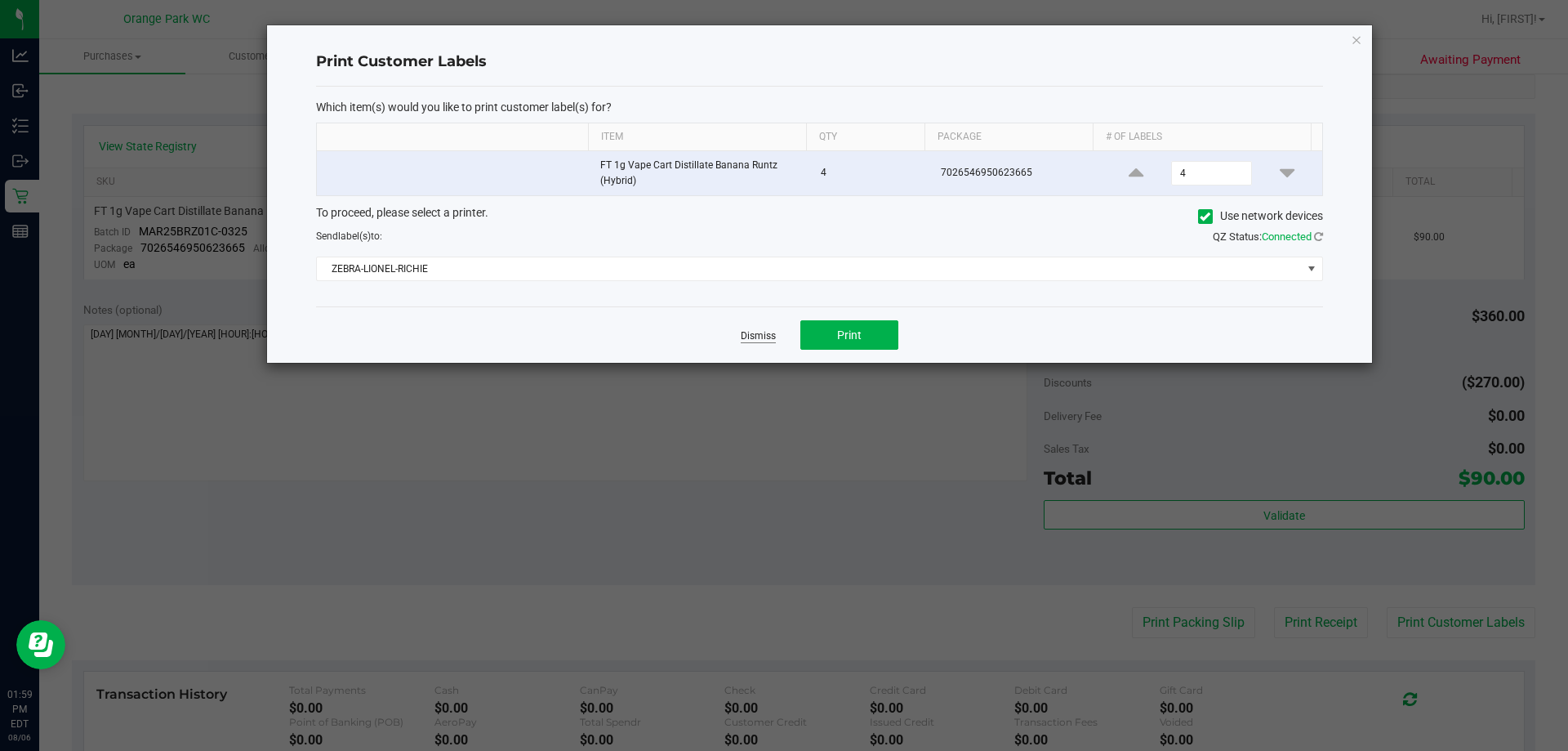 click on "Dismiss" 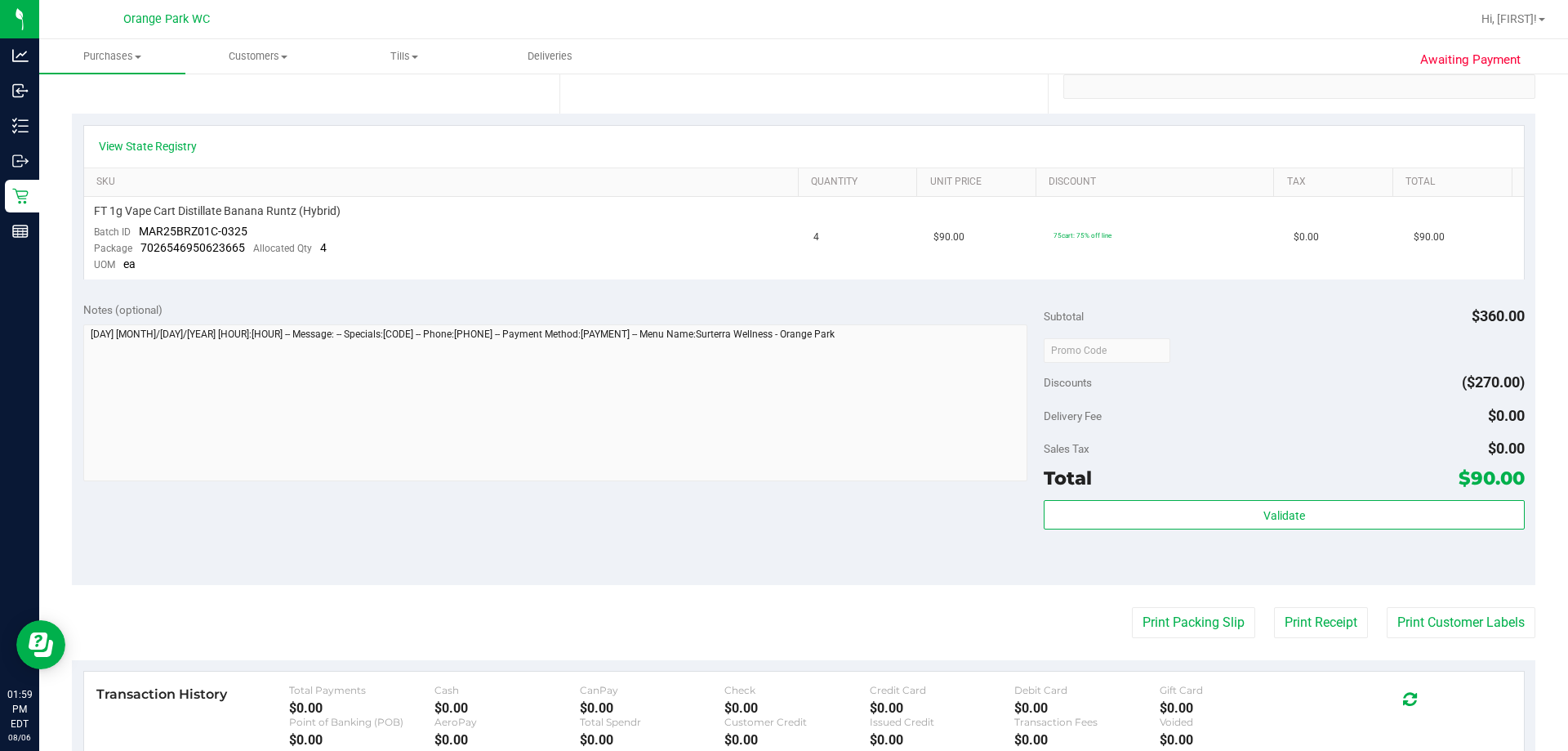 scroll, scrollTop: 409, scrollLeft: 0, axis: vertical 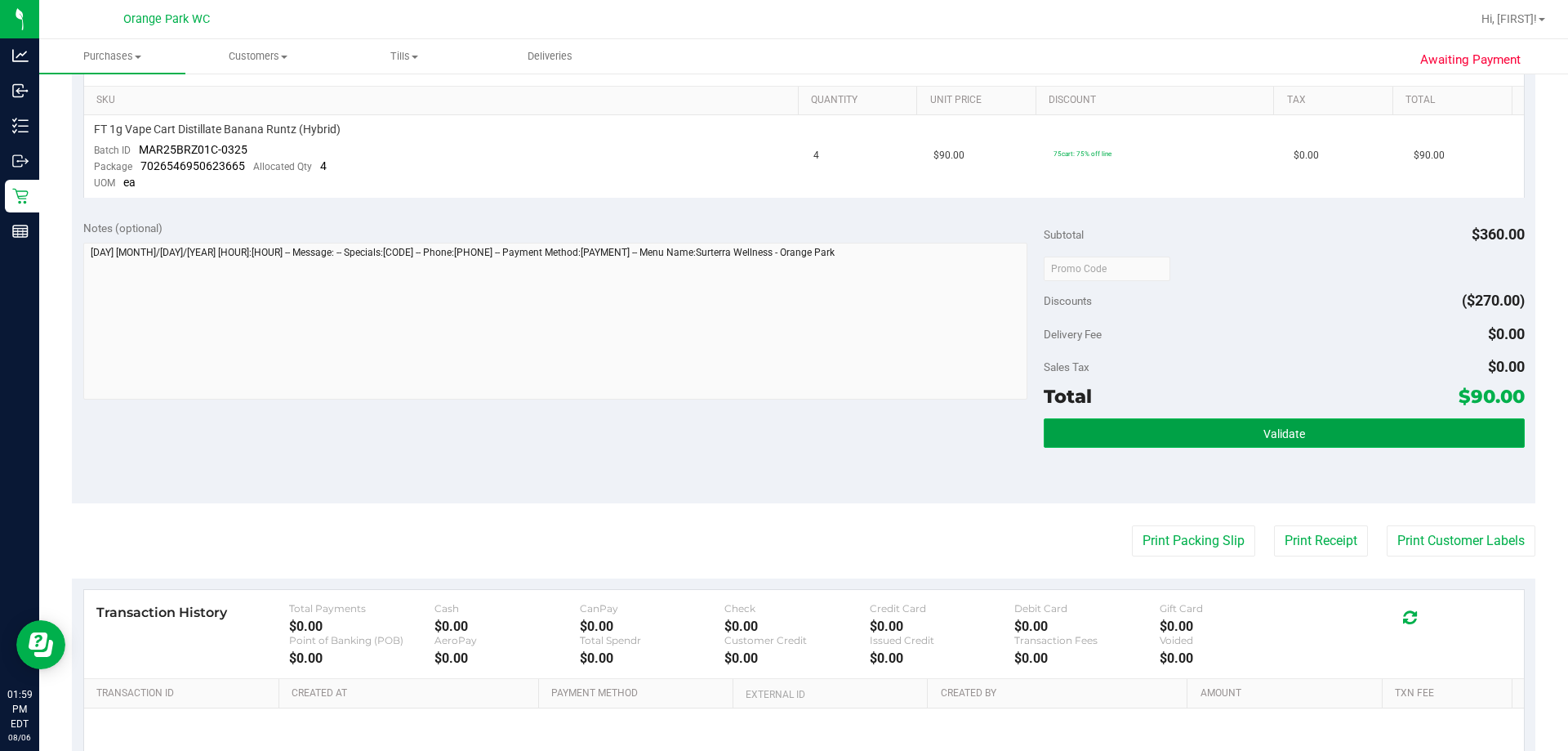 click on "Validate" at bounding box center [1284, 433] 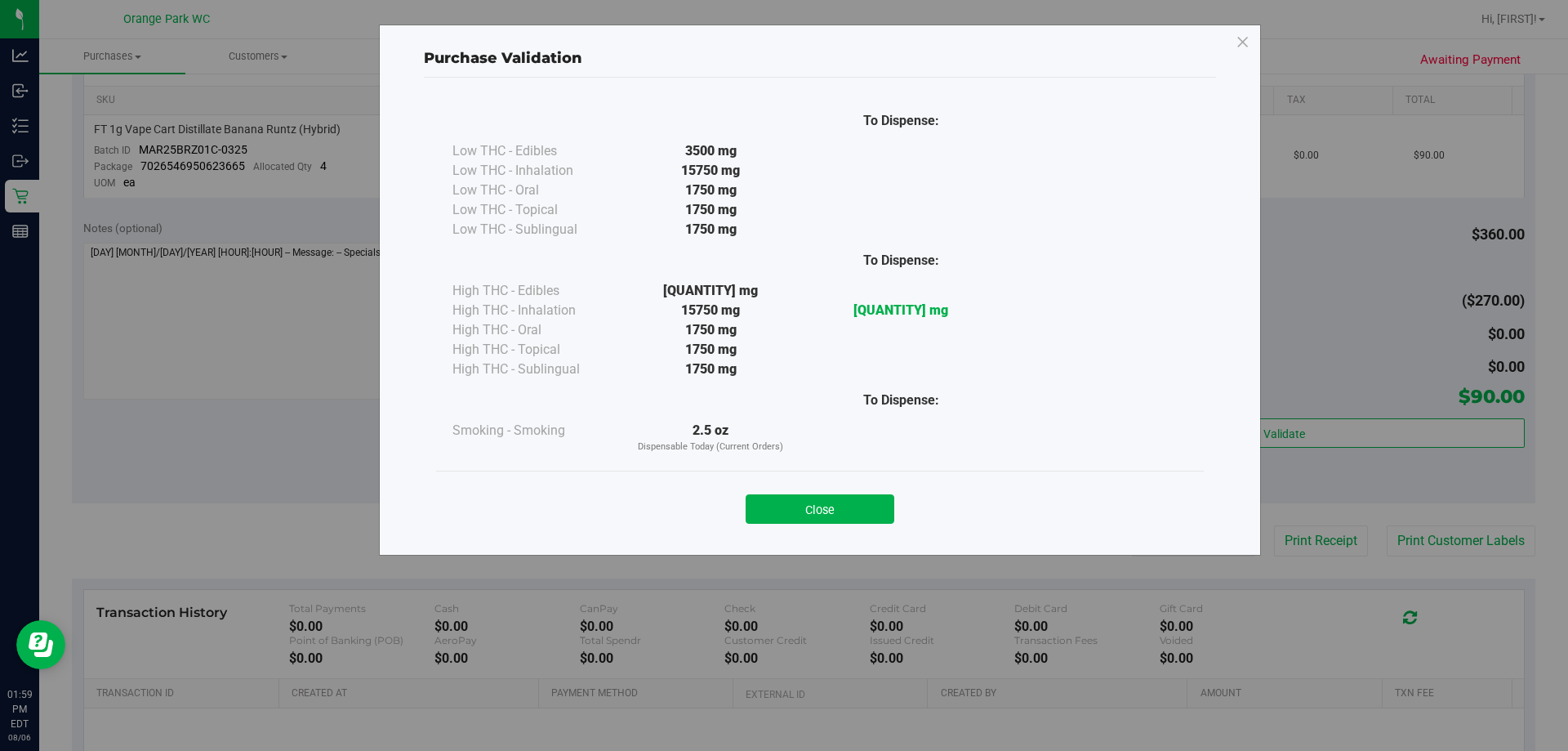 drag, startPoint x: 828, startPoint y: 498, endPoint x: 860, endPoint y: 510, distance: 34.176 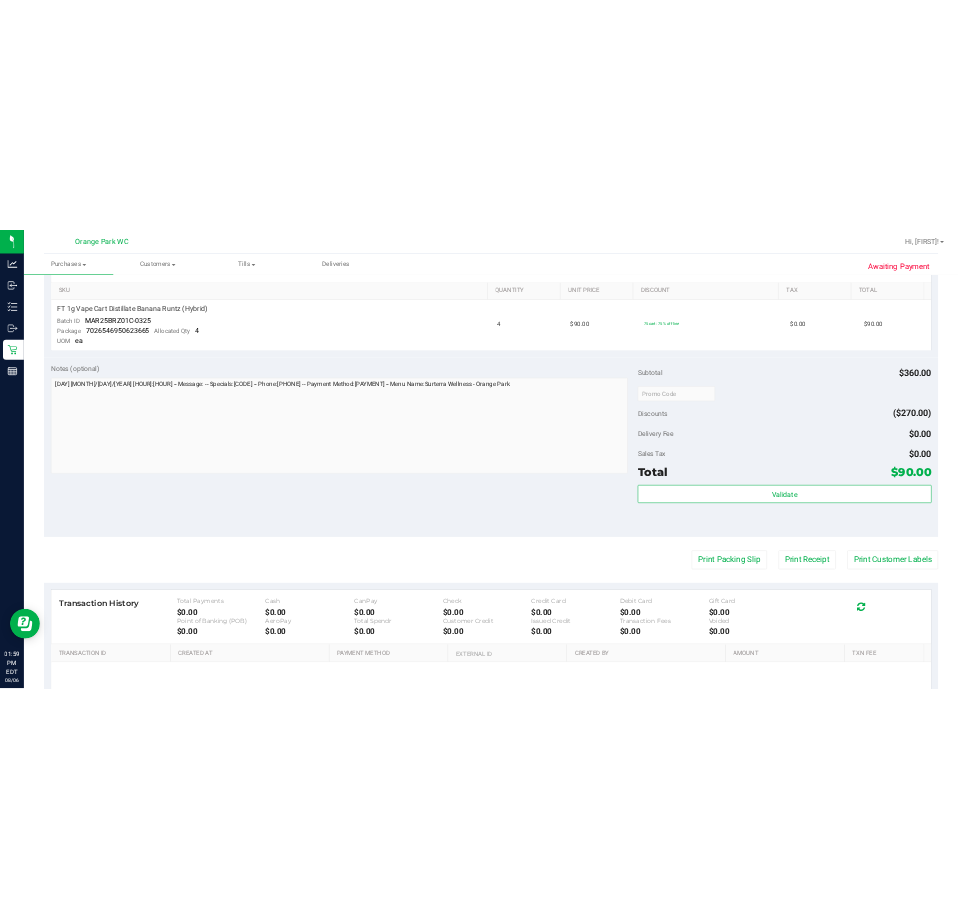 scroll, scrollTop: 200, scrollLeft: 0, axis: vertical 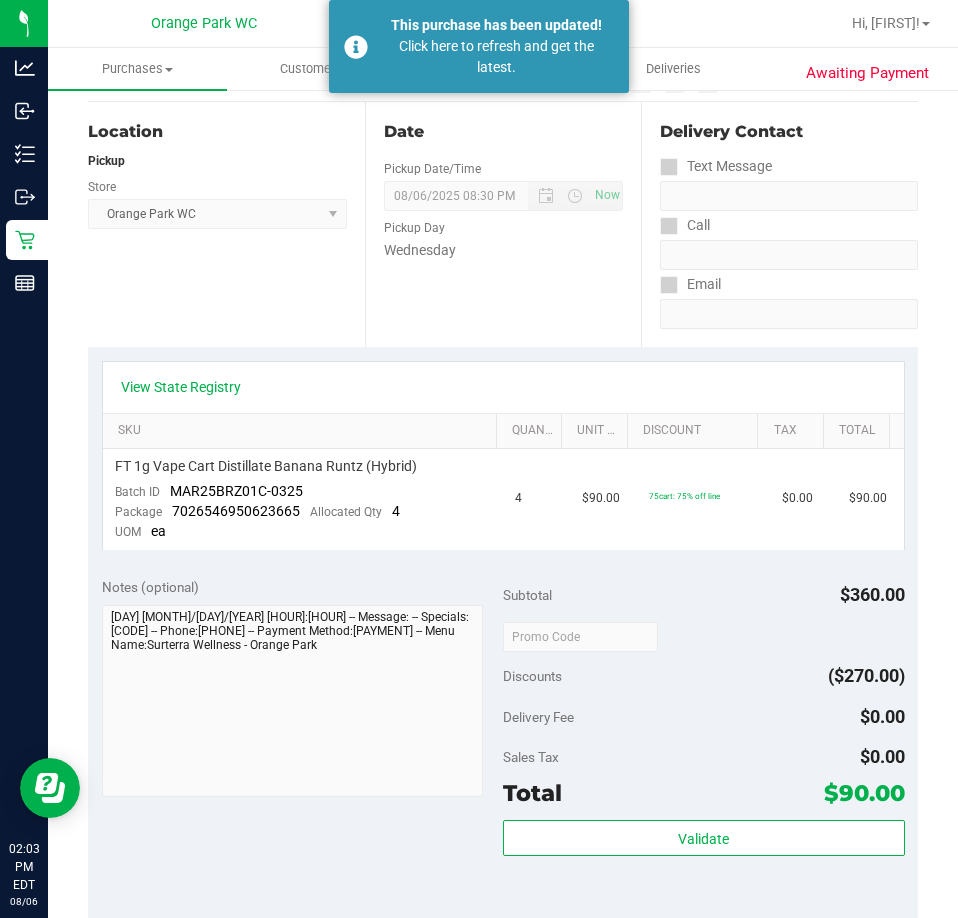 click on "View State Registry" at bounding box center [503, 387] 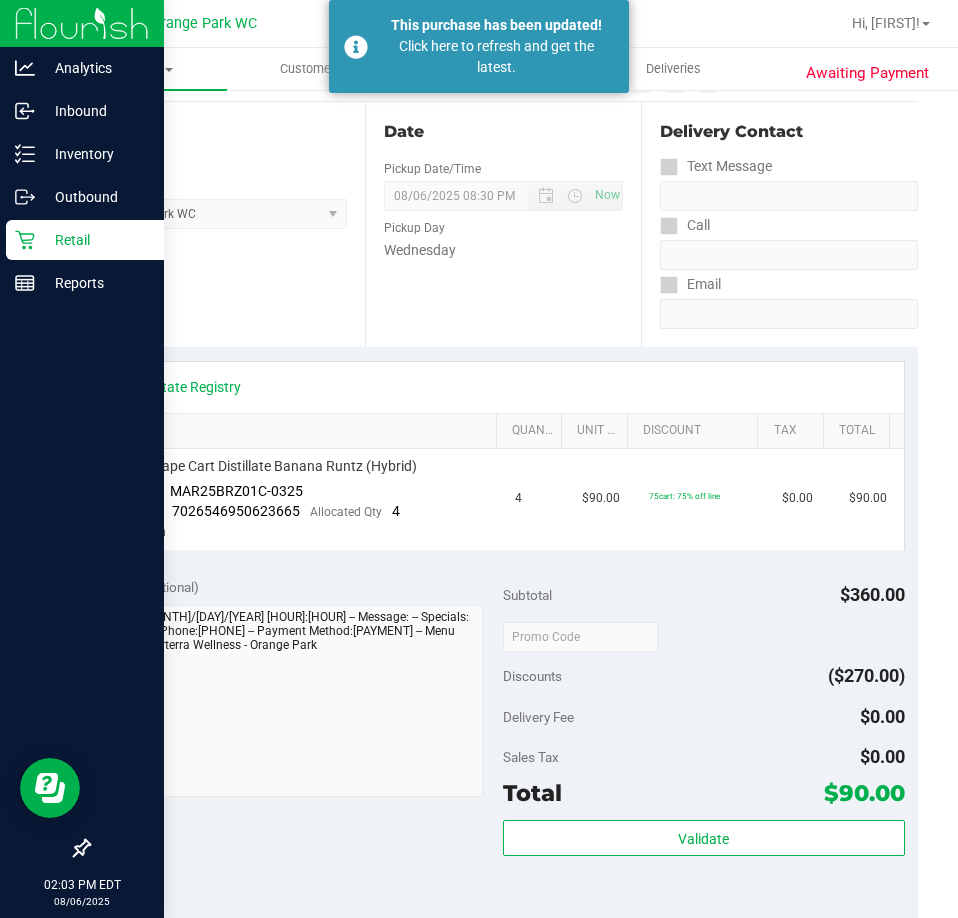 click on "Retail" at bounding box center (85, 240) 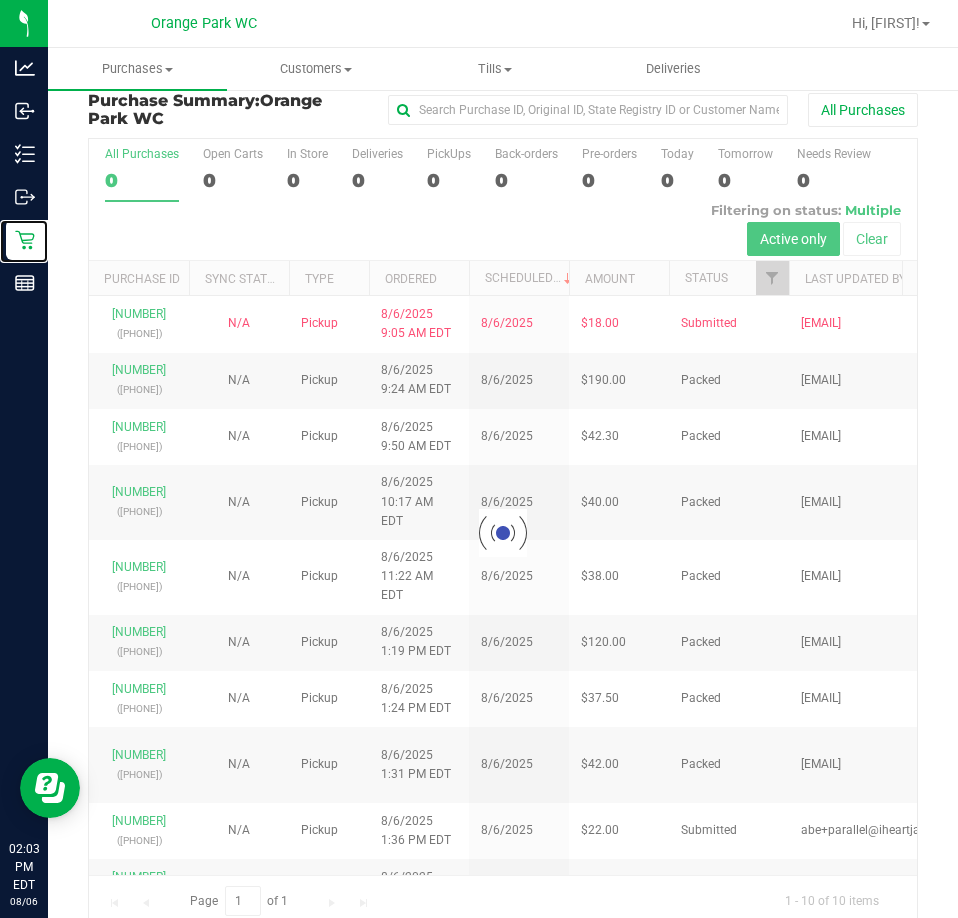 scroll, scrollTop: 45, scrollLeft: 0, axis: vertical 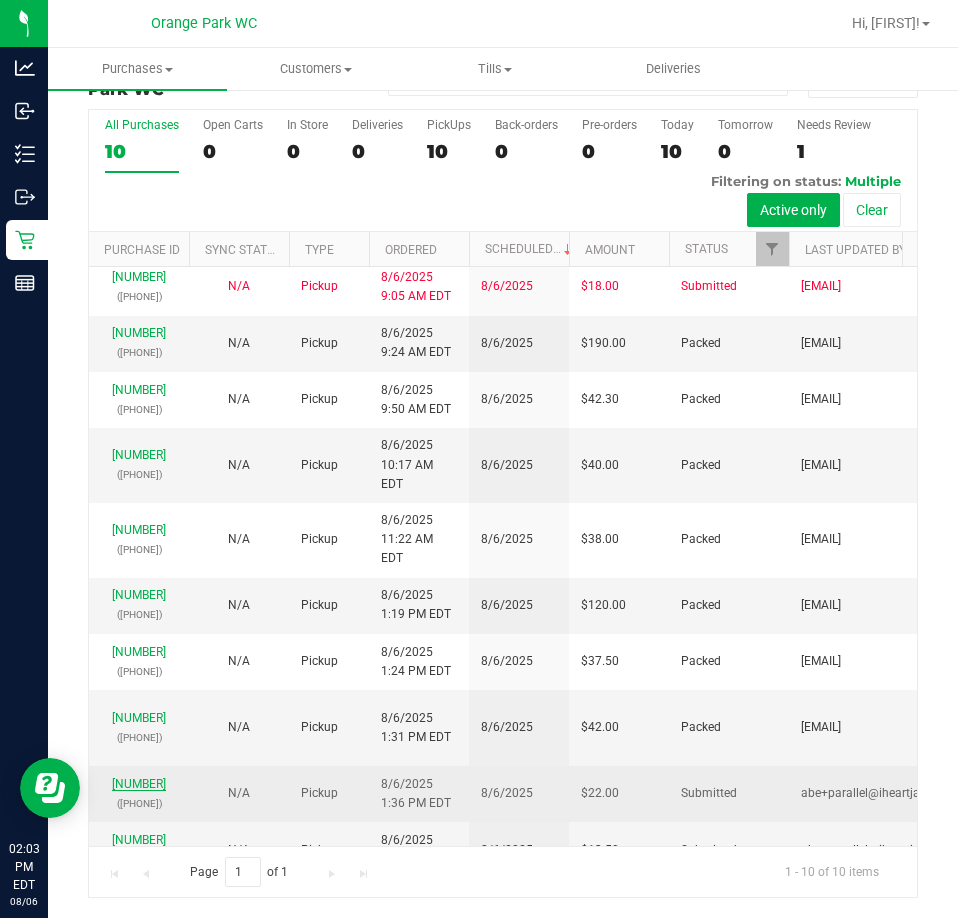 click on "[NUMBER]" at bounding box center (139, 784) 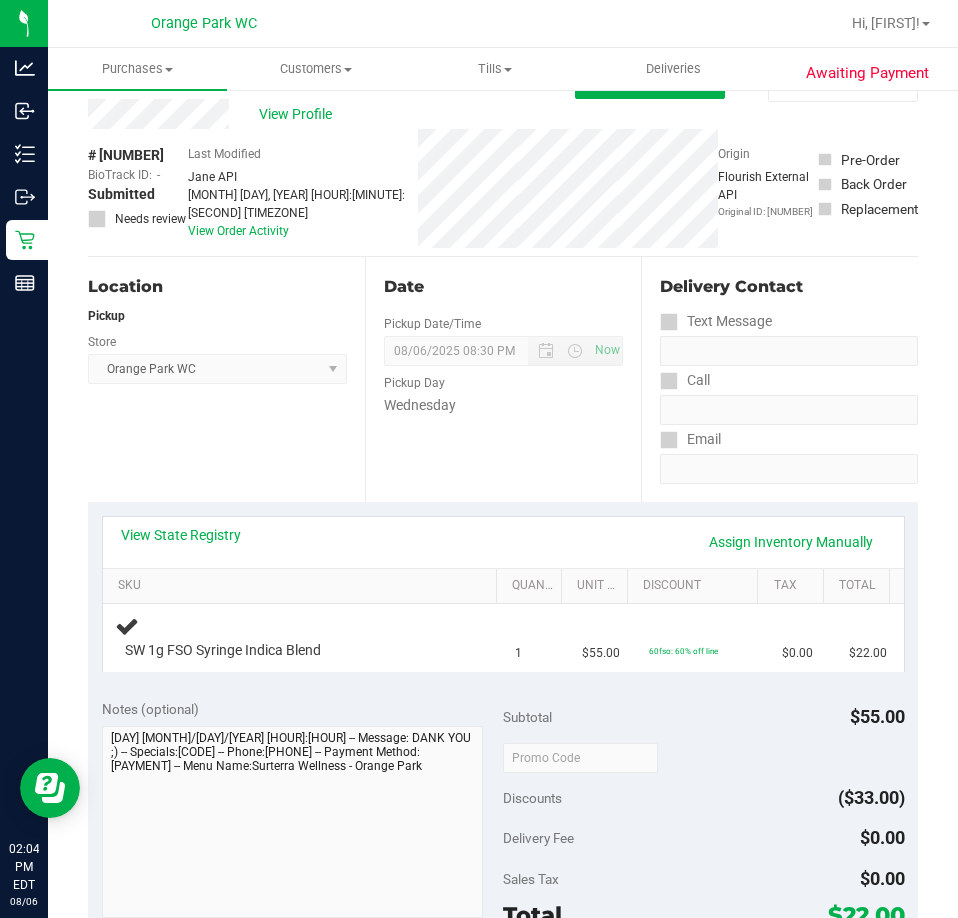 drag, startPoint x: 248, startPoint y: 457, endPoint x: 259, endPoint y: 456, distance: 11.045361 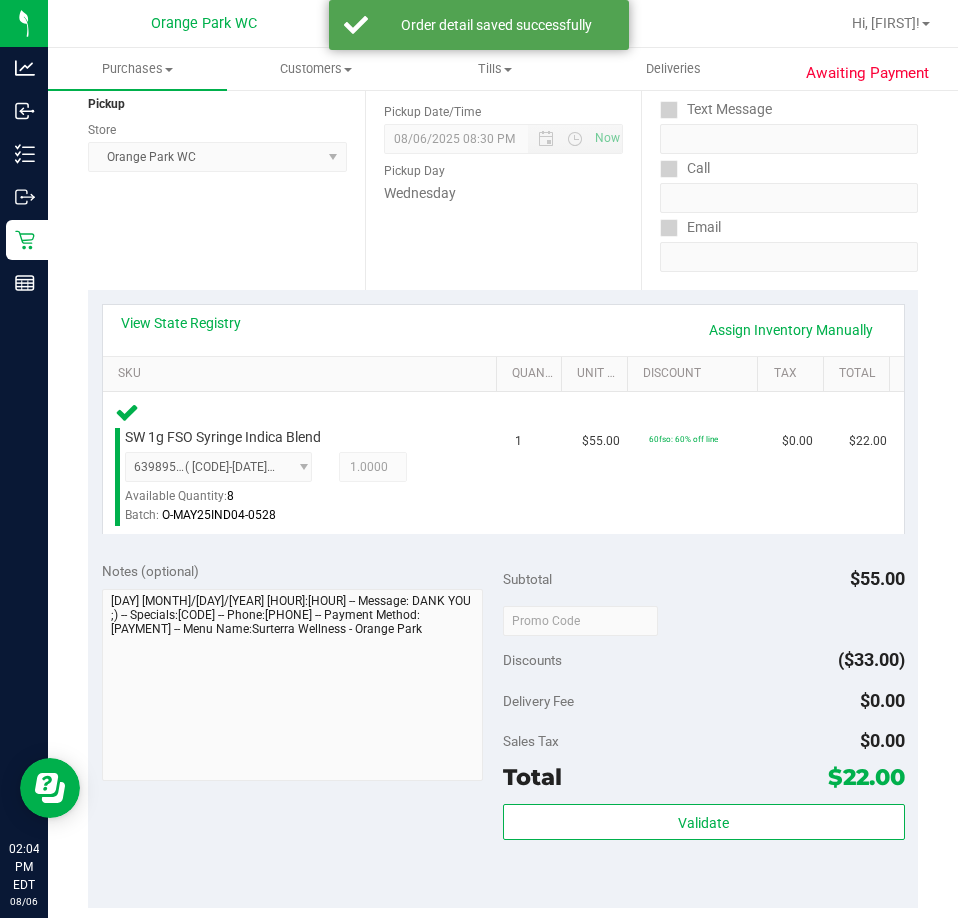 scroll, scrollTop: 745, scrollLeft: 0, axis: vertical 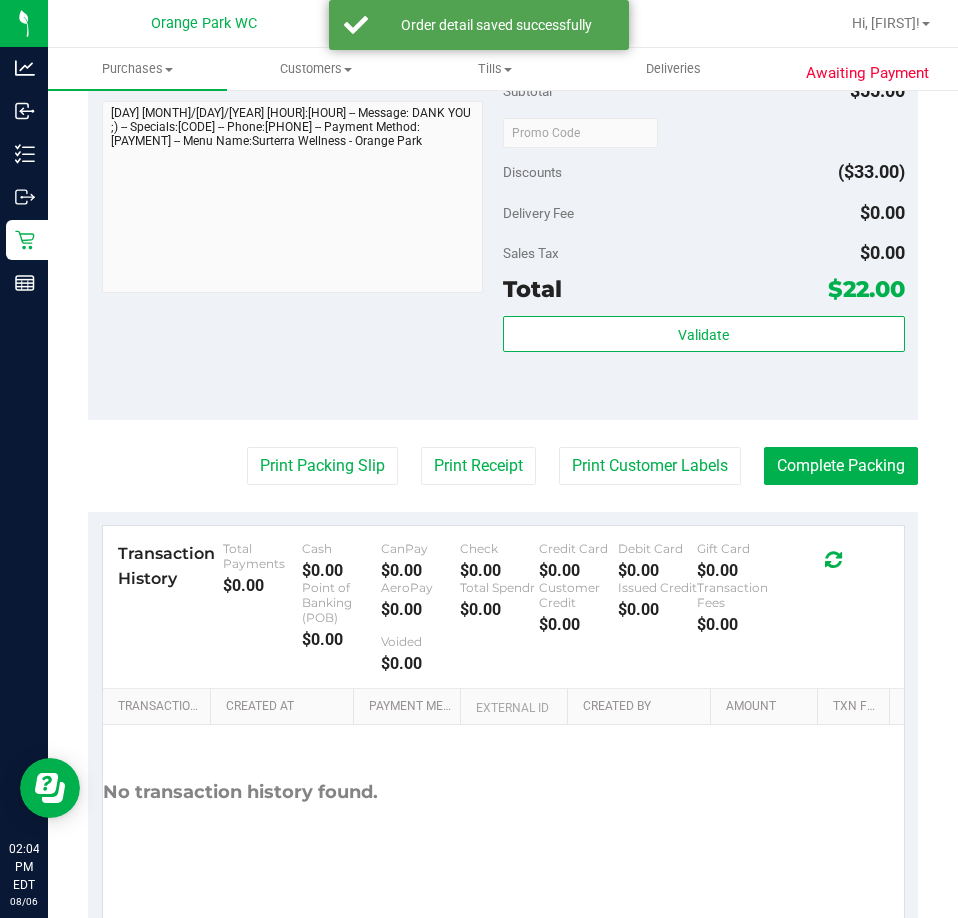click on "Validate" at bounding box center (704, 361) 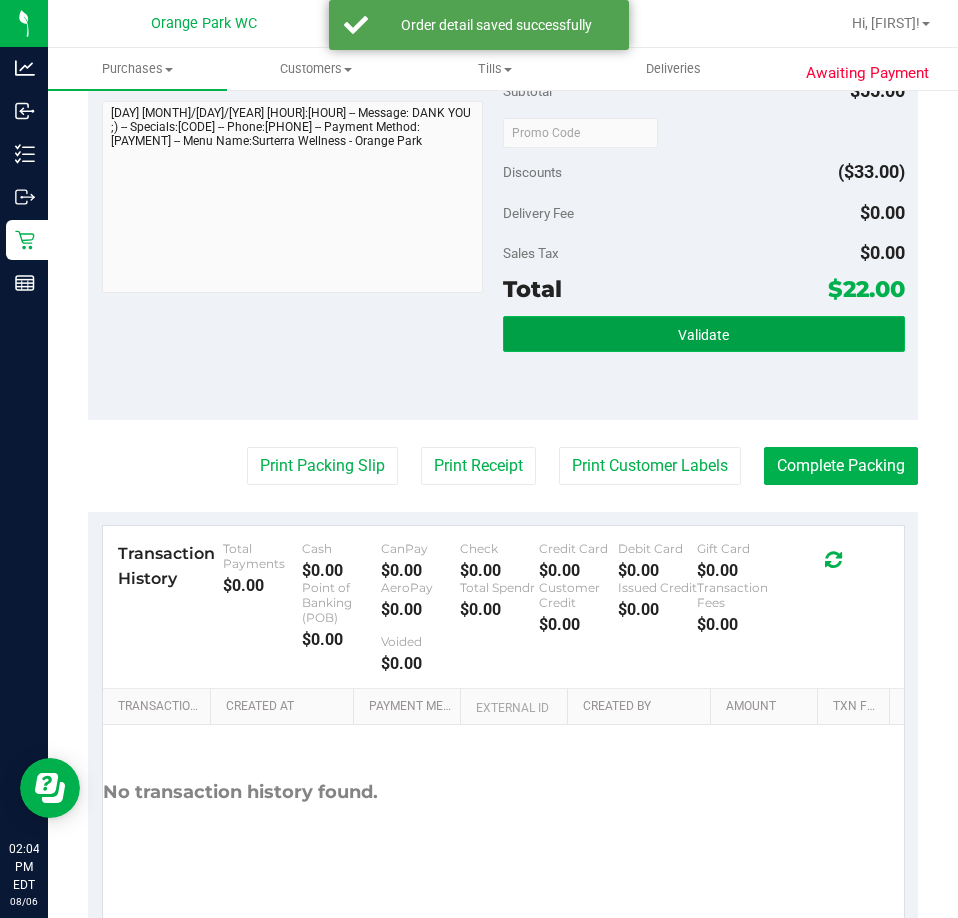 click on "Validate" at bounding box center (704, 334) 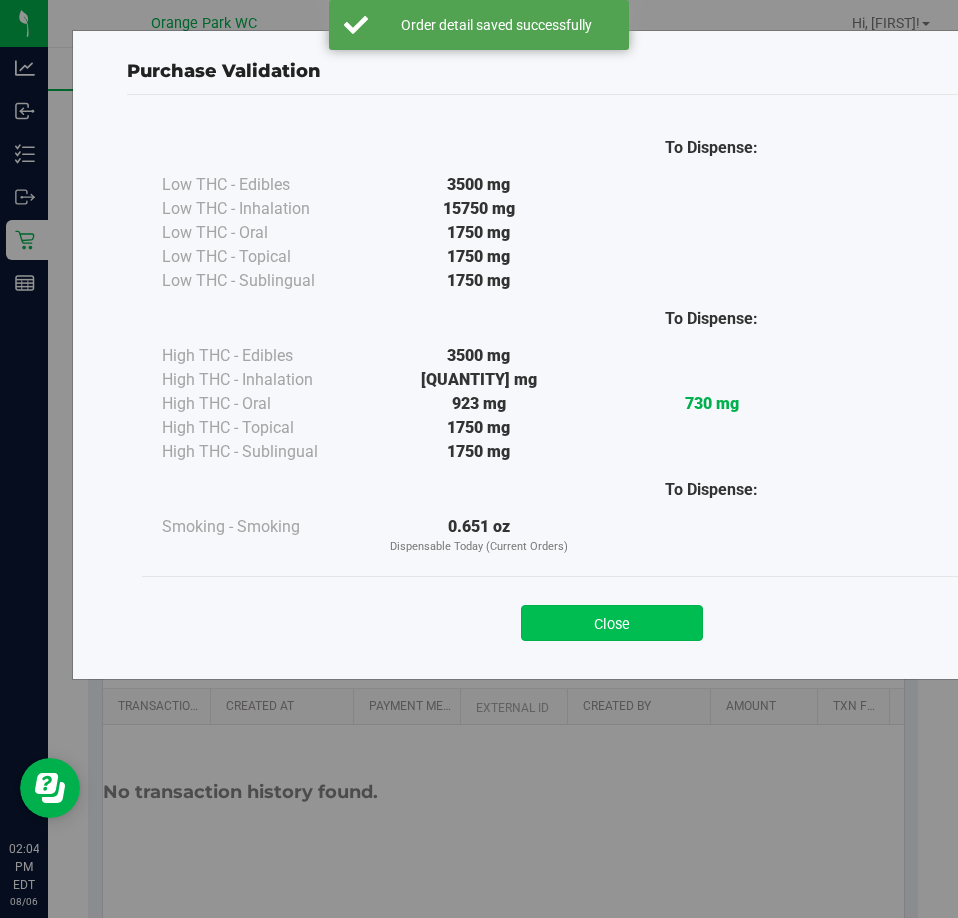 click on "Close" at bounding box center [612, 623] 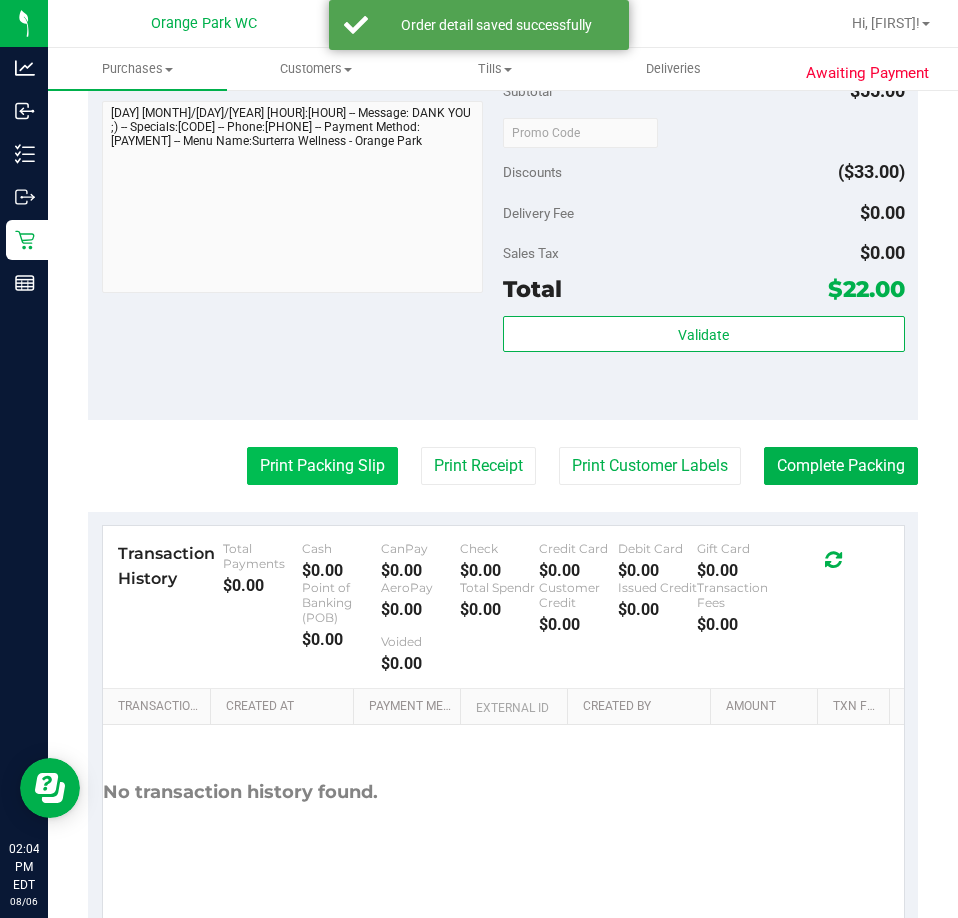click on "Print Packing Slip" at bounding box center [322, 466] 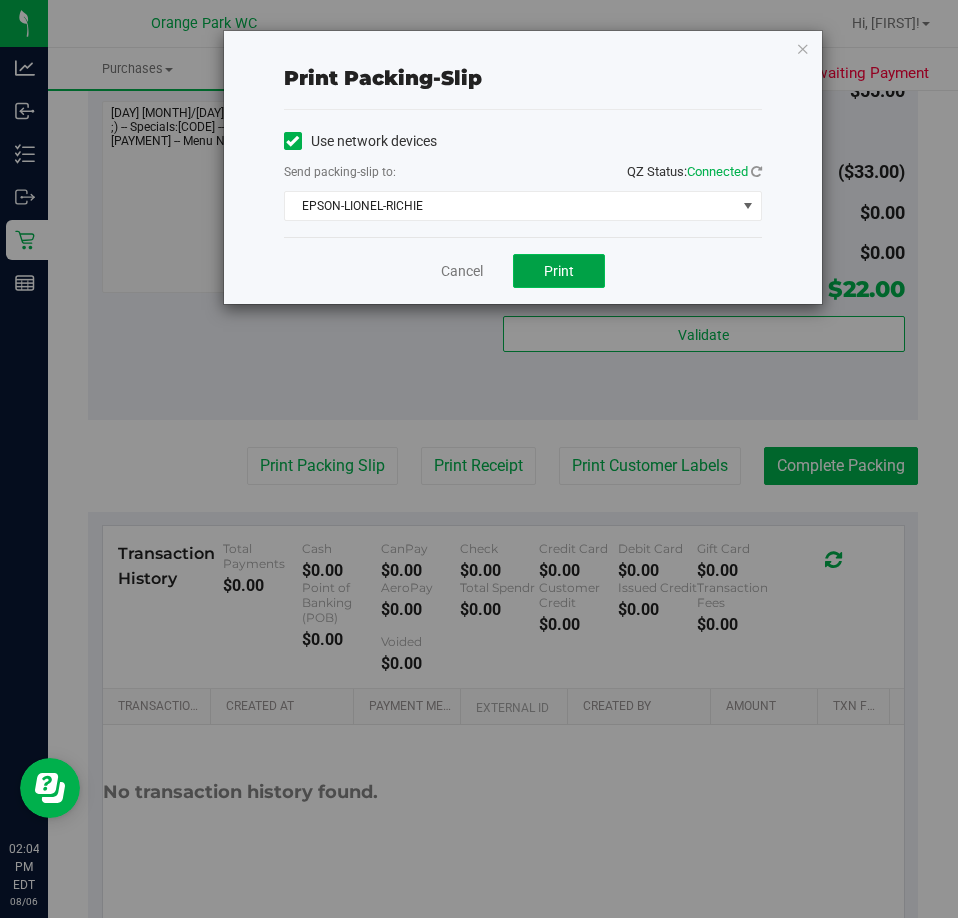click on "Print" at bounding box center [559, 271] 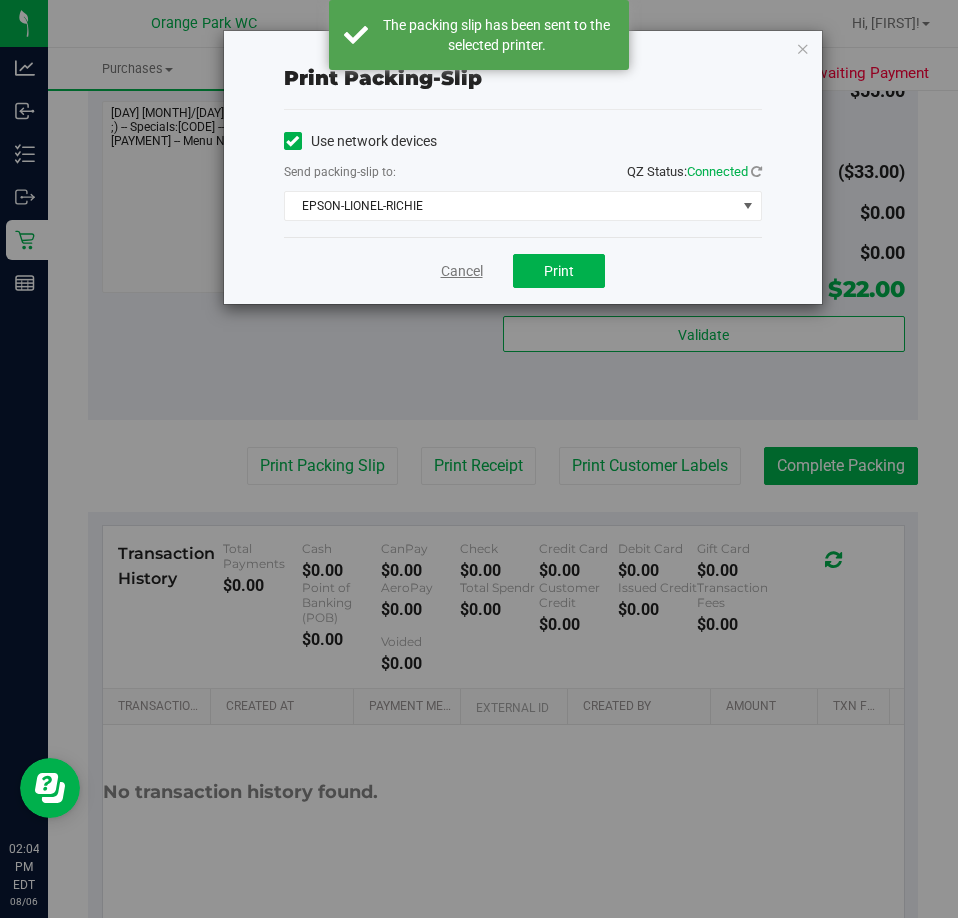 click on "Cancel" at bounding box center [462, 271] 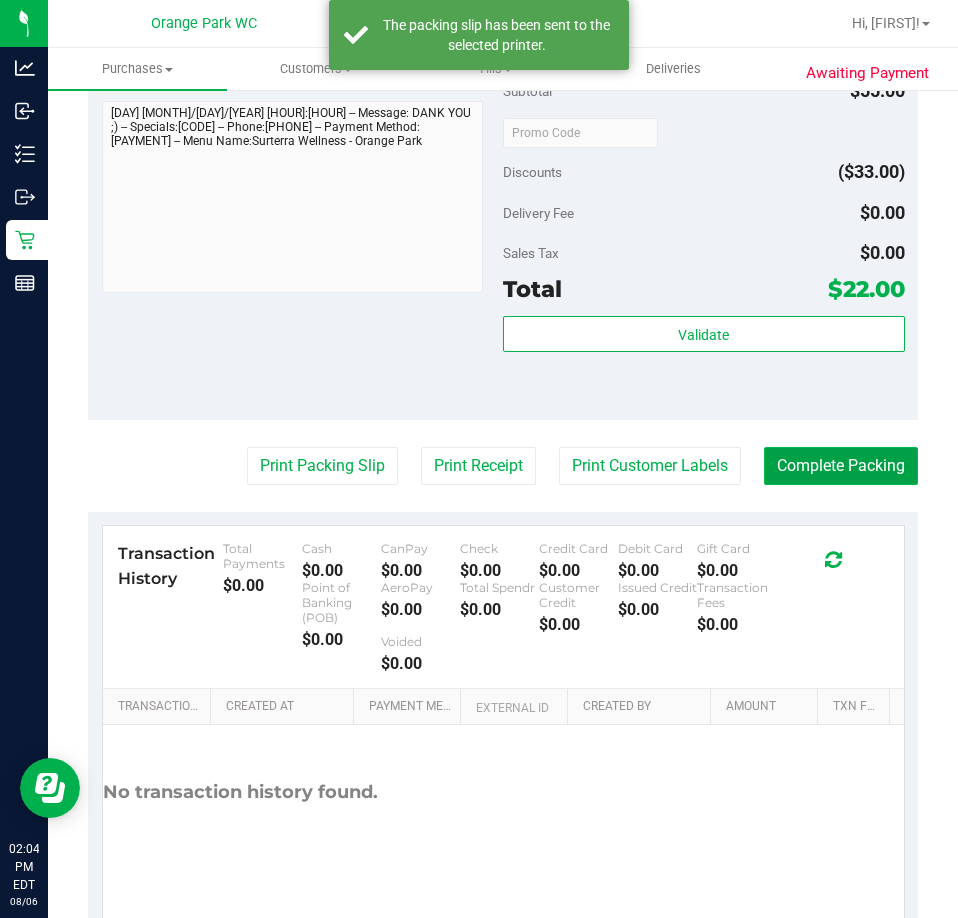 click on "Complete Packing" at bounding box center (841, 466) 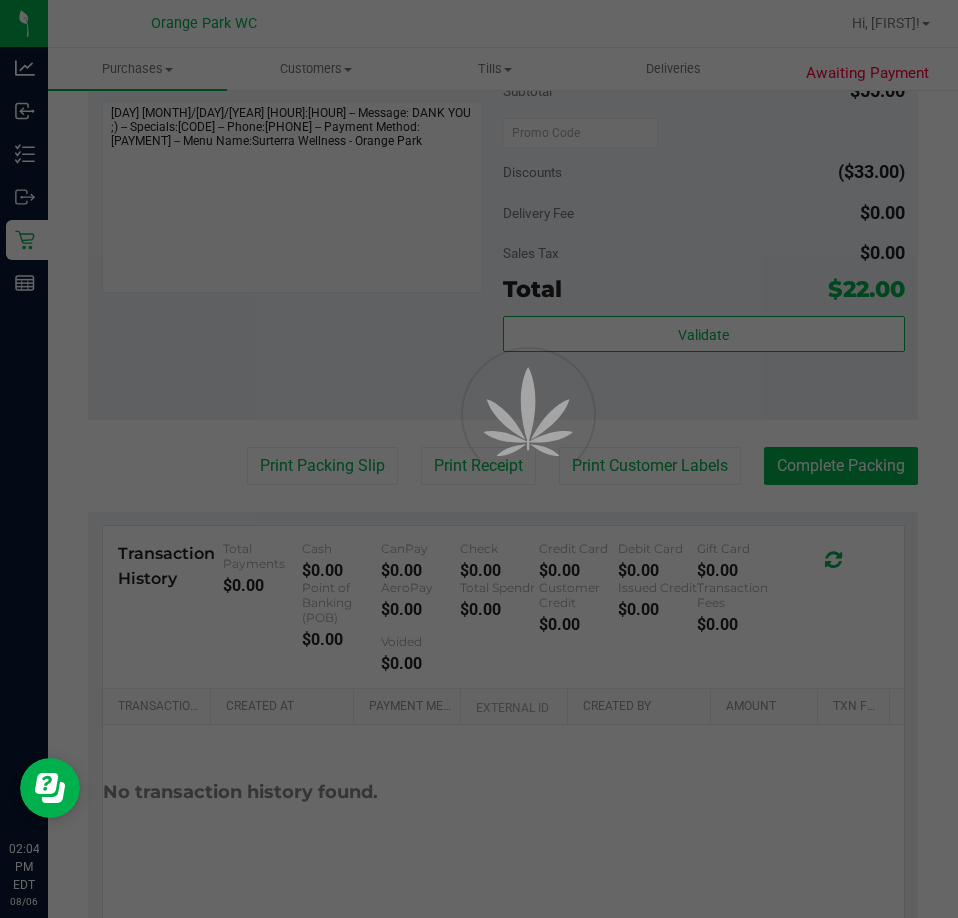scroll, scrollTop: 0, scrollLeft: 0, axis: both 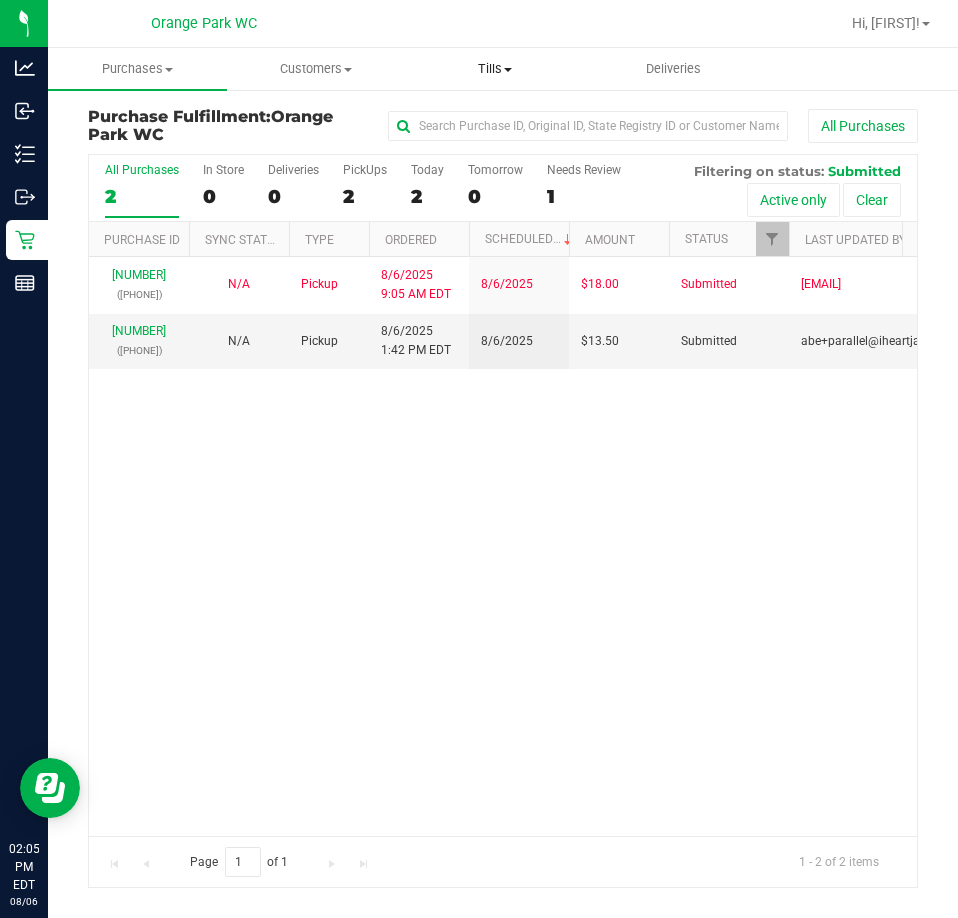 click on "Tills" at bounding box center [494, 69] 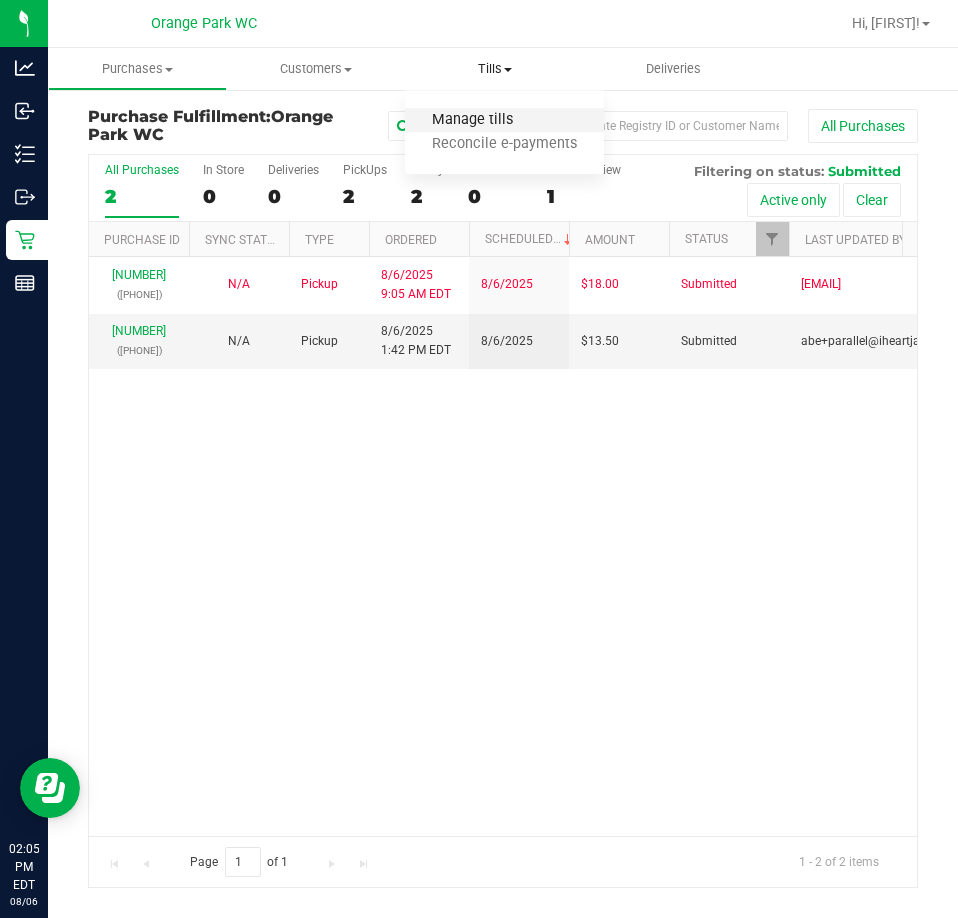 click on "Manage tills" at bounding box center [472, 120] 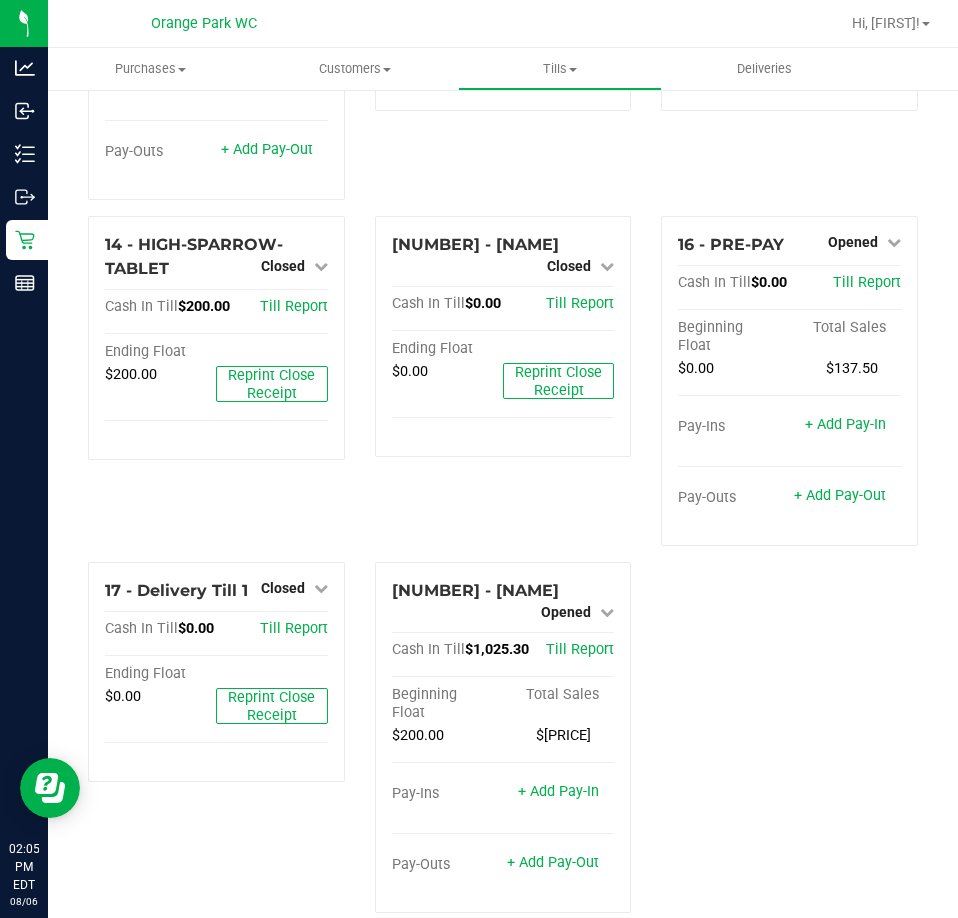 scroll, scrollTop: 685, scrollLeft: 0, axis: vertical 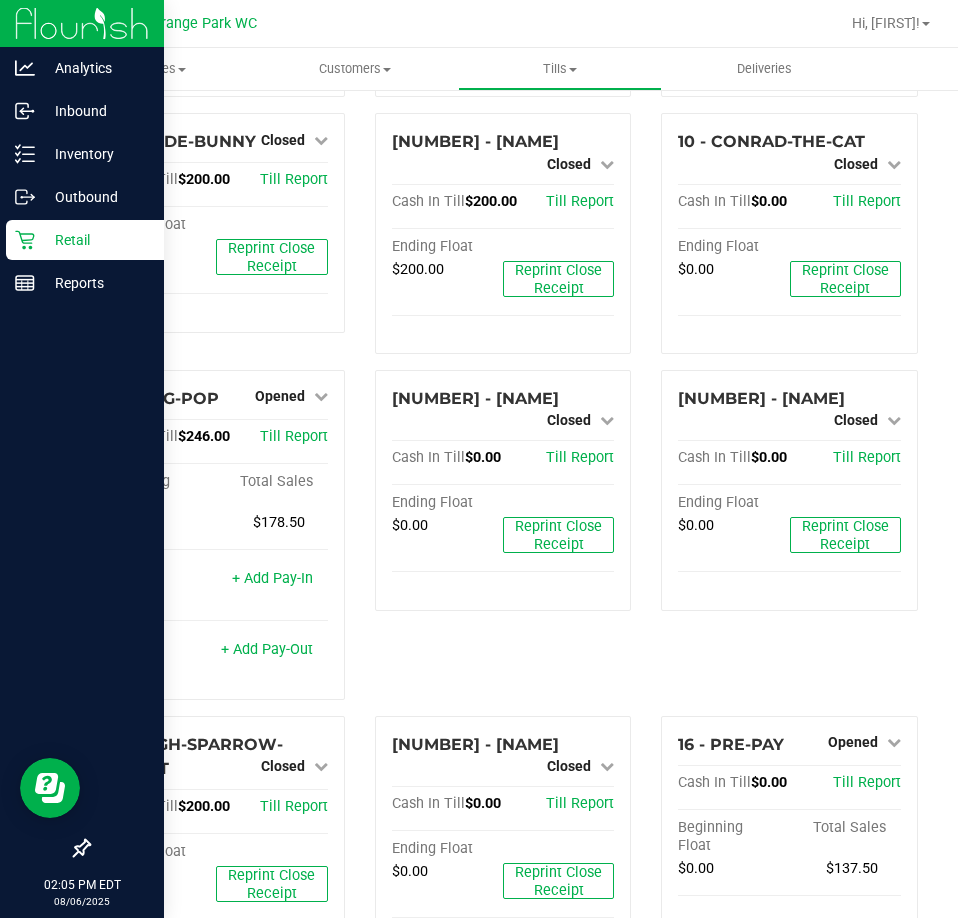 click 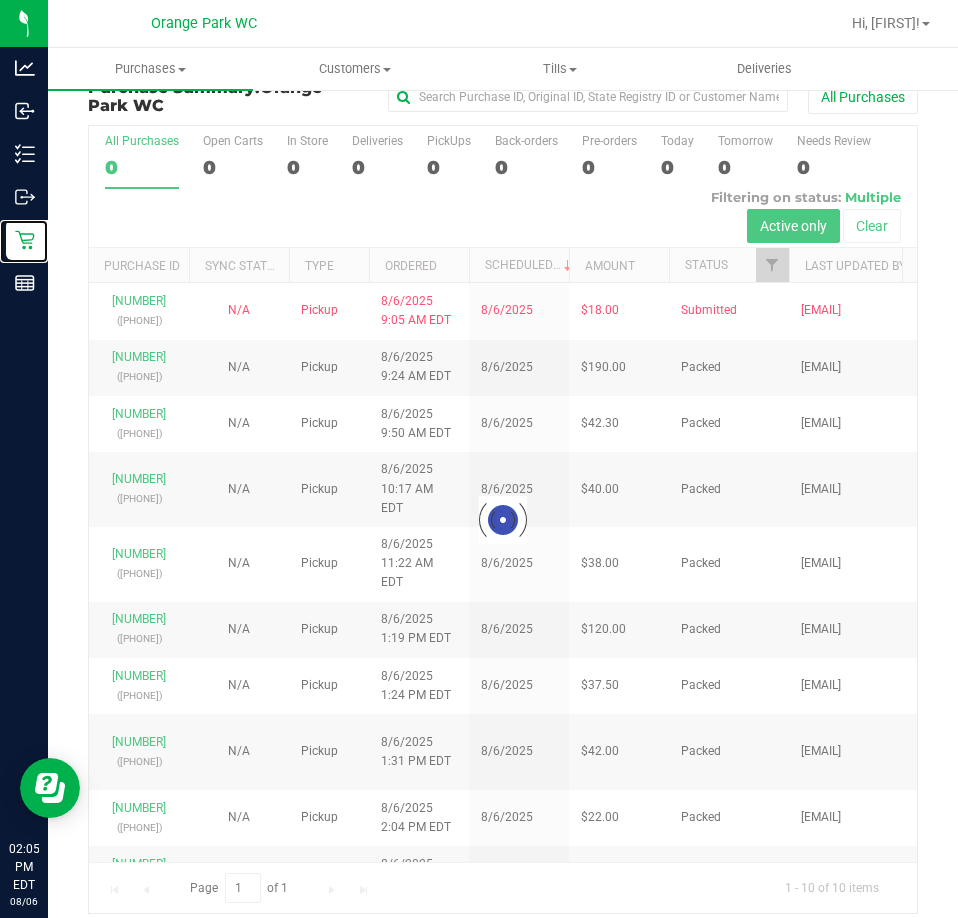 scroll, scrollTop: 45, scrollLeft: 0, axis: vertical 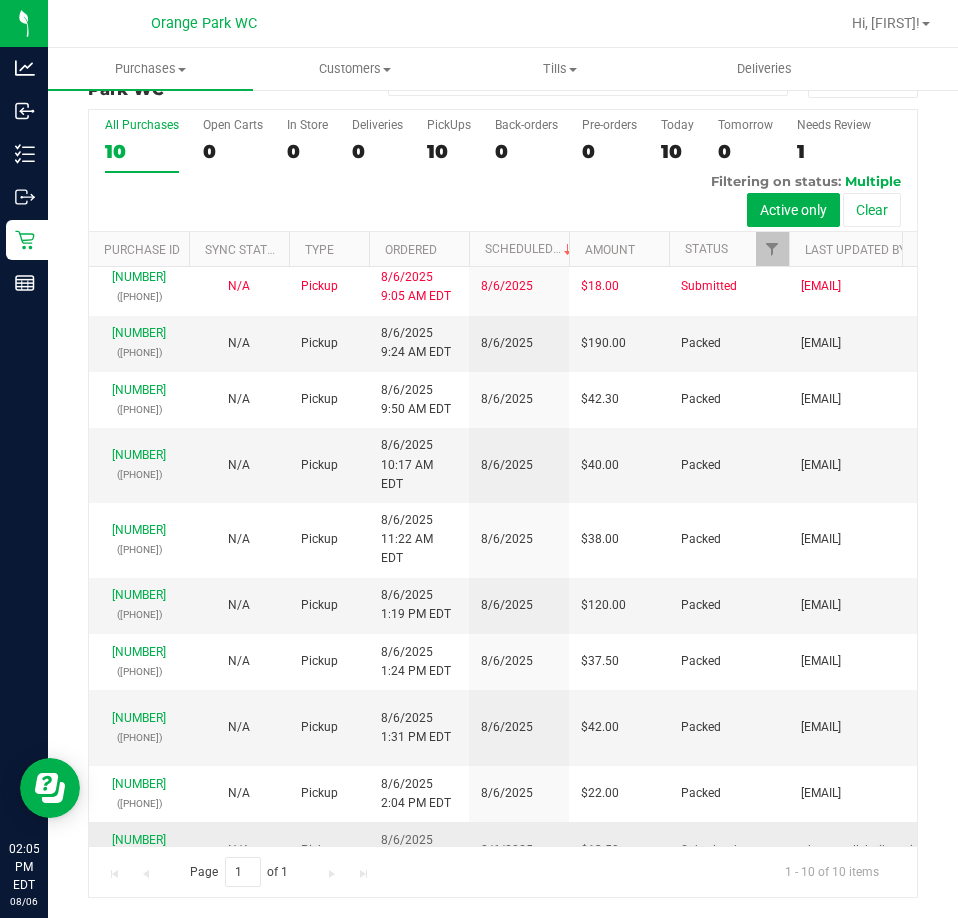 click on "[NUMBER]" at bounding box center [139, 840] 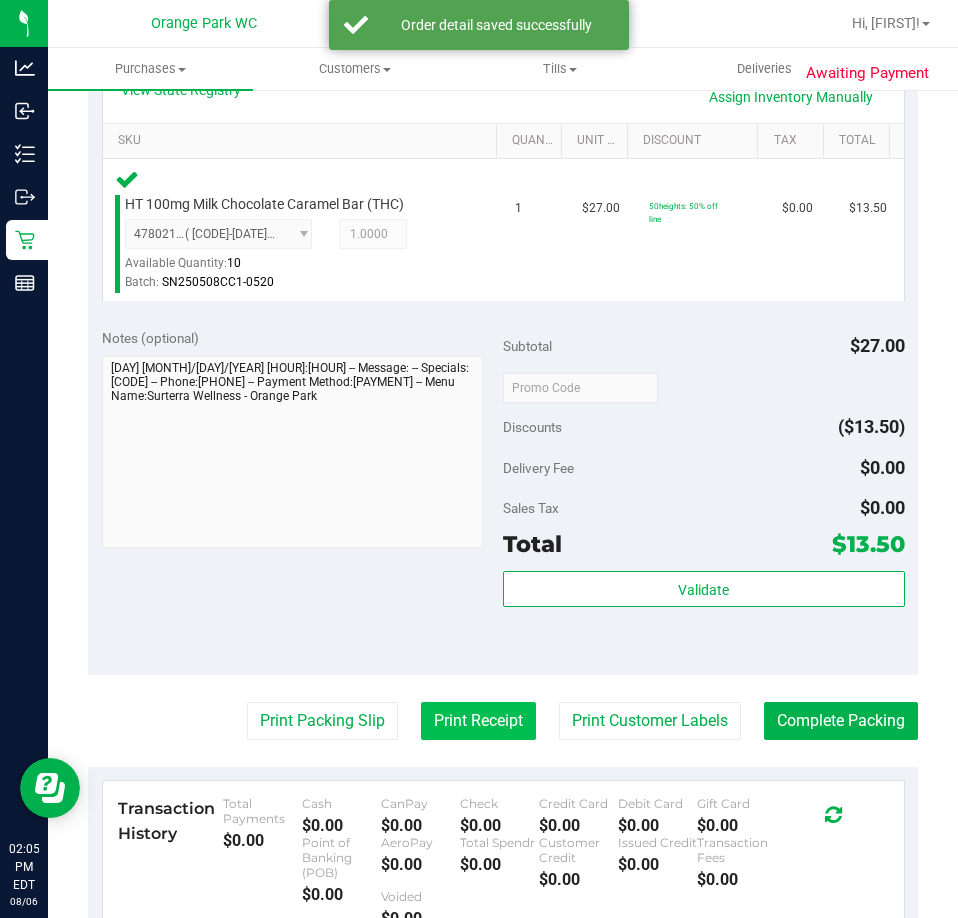 scroll, scrollTop: 645, scrollLeft: 0, axis: vertical 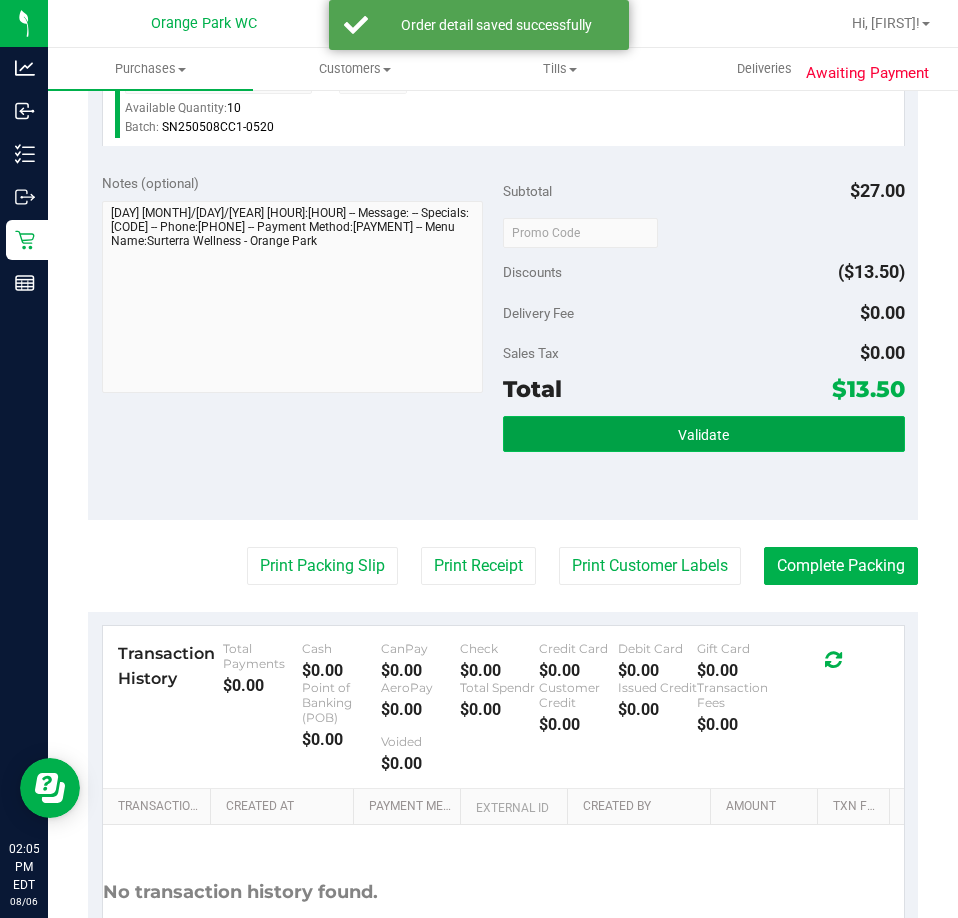 click on "Validate" at bounding box center (704, 434) 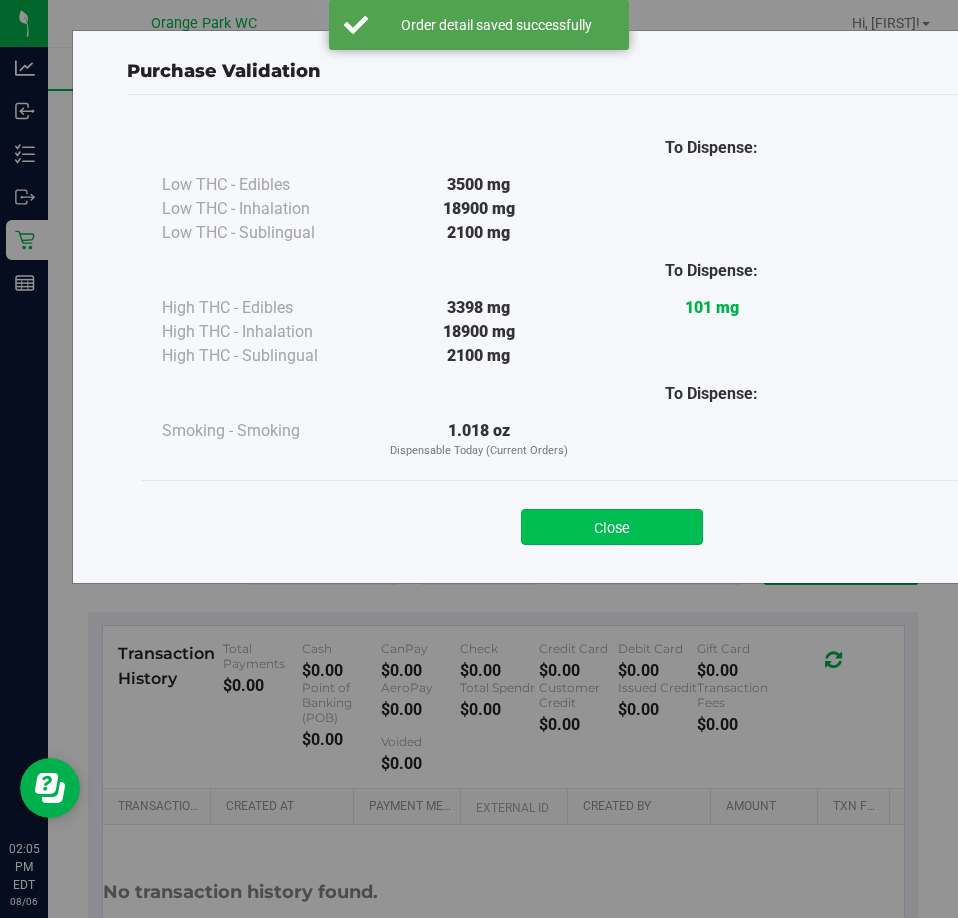 click on "Close" at bounding box center [612, 527] 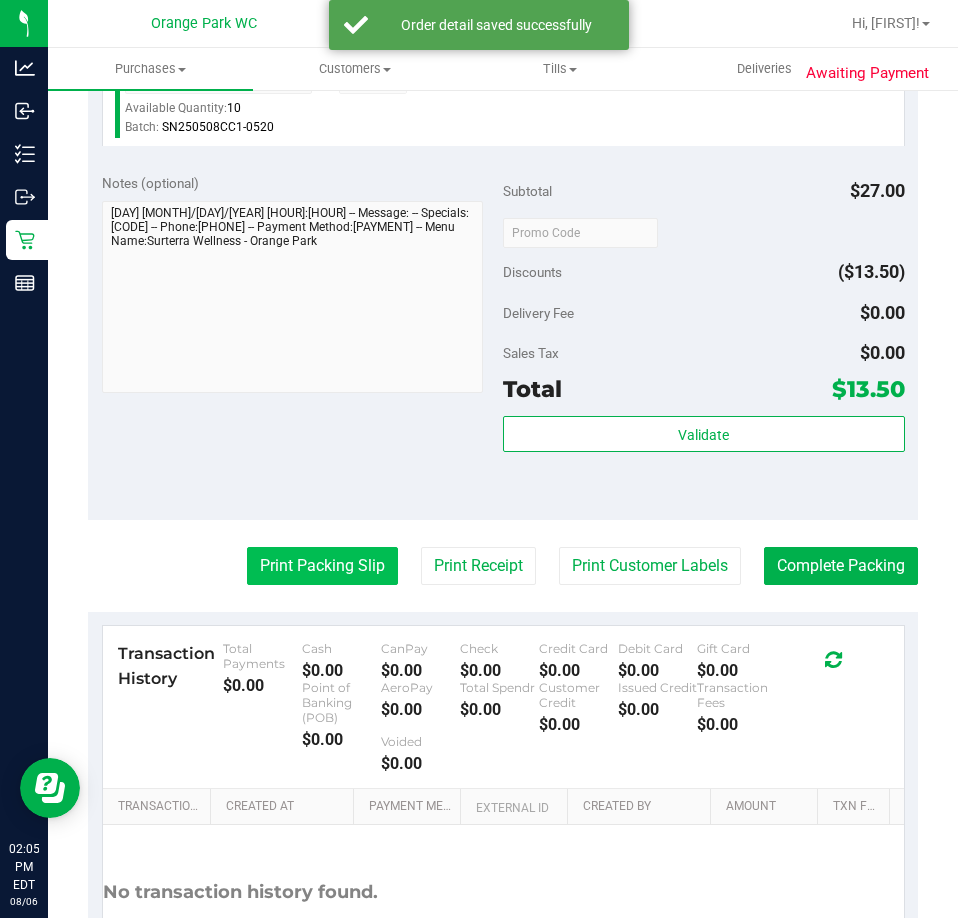 click on "Print Packing Slip" at bounding box center [322, 566] 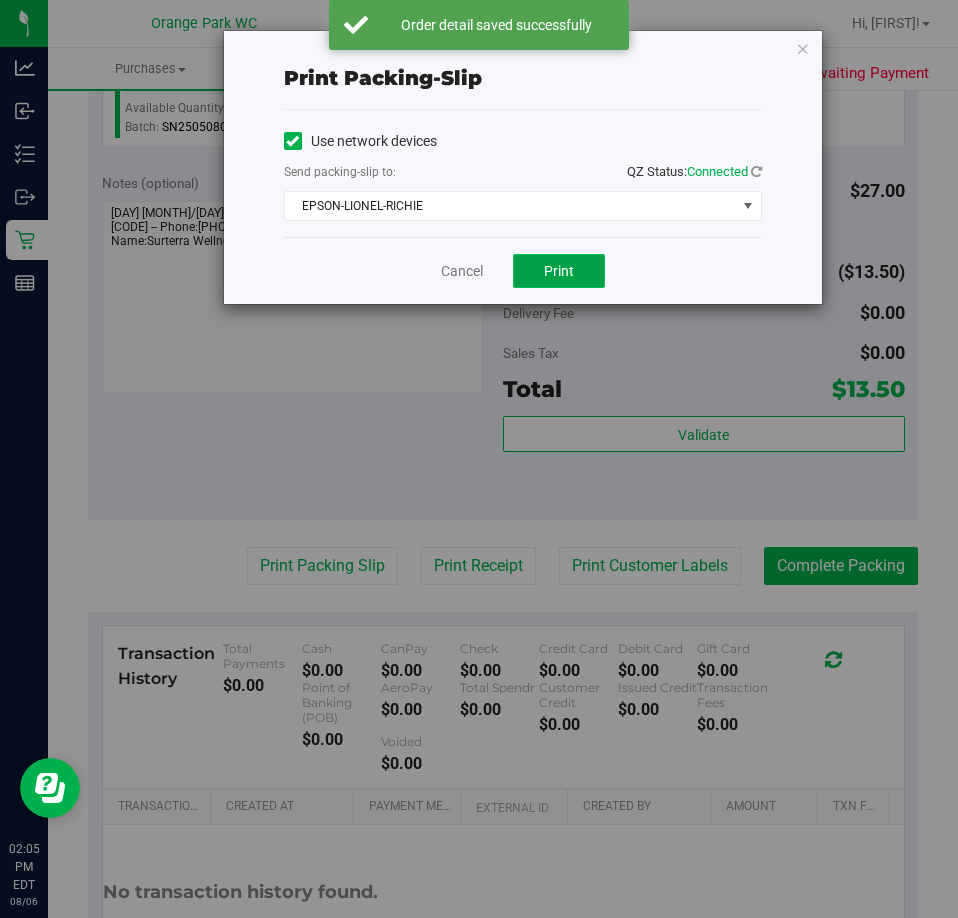 click on "Print" at bounding box center (559, 271) 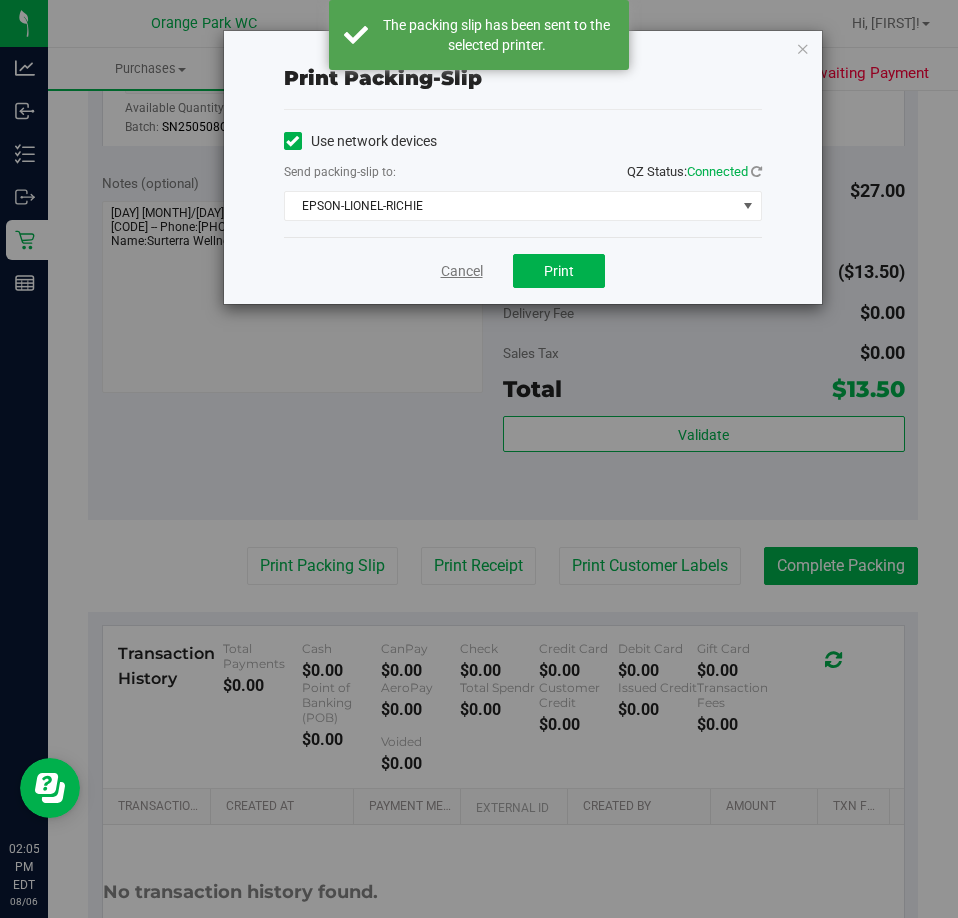 click on "Cancel" at bounding box center [462, 271] 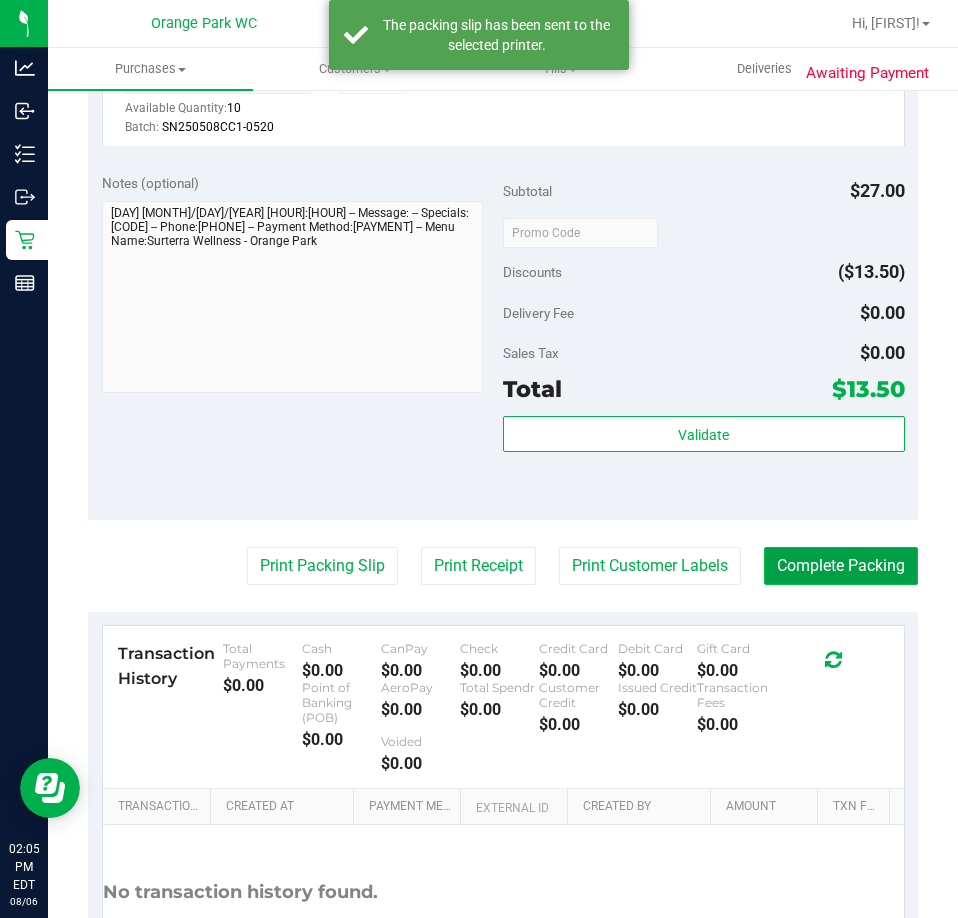 click on "Complete Packing" at bounding box center [841, 566] 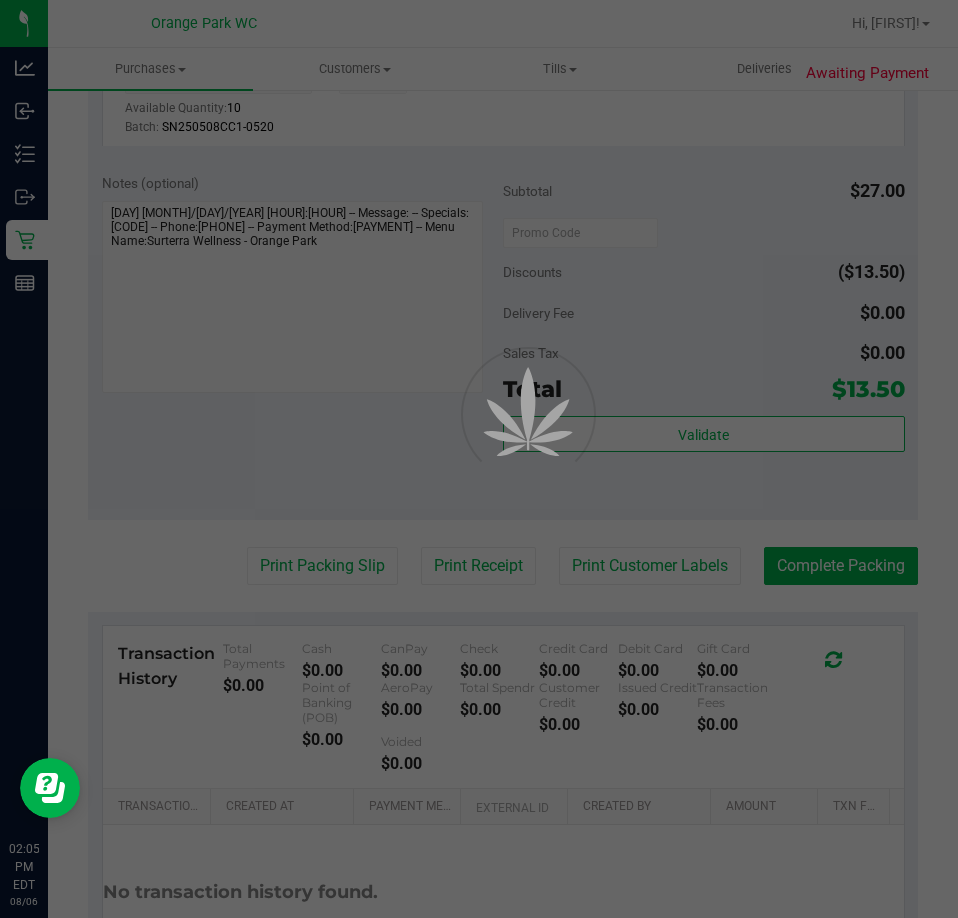scroll, scrollTop: 0, scrollLeft: 0, axis: both 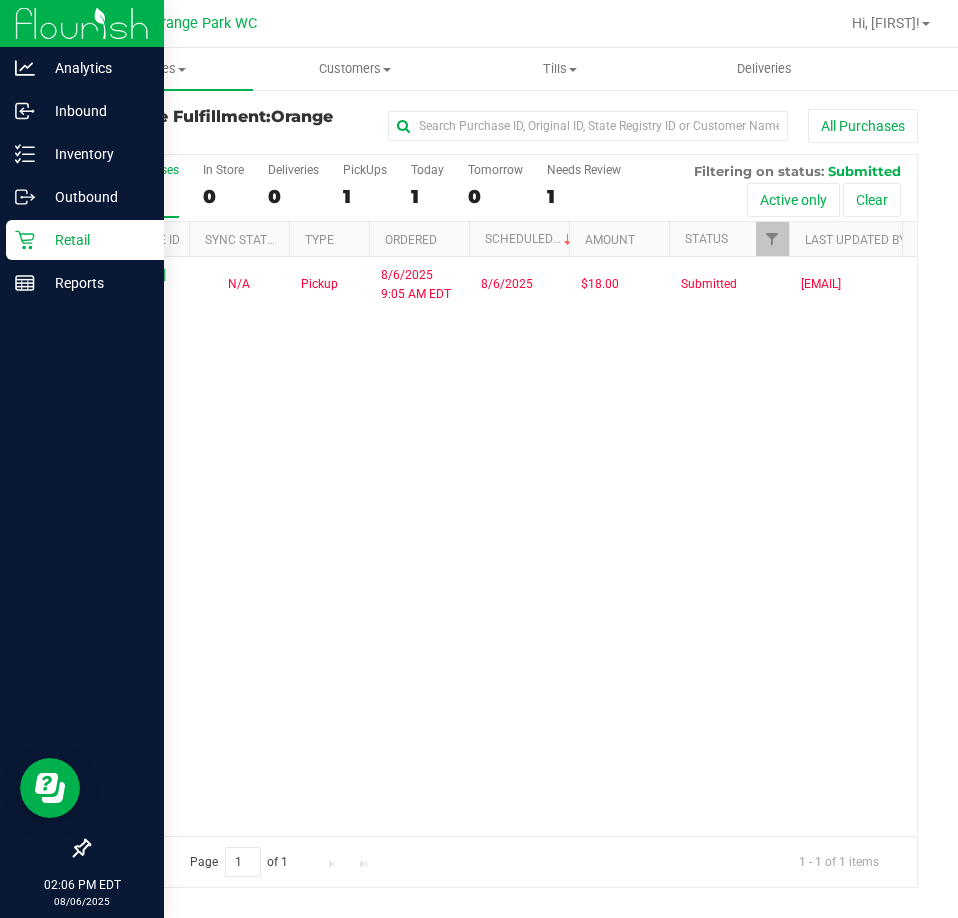 click on "Retail" at bounding box center (95, 240) 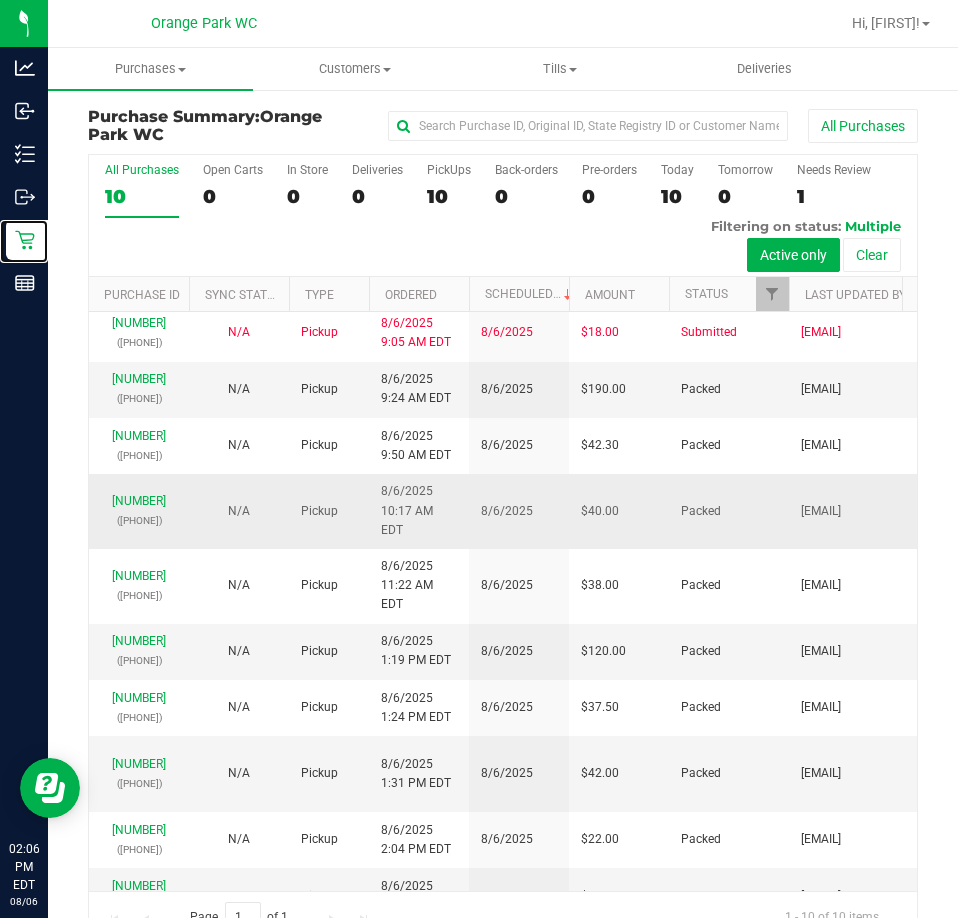 scroll, scrollTop: 8, scrollLeft: 0, axis: vertical 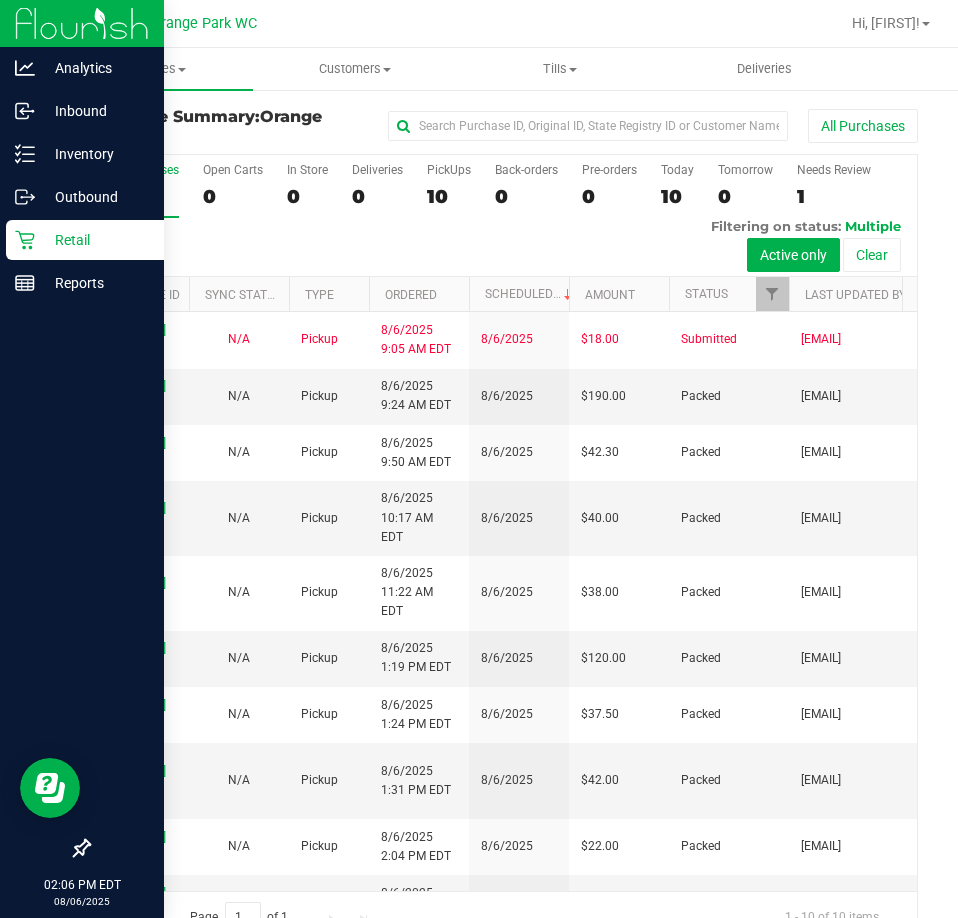click 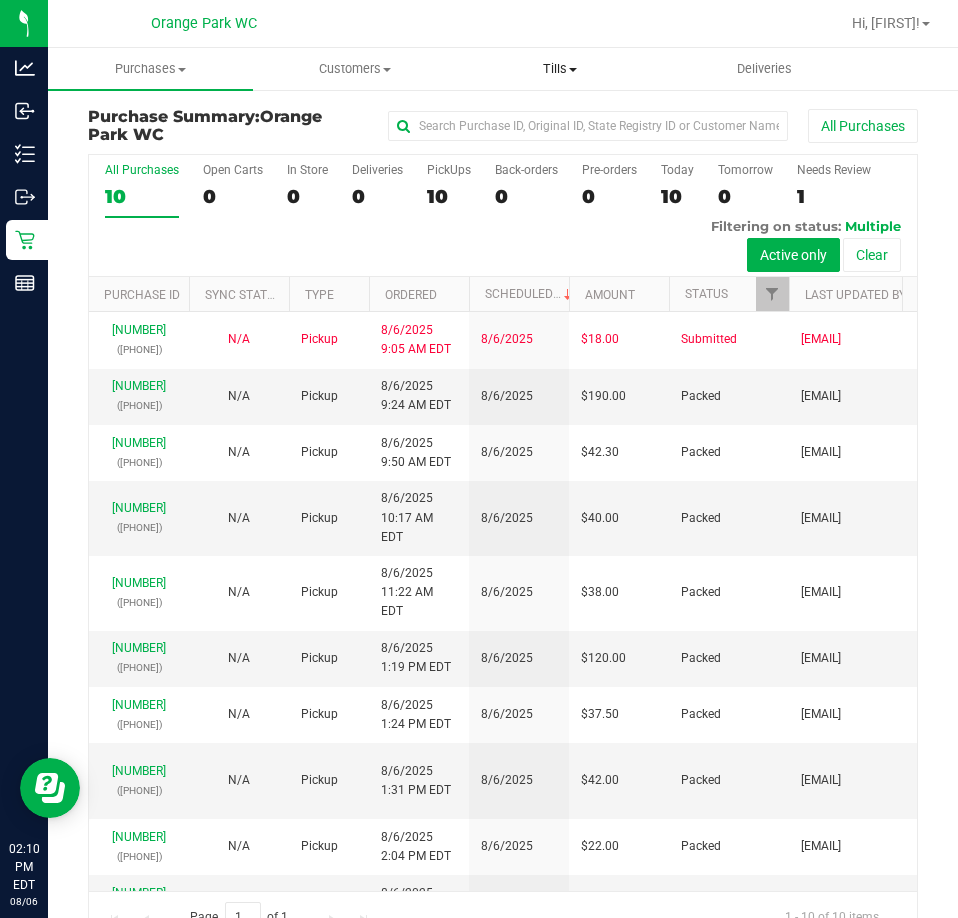 click on "Tills" at bounding box center [560, 69] 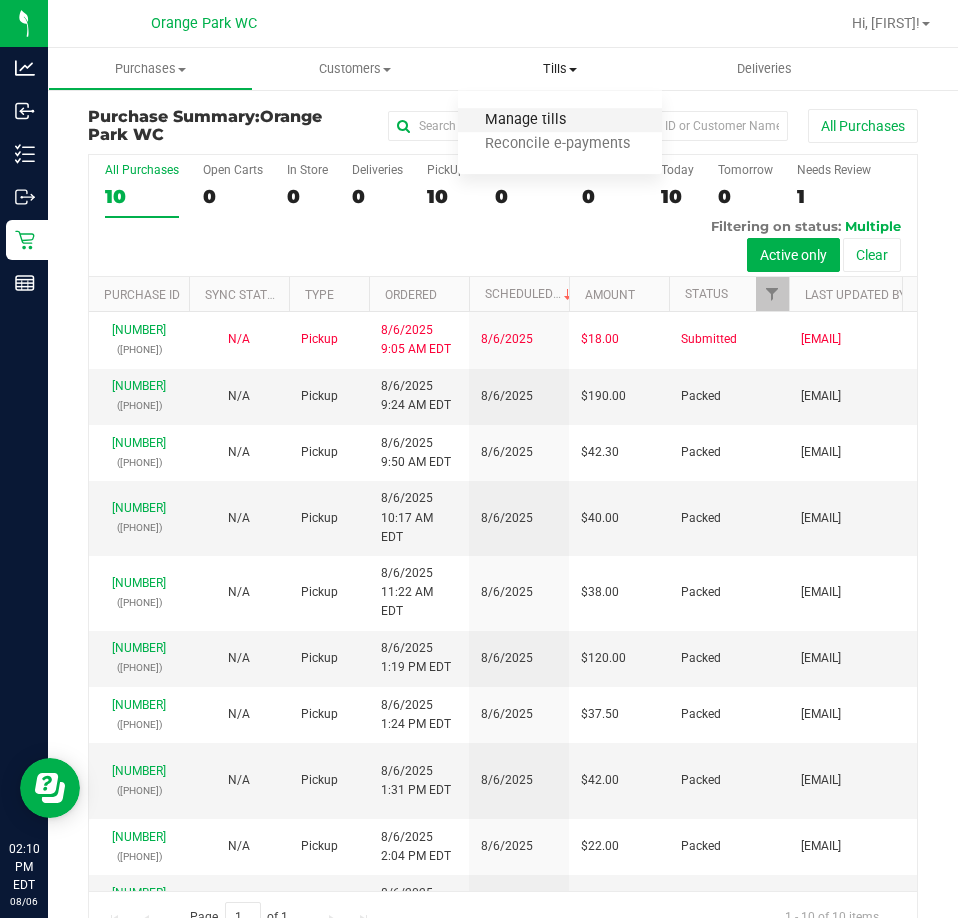 click on "Manage tills" at bounding box center (525, 120) 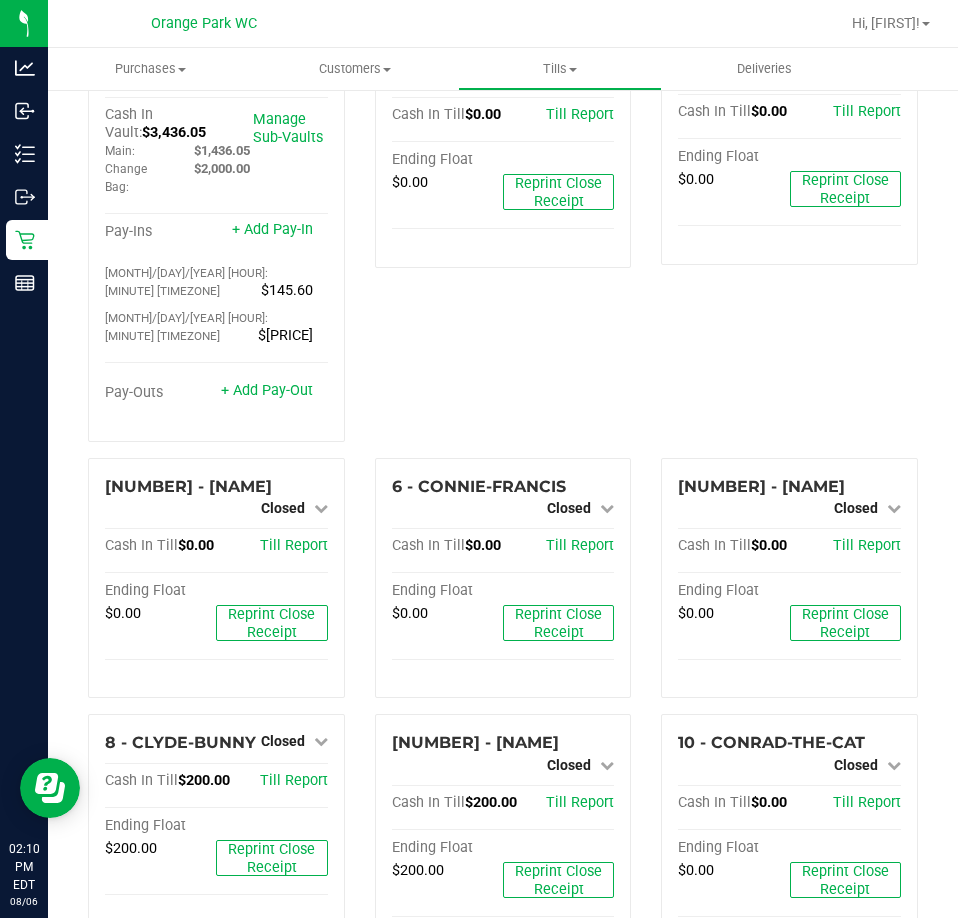 scroll, scrollTop: 0, scrollLeft: 0, axis: both 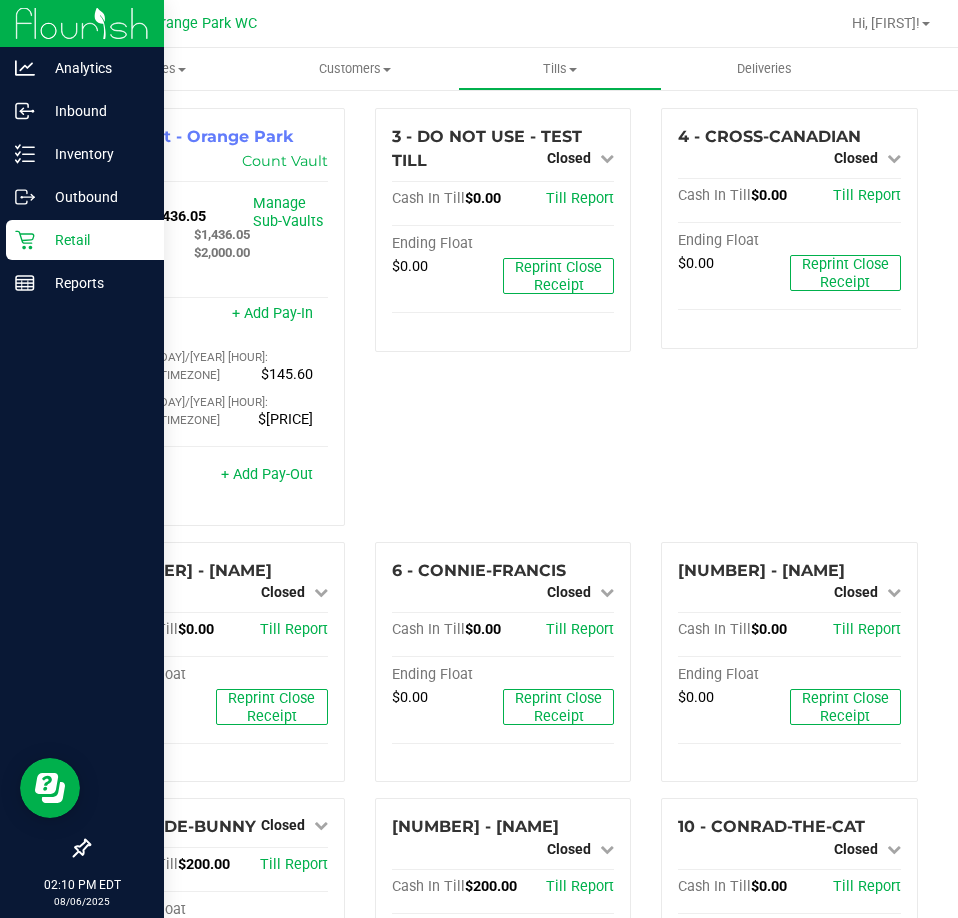 click on "Retail" at bounding box center [95, 240] 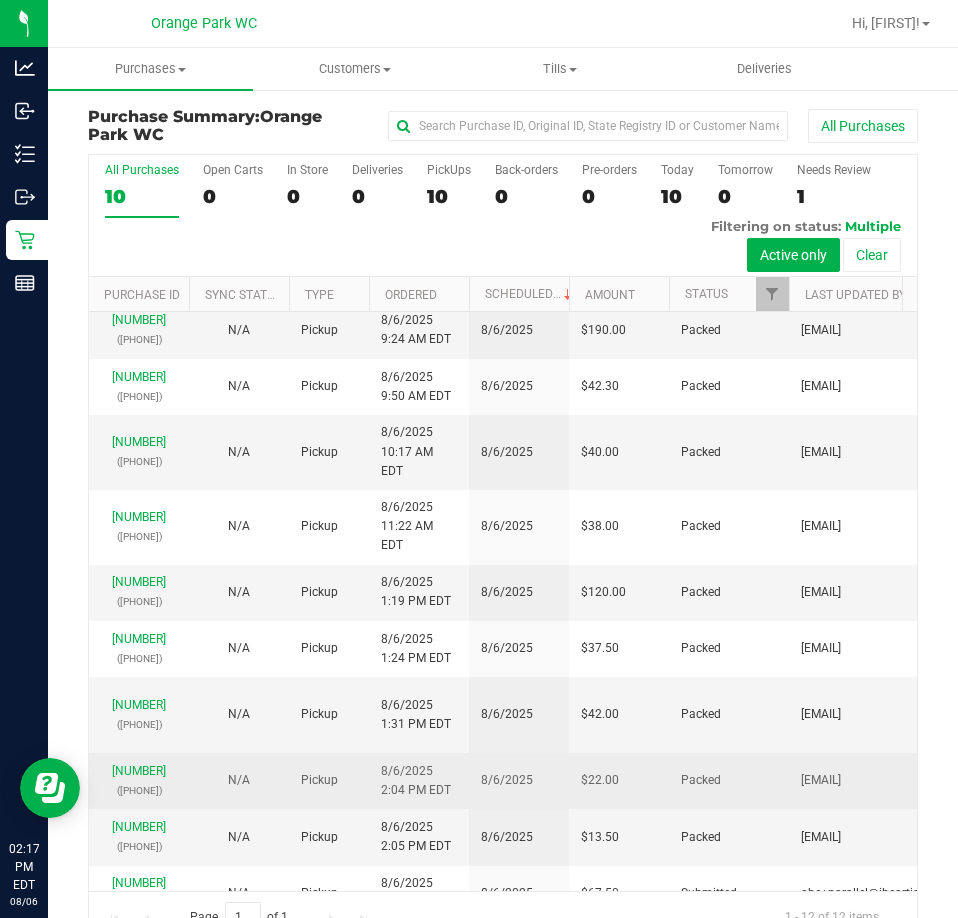 scroll, scrollTop: 119, scrollLeft: 0, axis: vertical 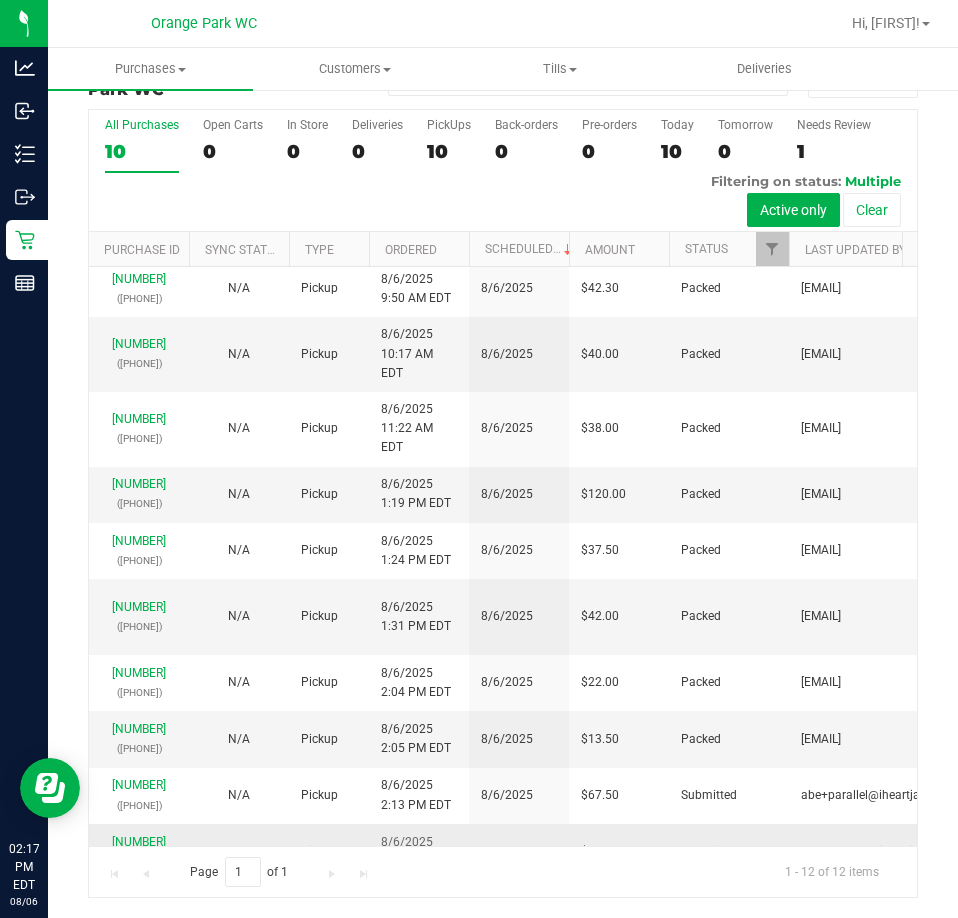 click on "[NUMBER]" at bounding box center (139, 842) 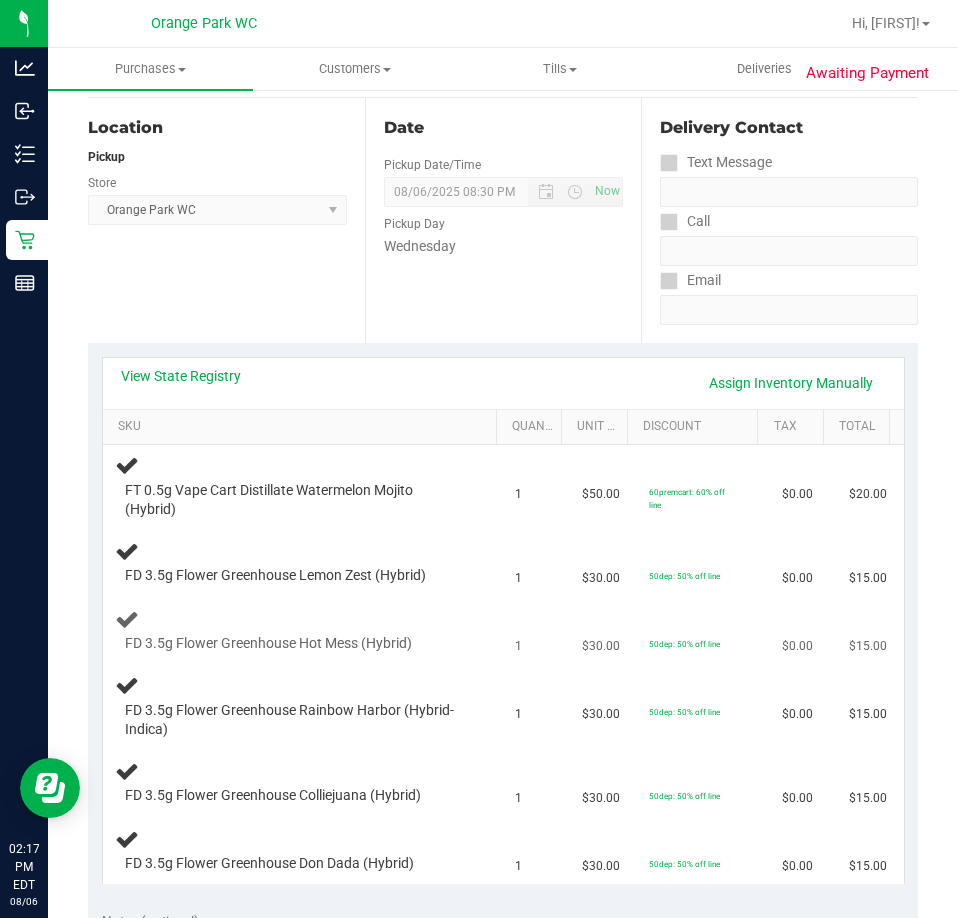 scroll, scrollTop: 345, scrollLeft: 0, axis: vertical 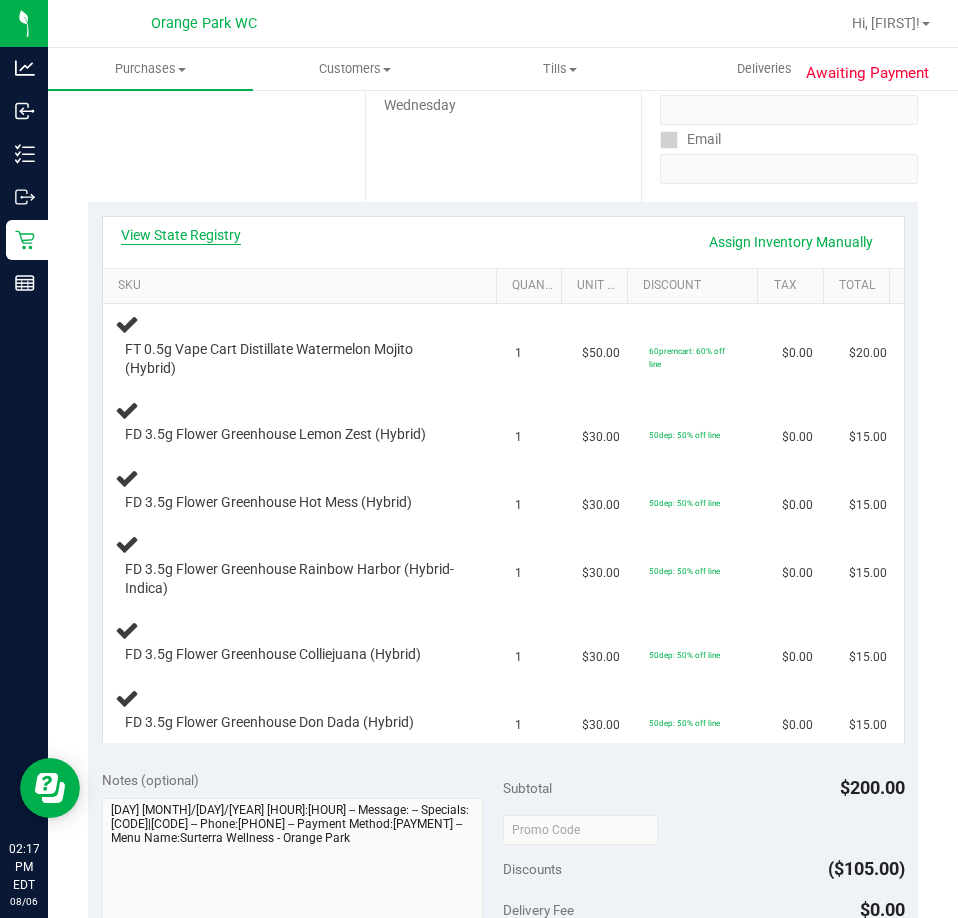 click on "View State Registry" at bounding box center [181, 235] 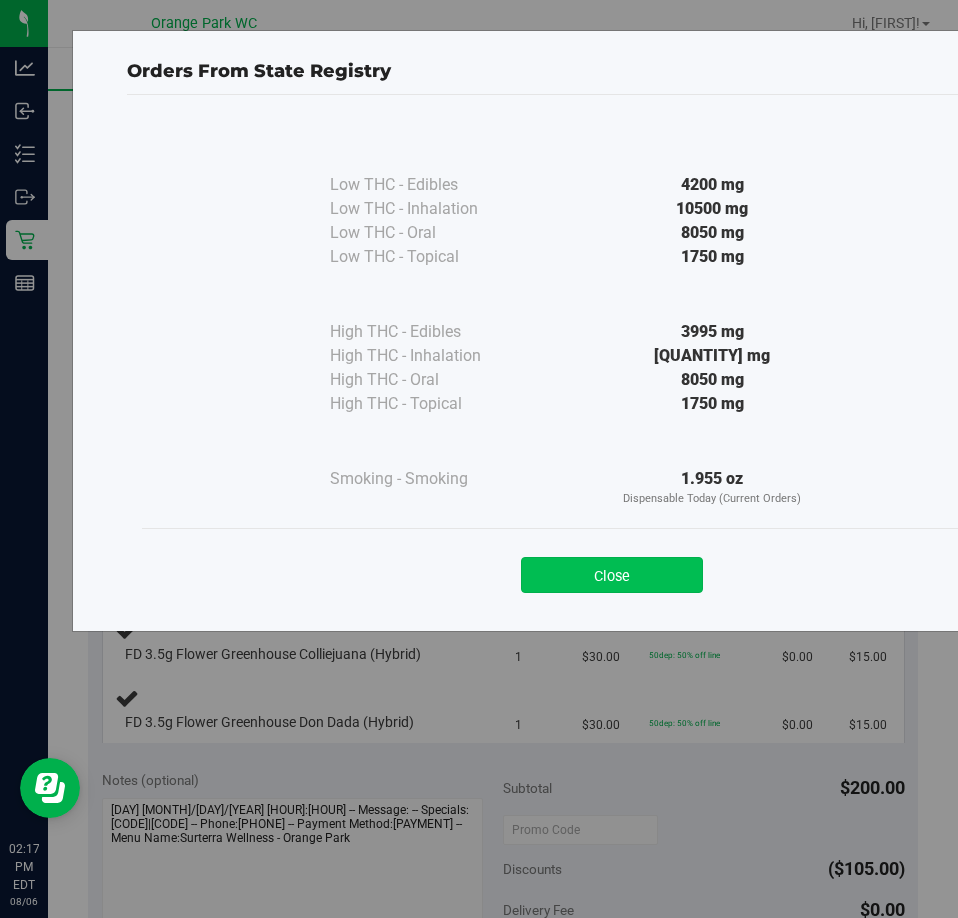 click on "Close" at bounding box center (612, 575) 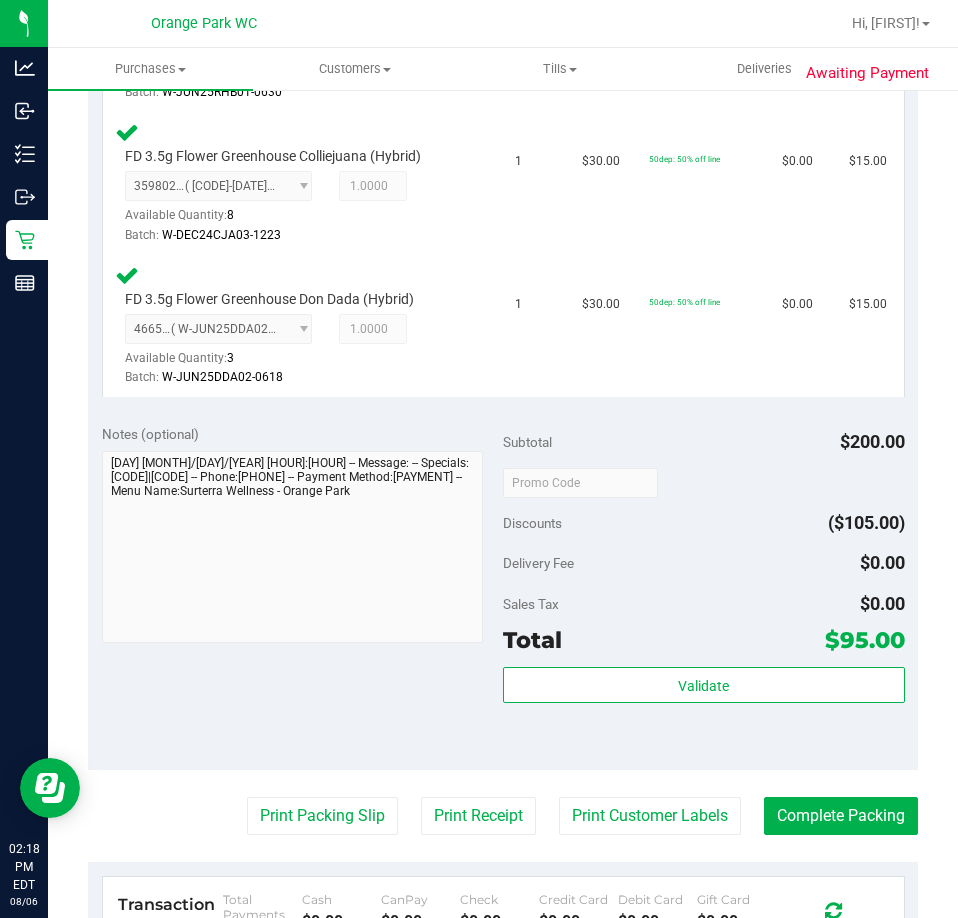 scroll, scrollTop: 1345, scrollLeft: 0, axis: vertical 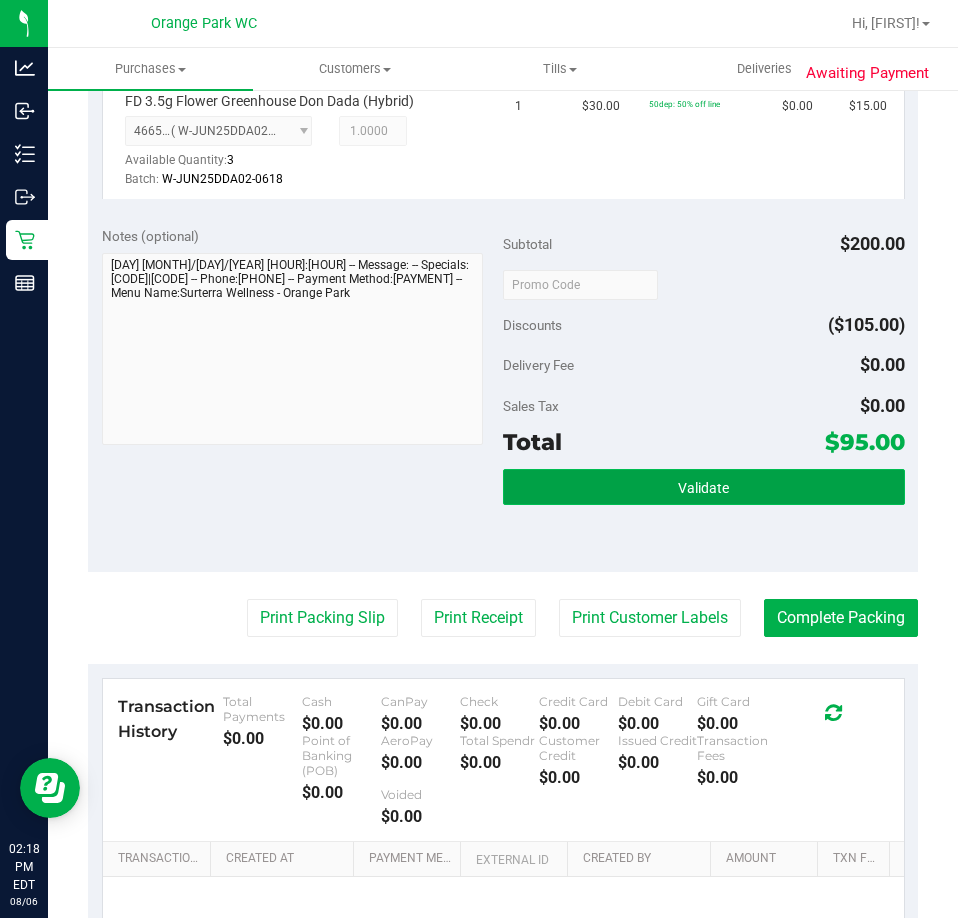 click on "Validate" at bounding box center (703, 488) 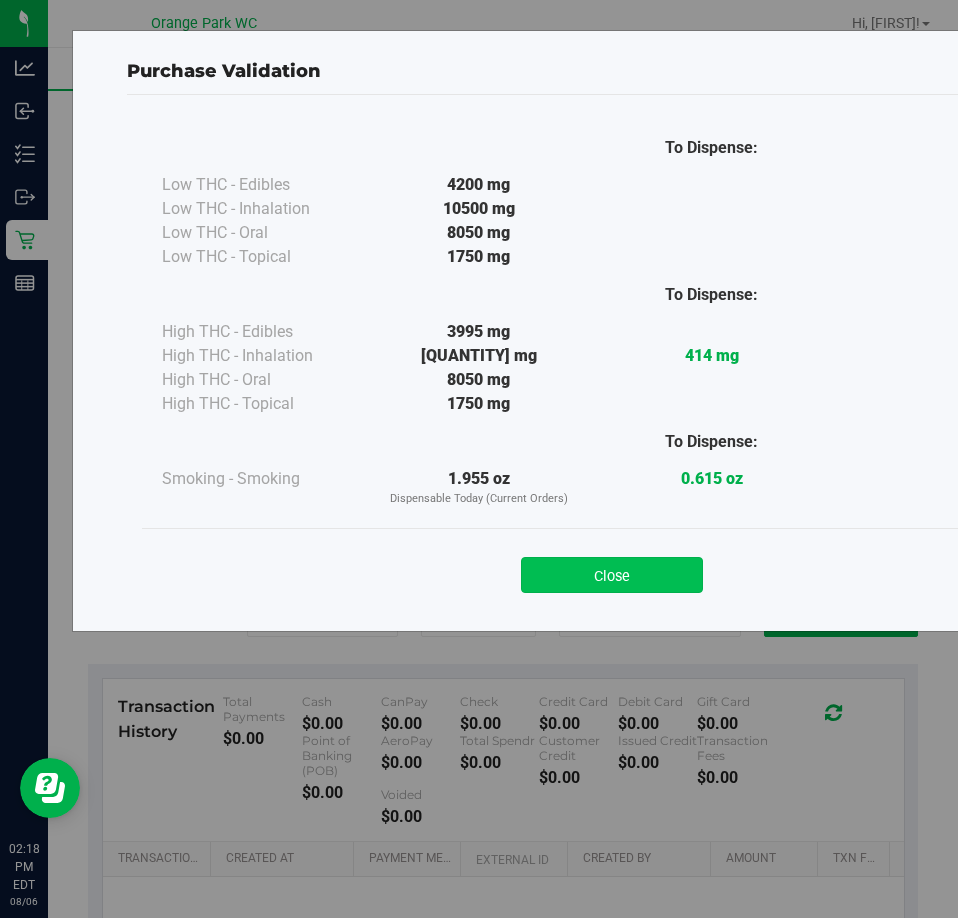 click on "Close" at bounding box center [612, 575] 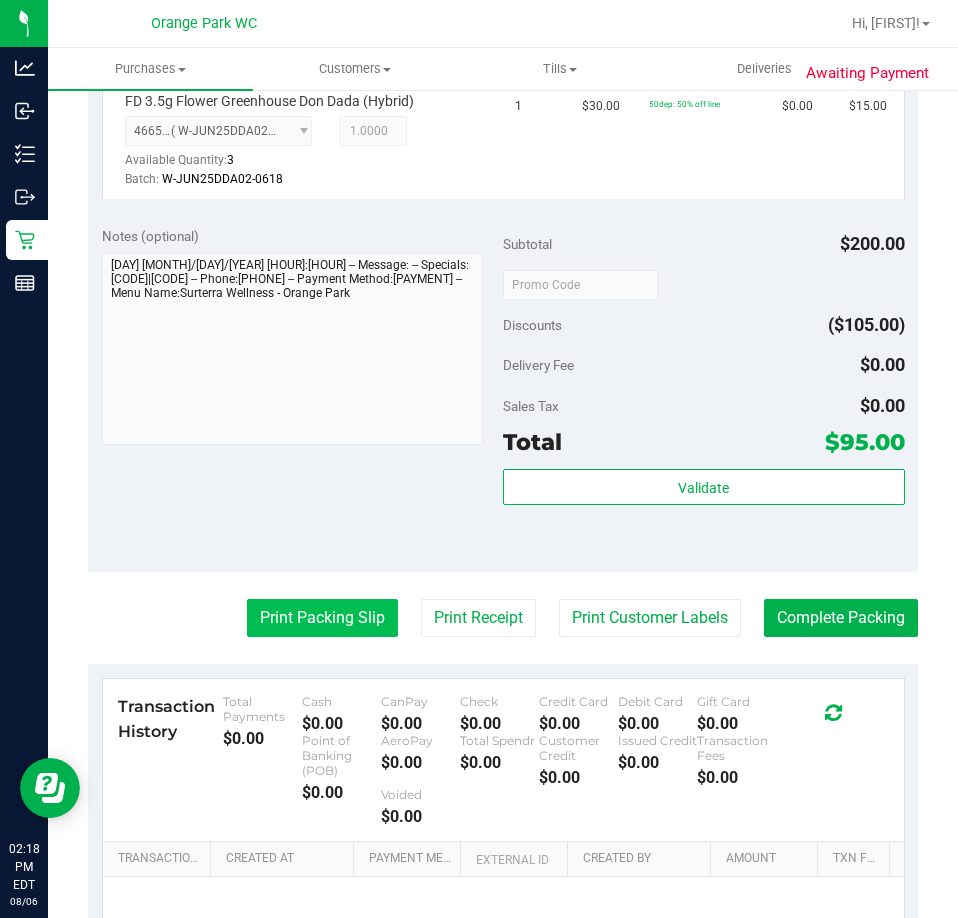 click on "Print Packing Slip" at bounding box center (322, 618) 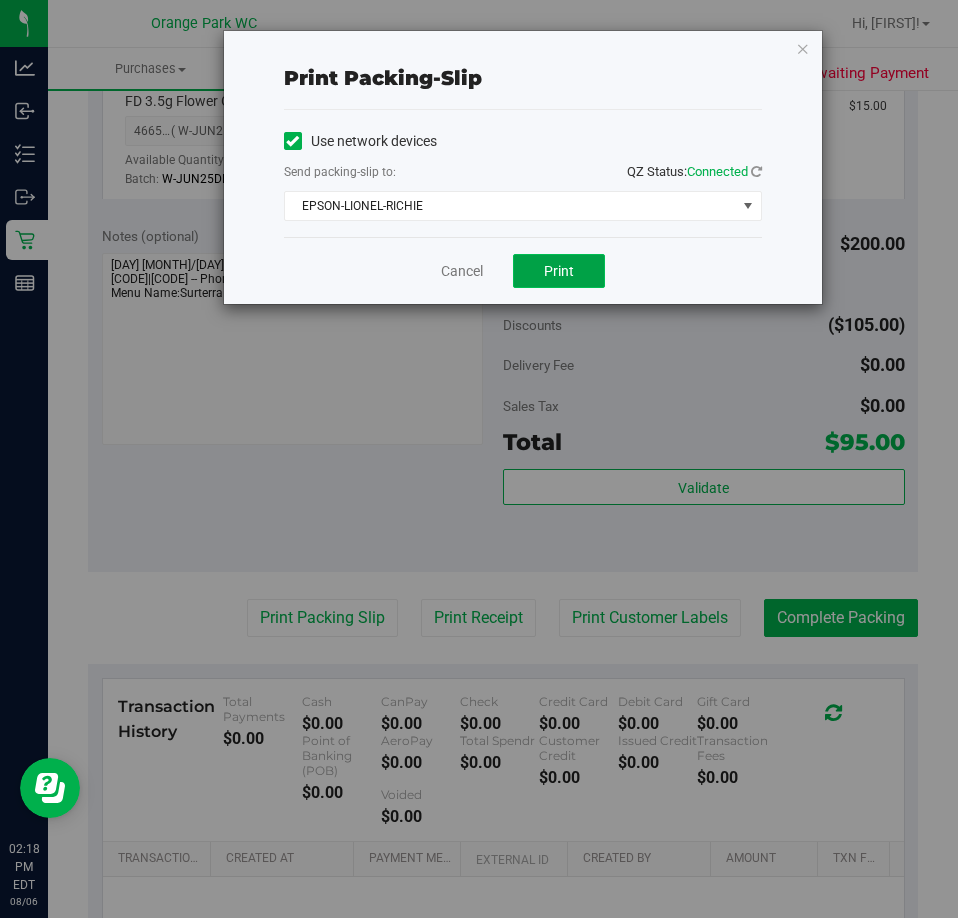 click on "Print" at bounding box center (559, 271) 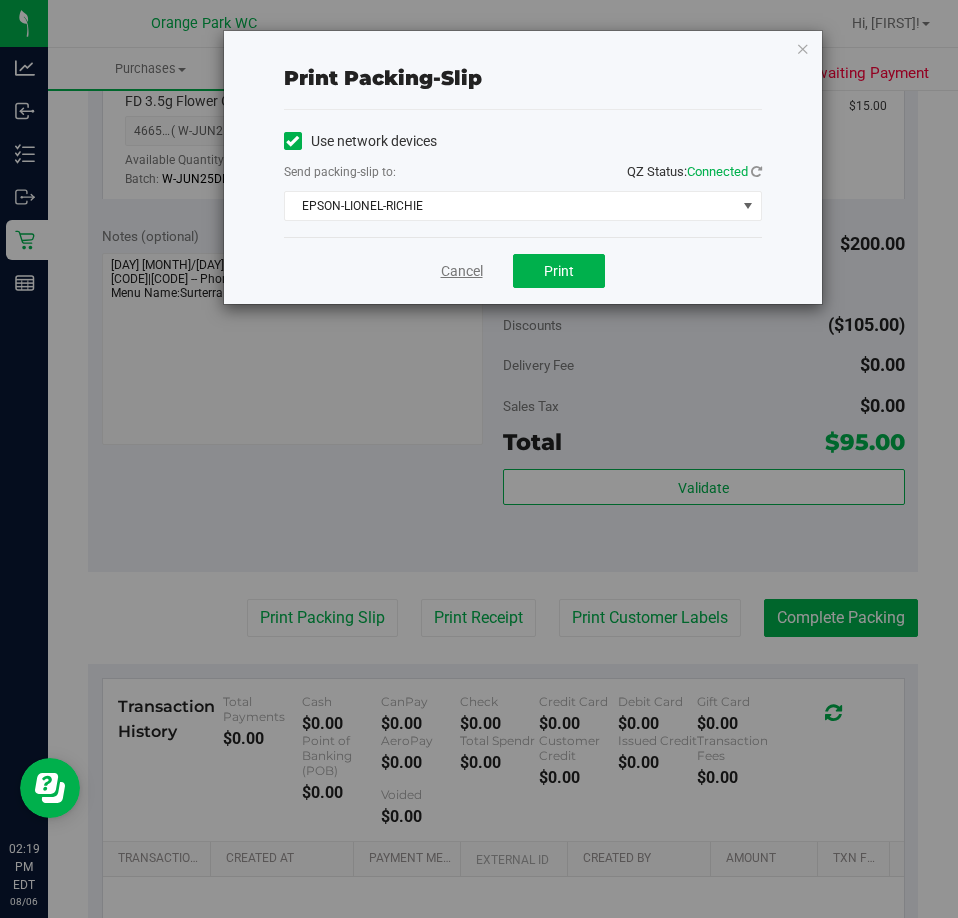 click on "Cancel" at bounding box center [462, 271] 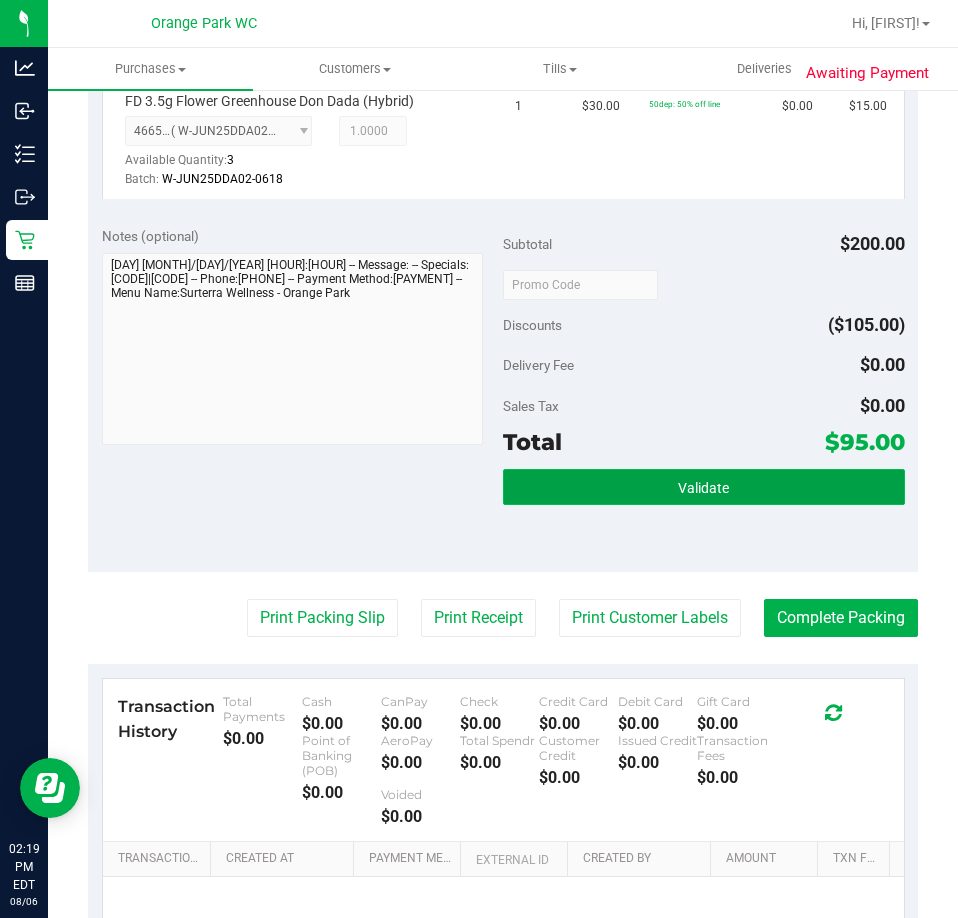 click on "Validate" at bounding box center [704, 487] 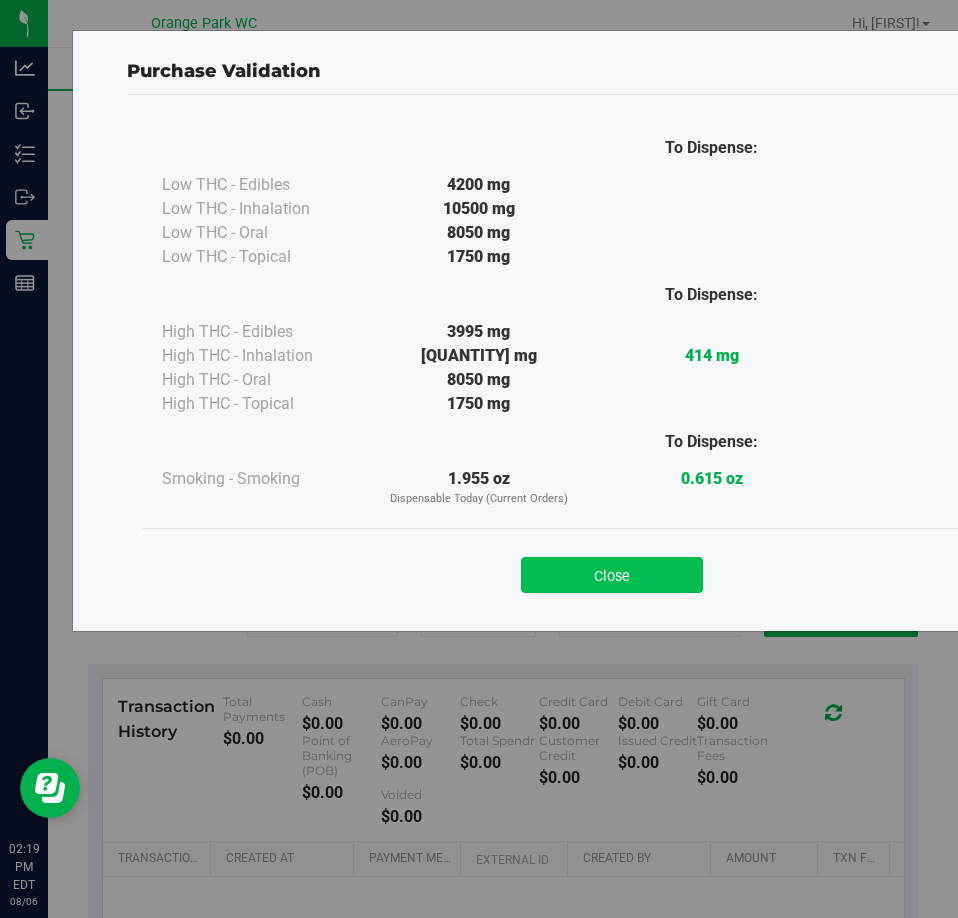 click on "Close" at bounding box center (612, 575) 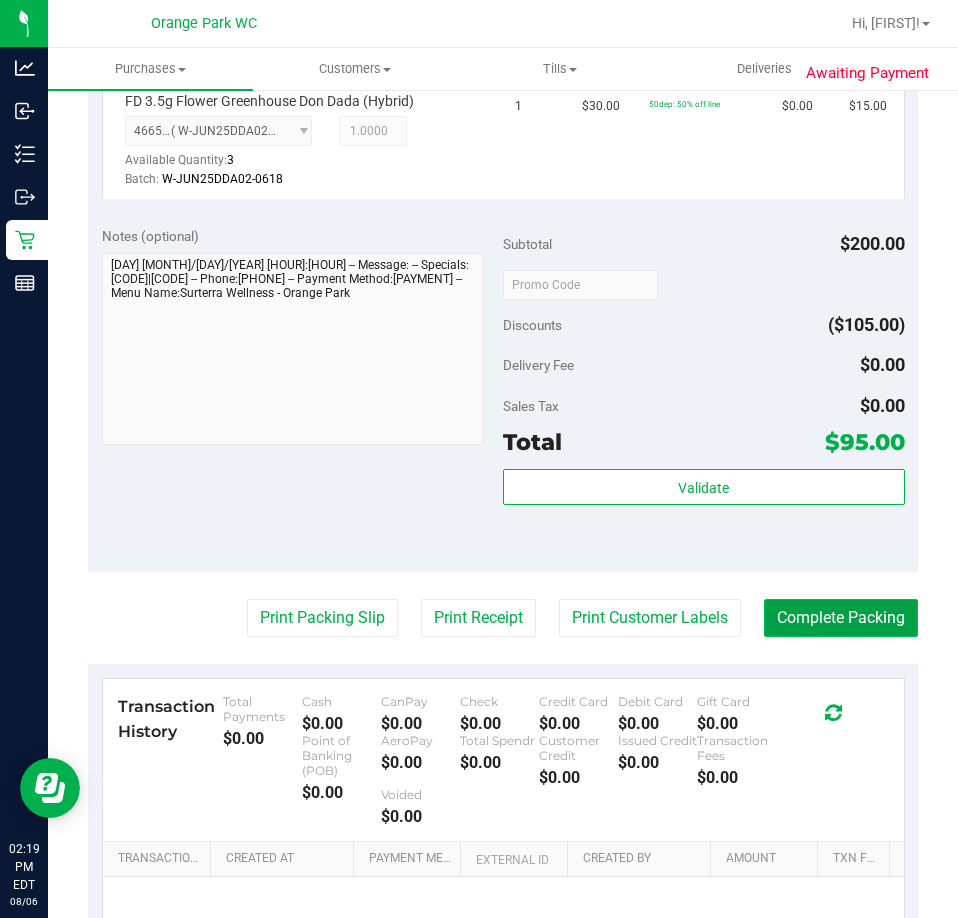 click on "Complete Packing" at bounding box center [841, 618] 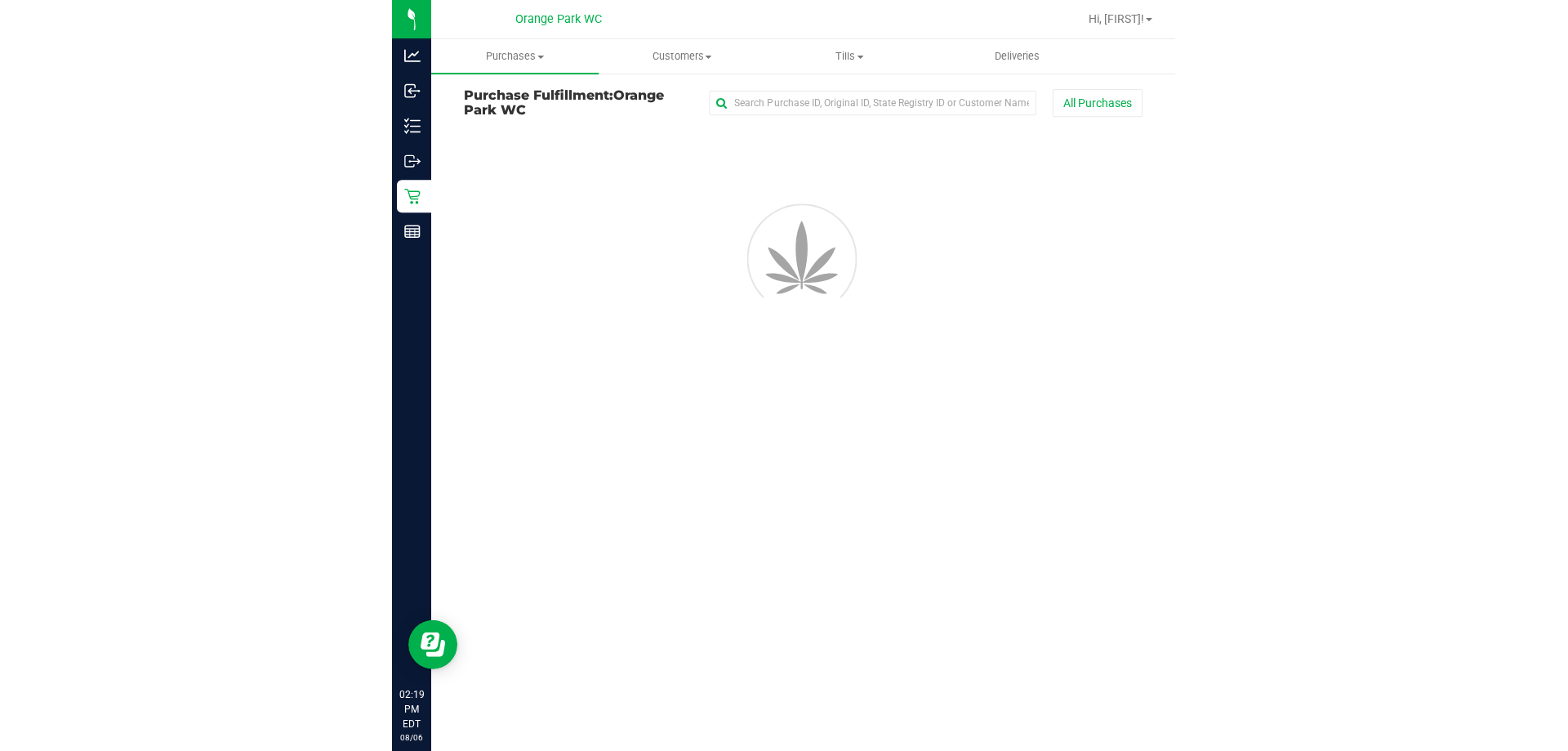scroll, scrollTop: 0, scrollLeft: 0, axis: both 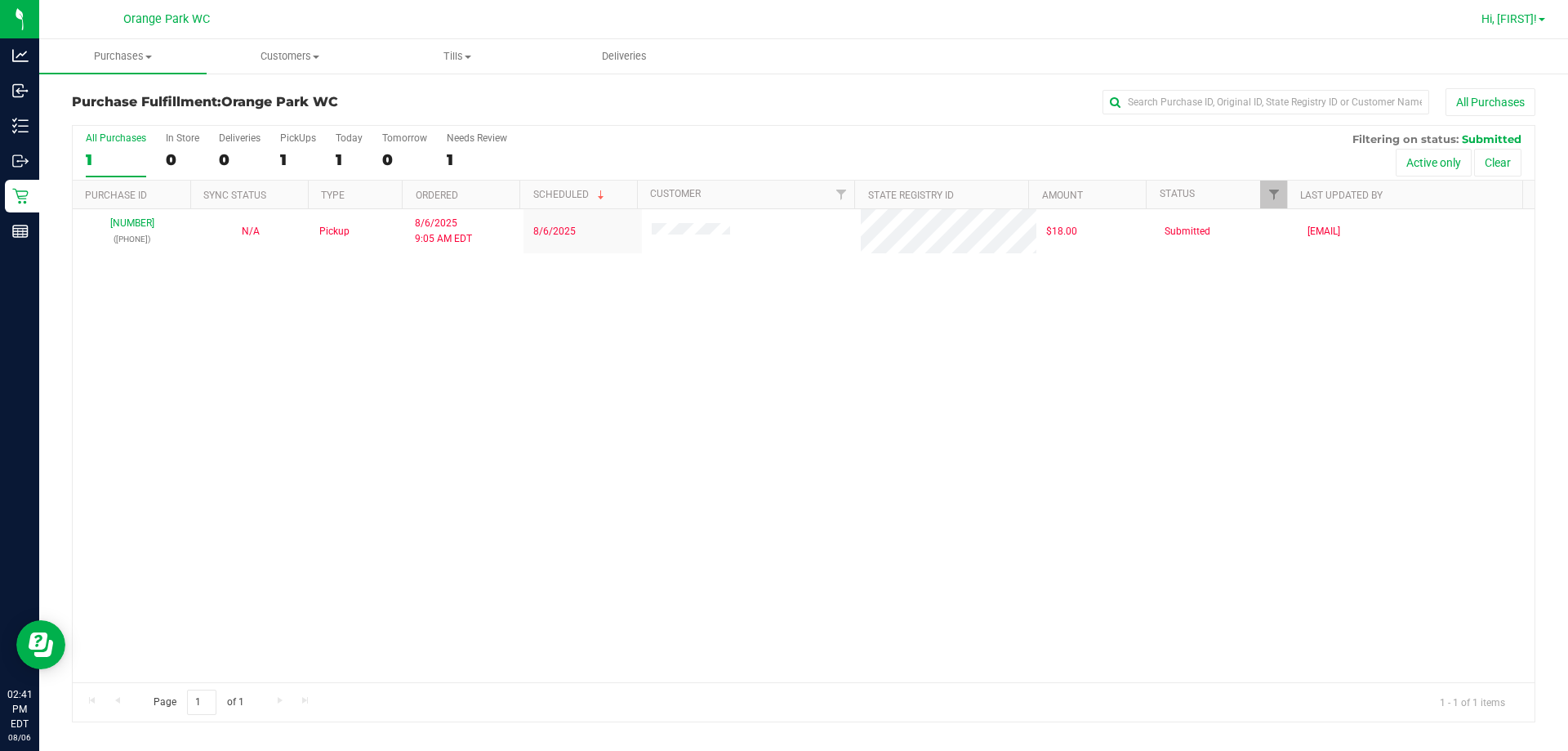click on "Hi, [FIRST]!" at bounding box center [1509, 19] 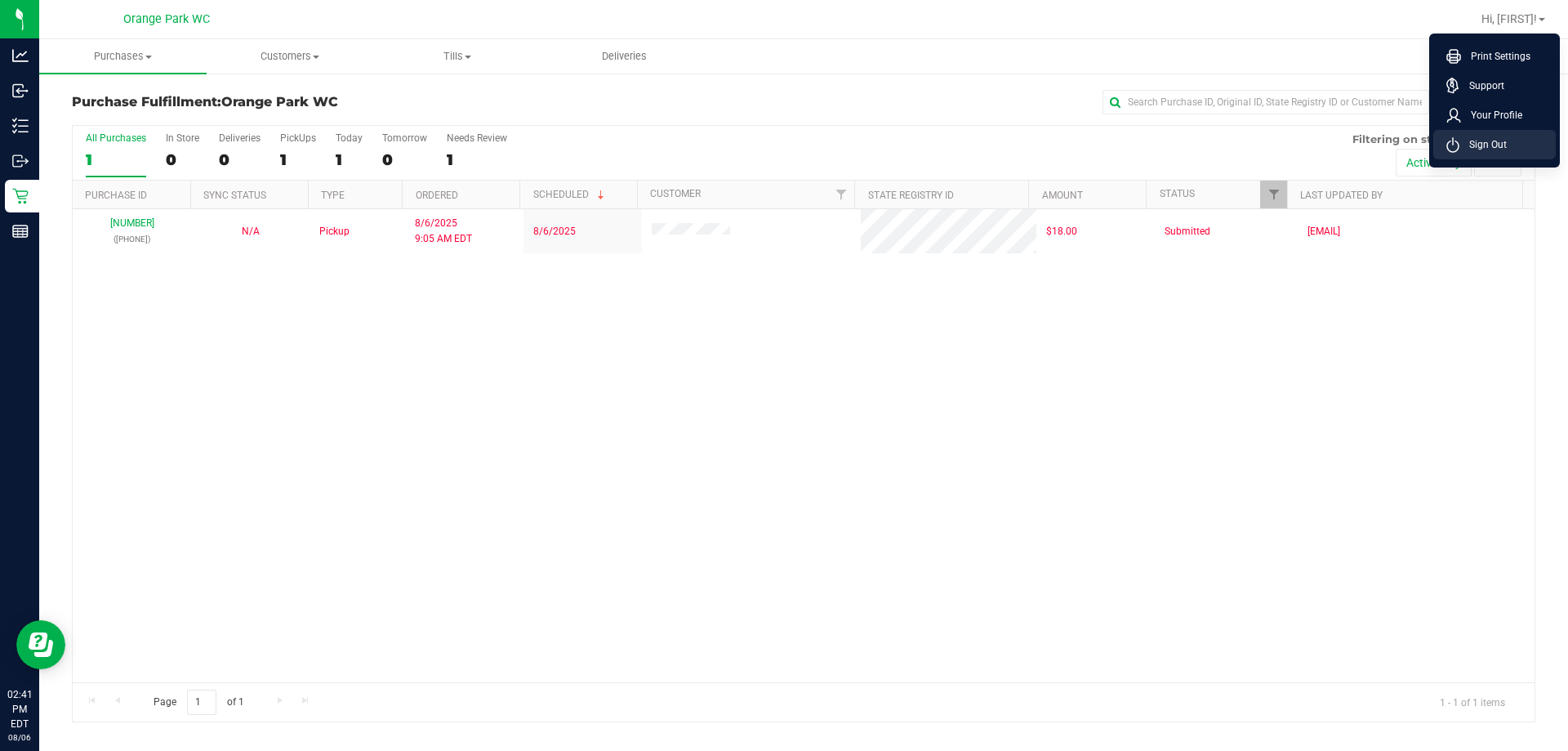 click on "Sign Out" at bounding box center (1483, 145) 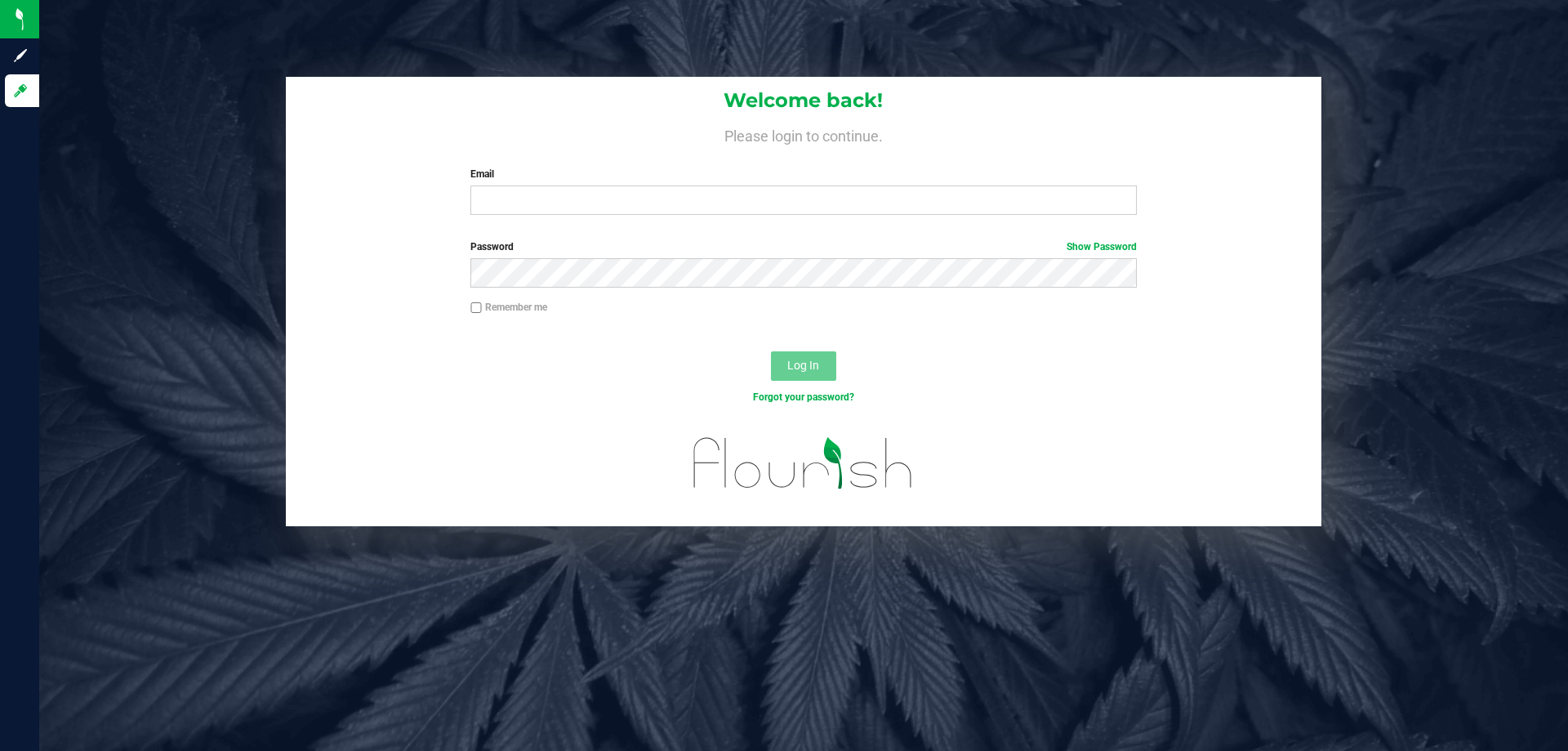 click on "Welcome back!
Please login to continue.
Email
Required
Please format your email correctly.
Password
Show Password
Remember me
Log In
Forgot your password?" at bounding box center (804, 375) 